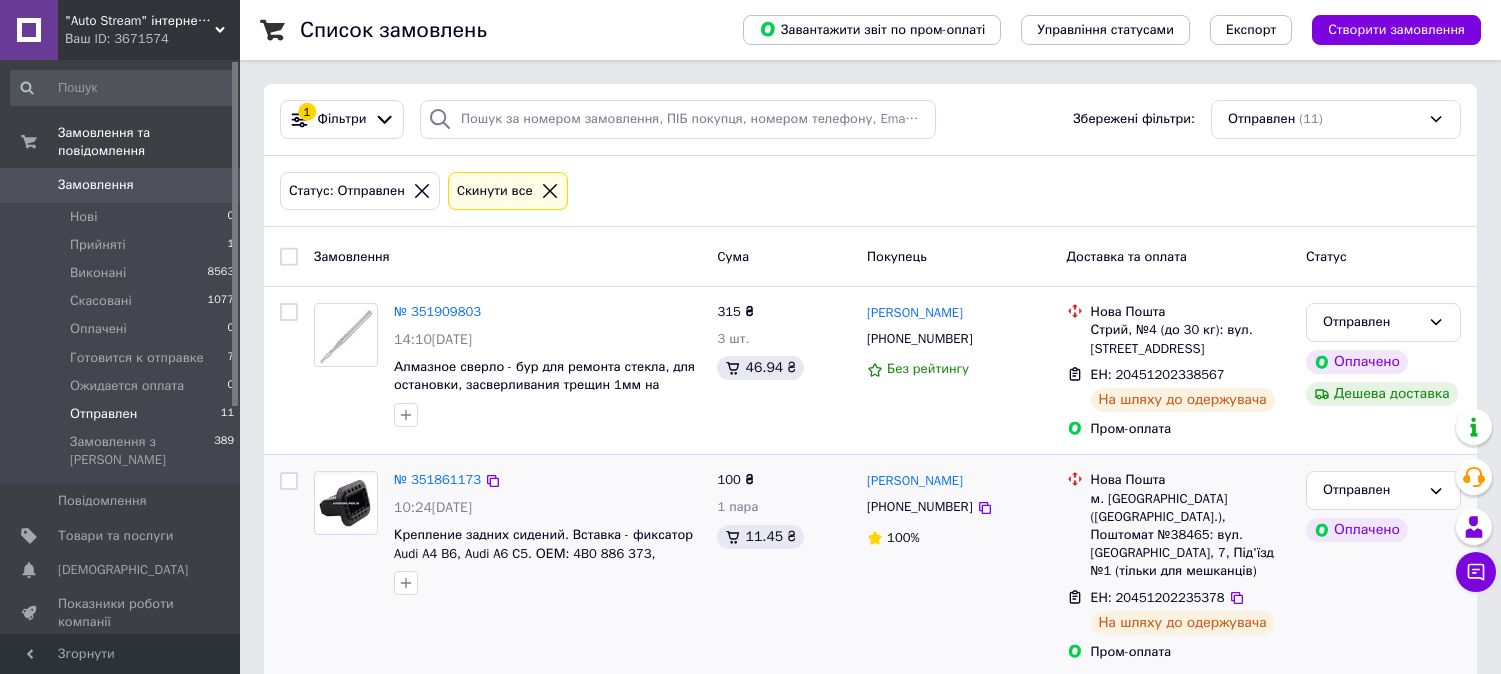 scroll, scrollTop: 0, scrollLeft: 0, axis: both 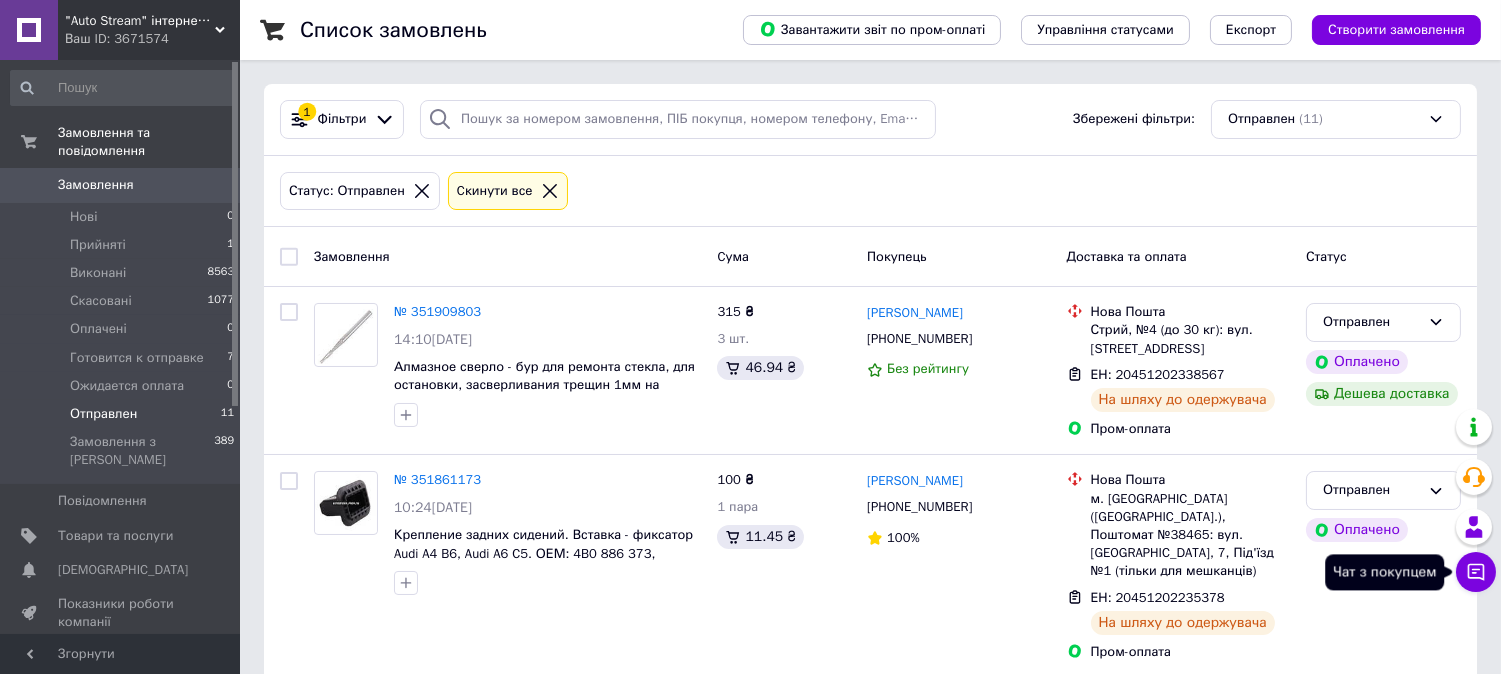 click 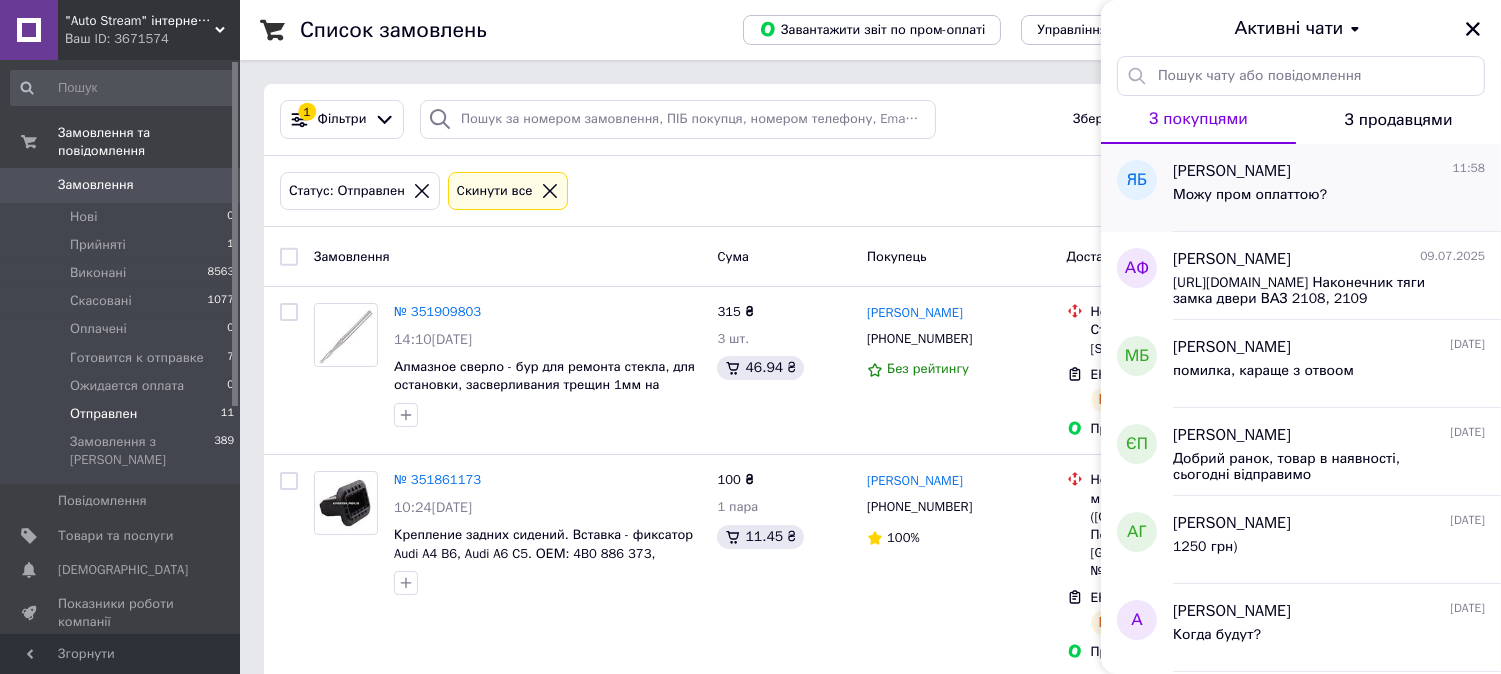 click on "Можу пром оплаттою?" at bounding box center (1329, 199) 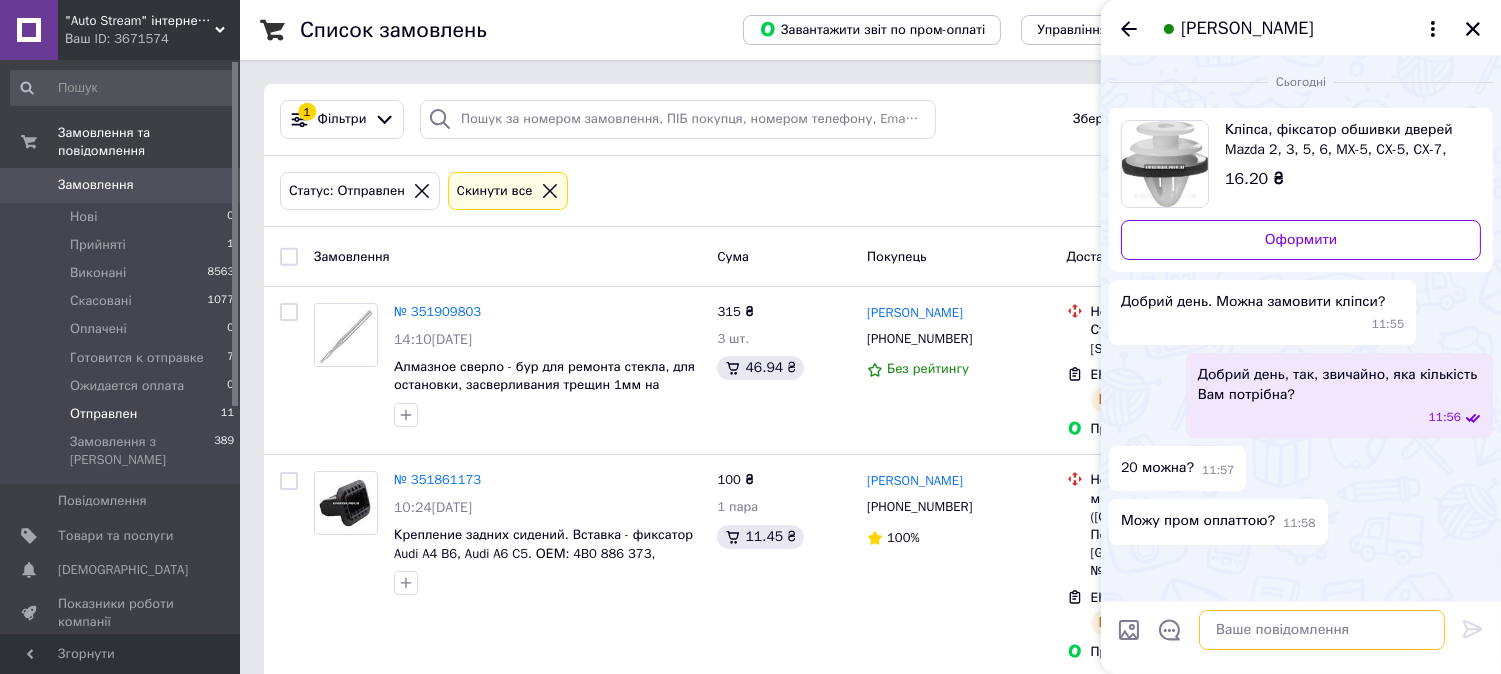 click at bounding box center [1322, 630] 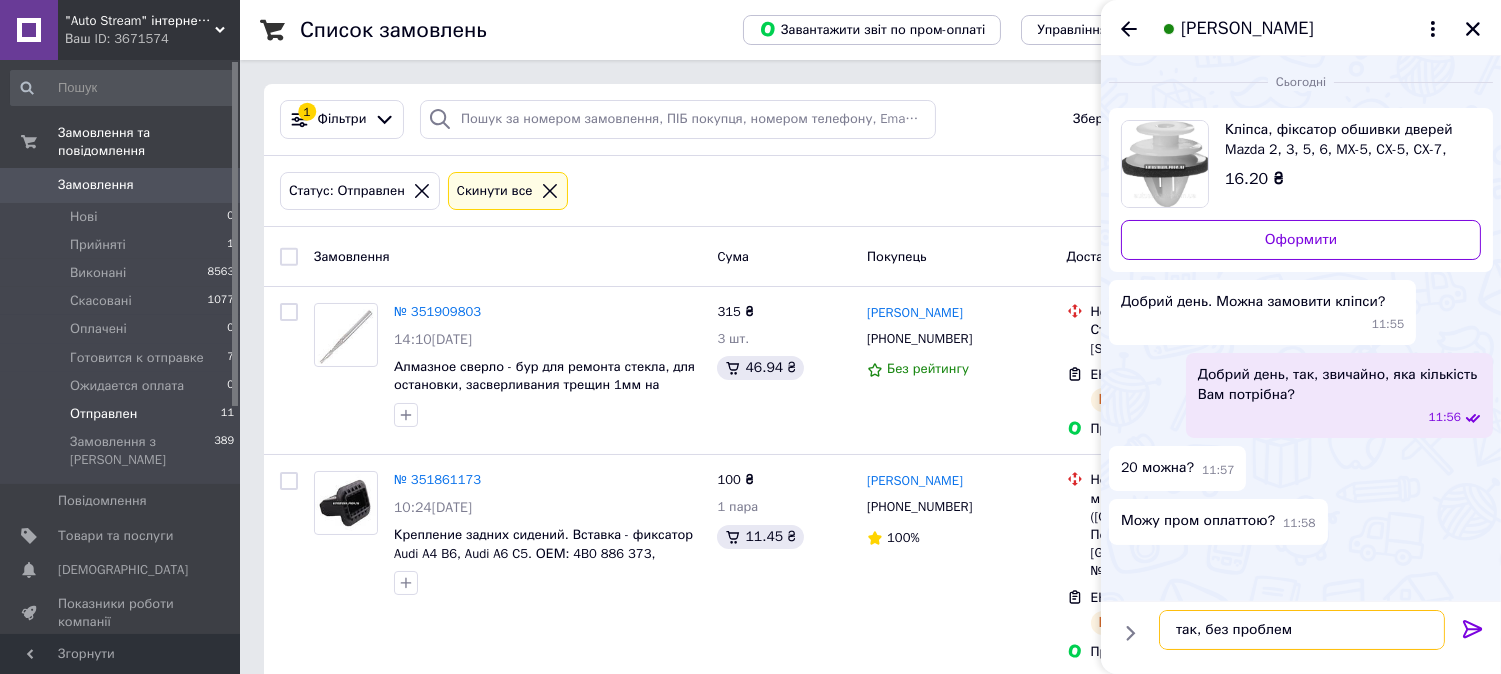 type on "так, без проблем)" 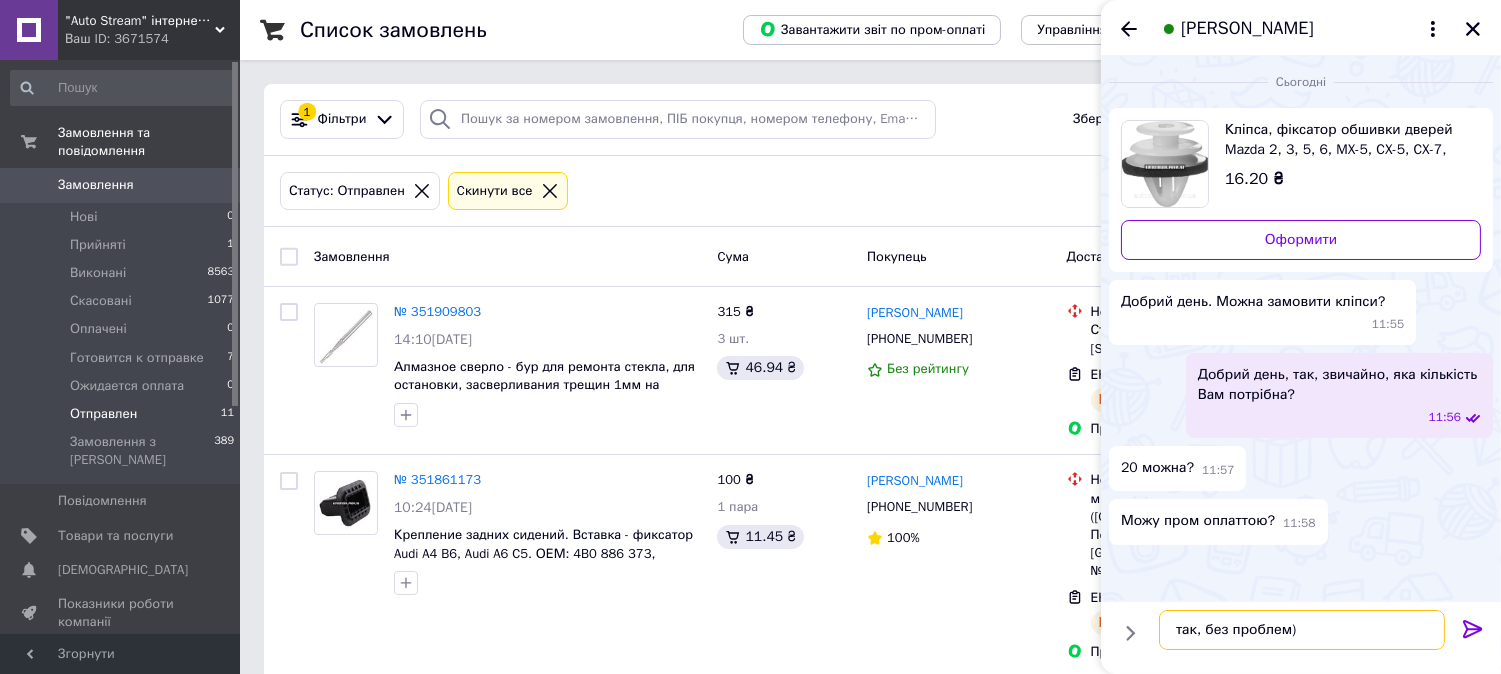 type 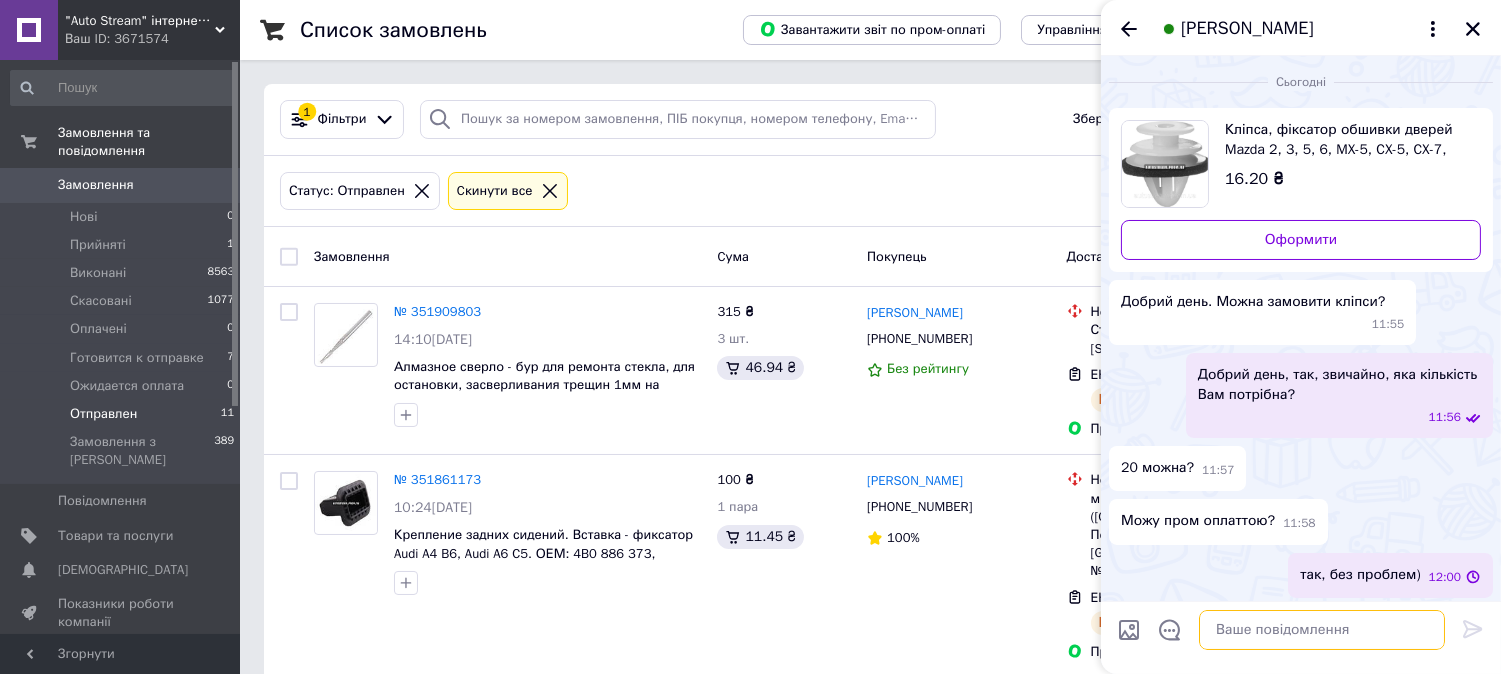 scroll, scrollTop: 4, scrollLeft: 0, axis: vertical 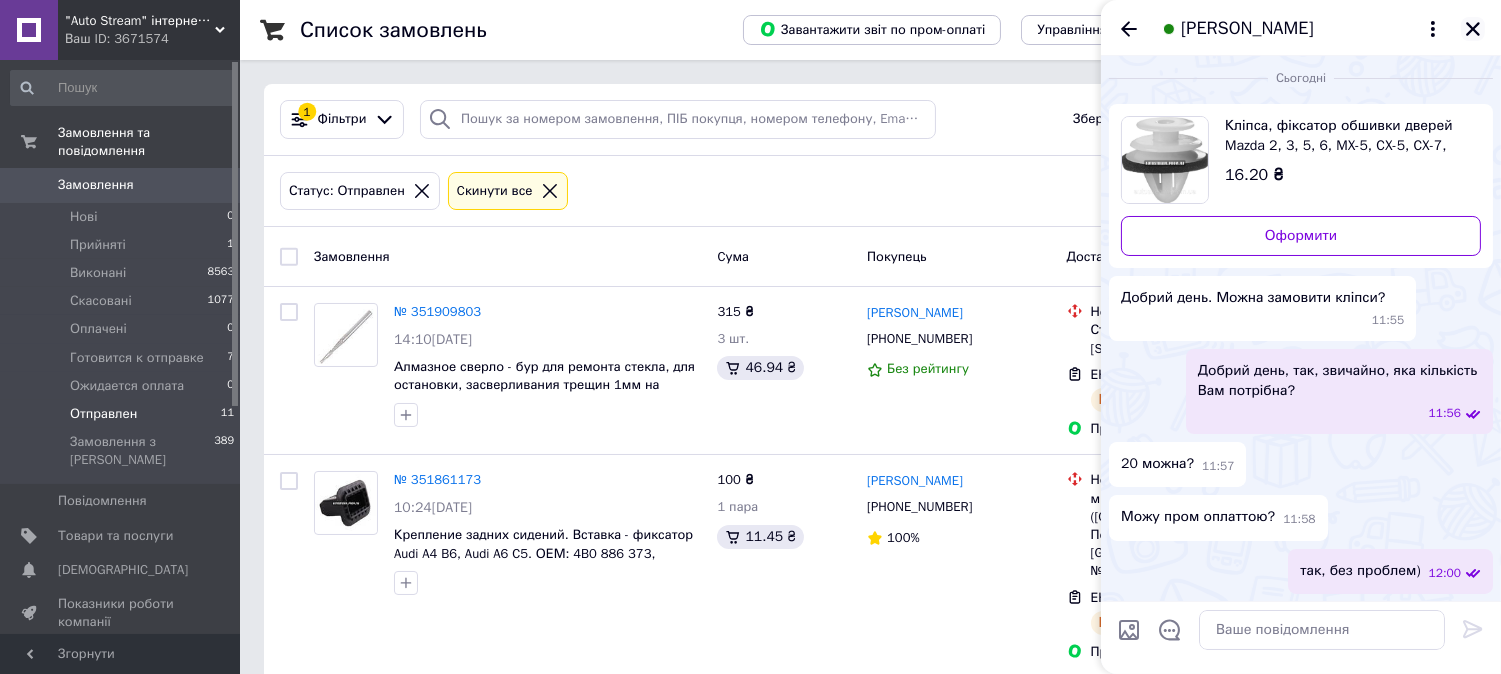 click 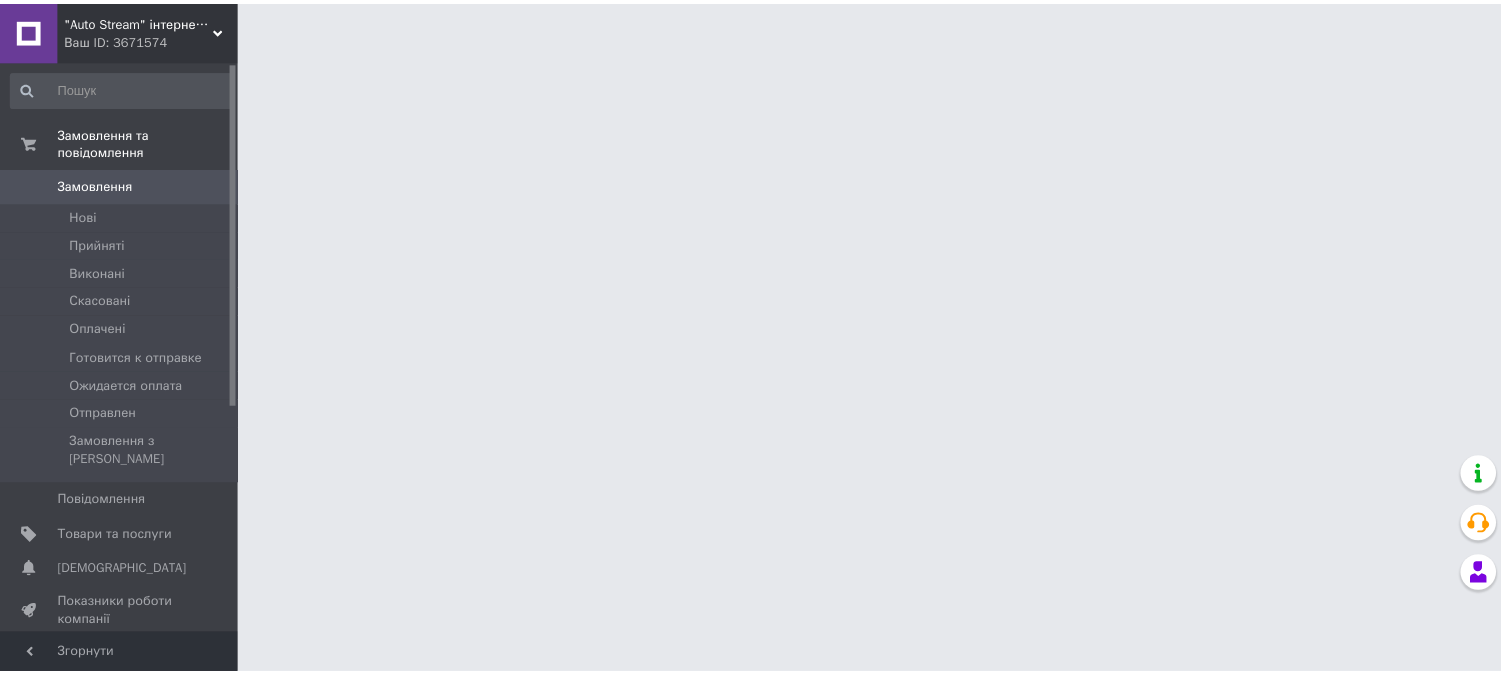 scroll, scrollTop: 0, scrollLeft: 0, axis: both 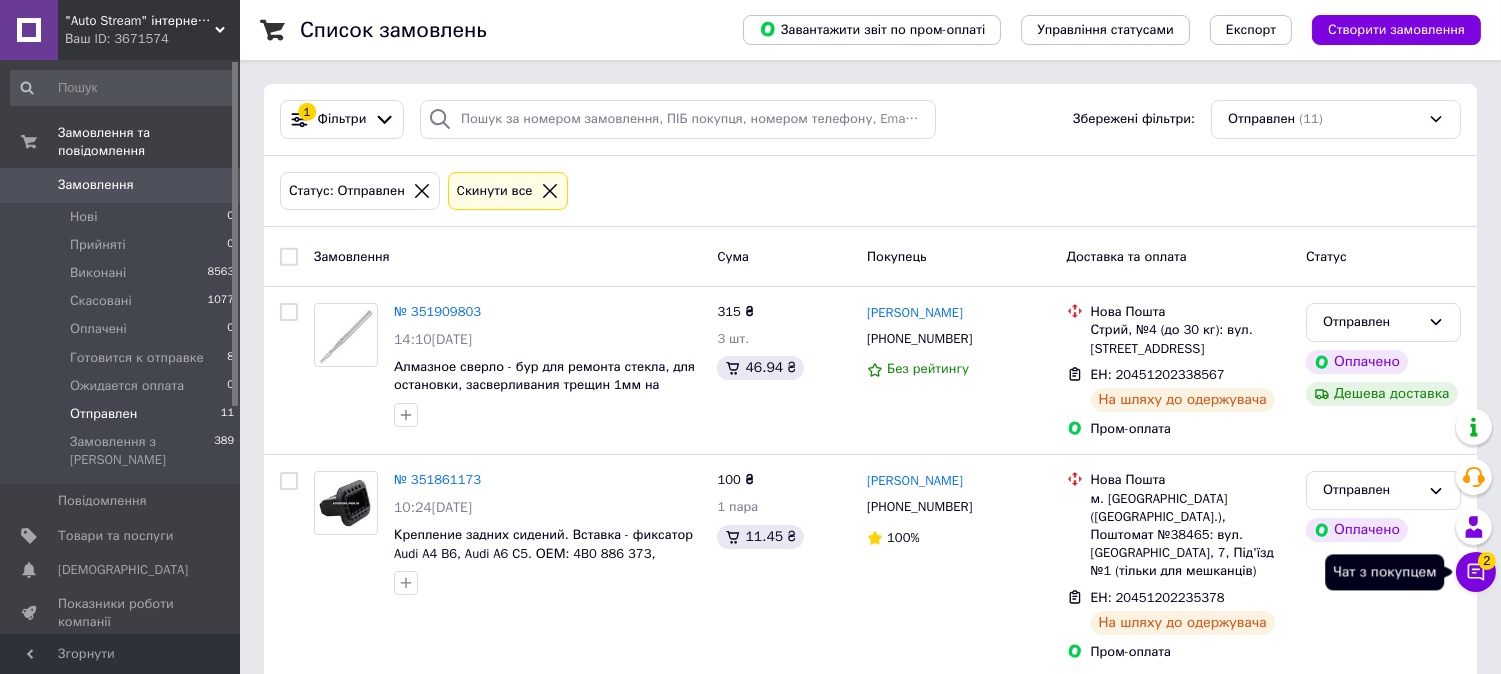 click 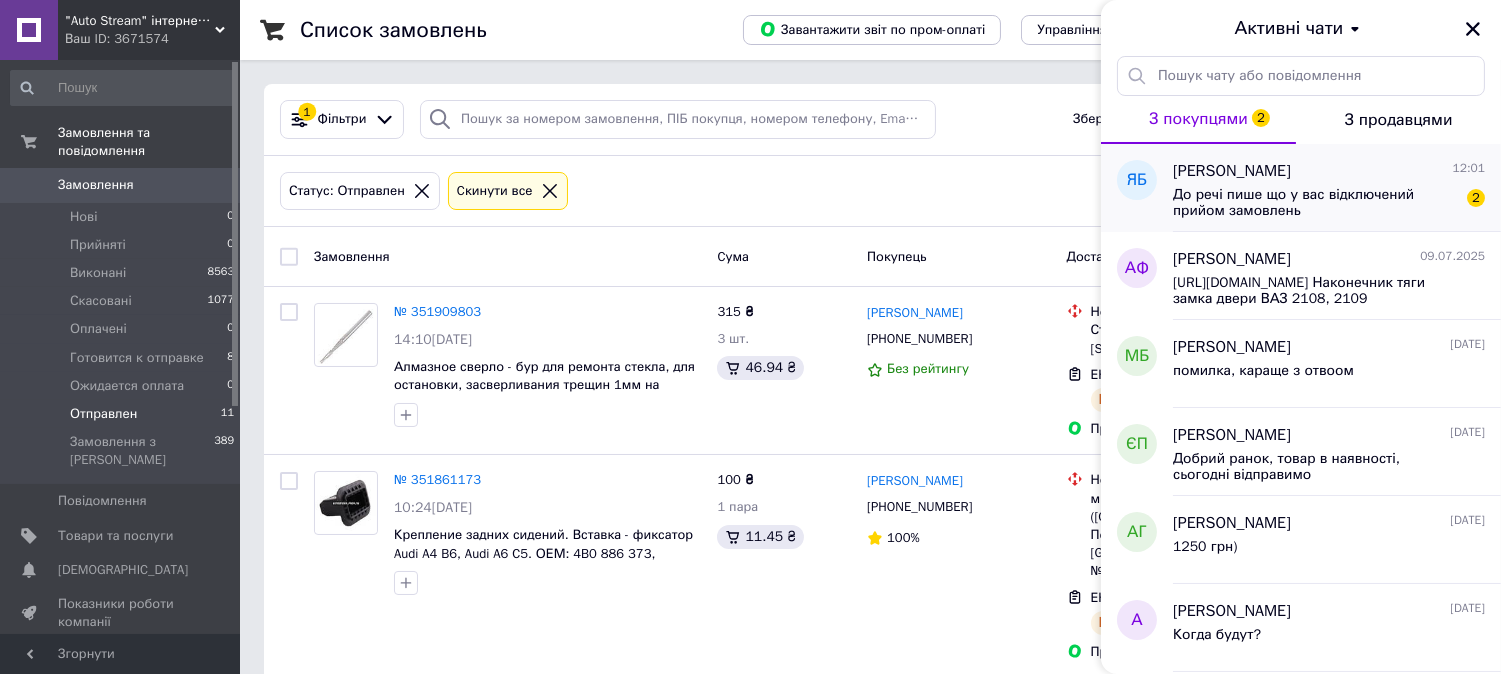 click on "До речі пише що у вас відключений прийом замовлень" at bounding box center (1315, 203) 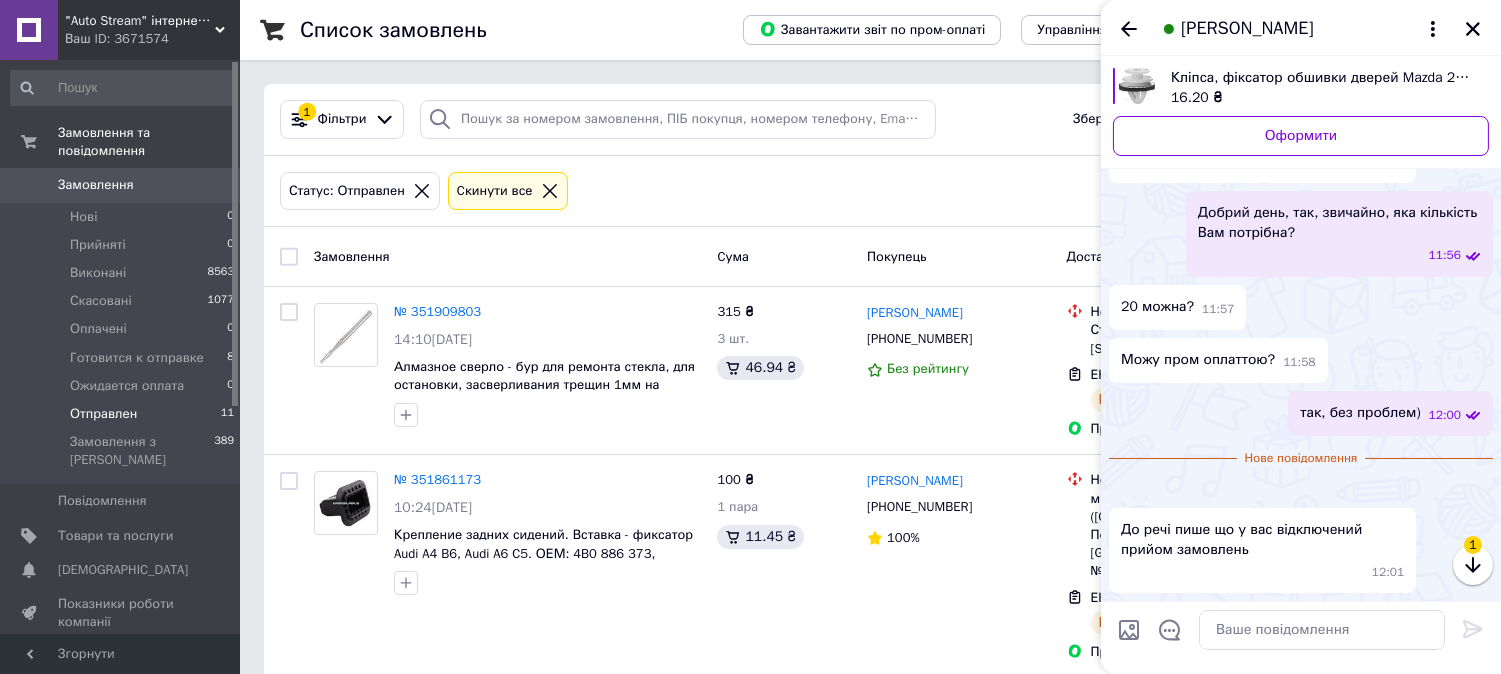 scroll, scrollTop: 390, scrollLeft: 0, axis: vertical 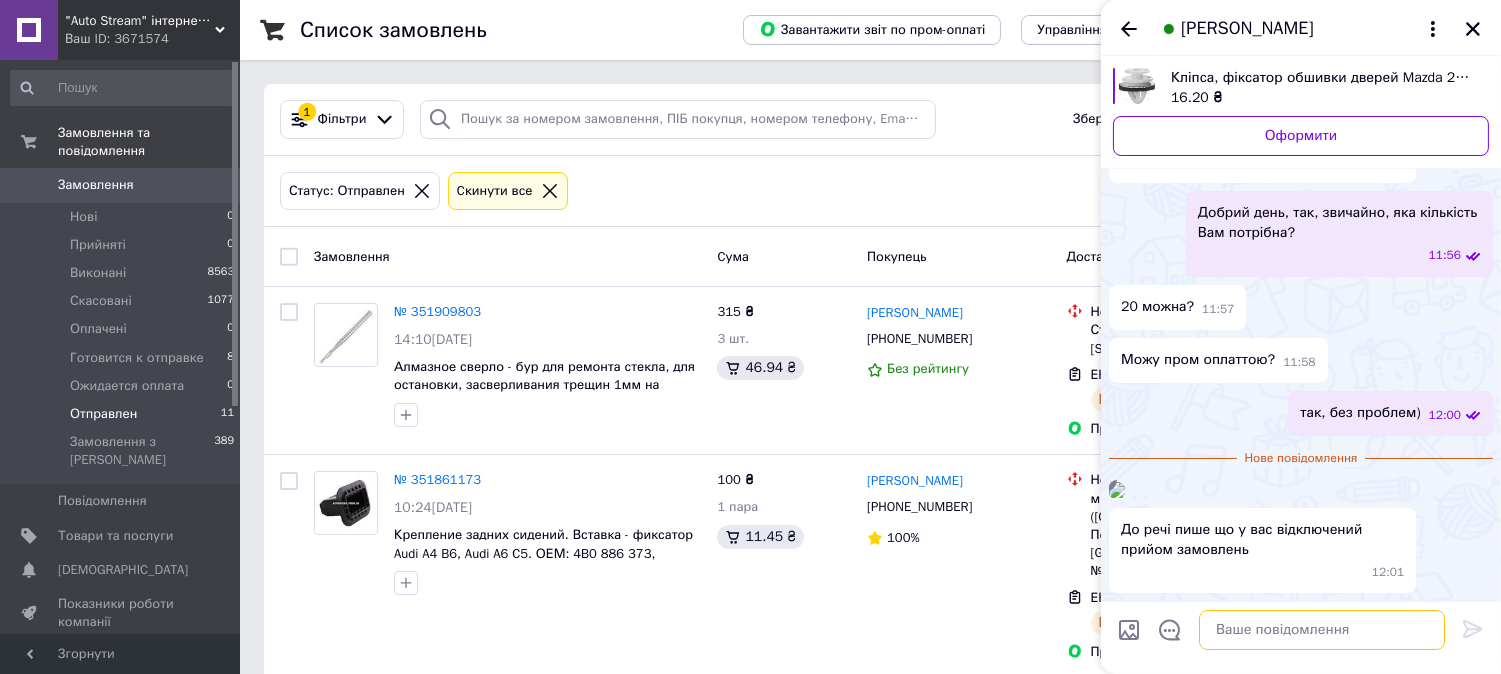 click at bounding box center [1322, 630] 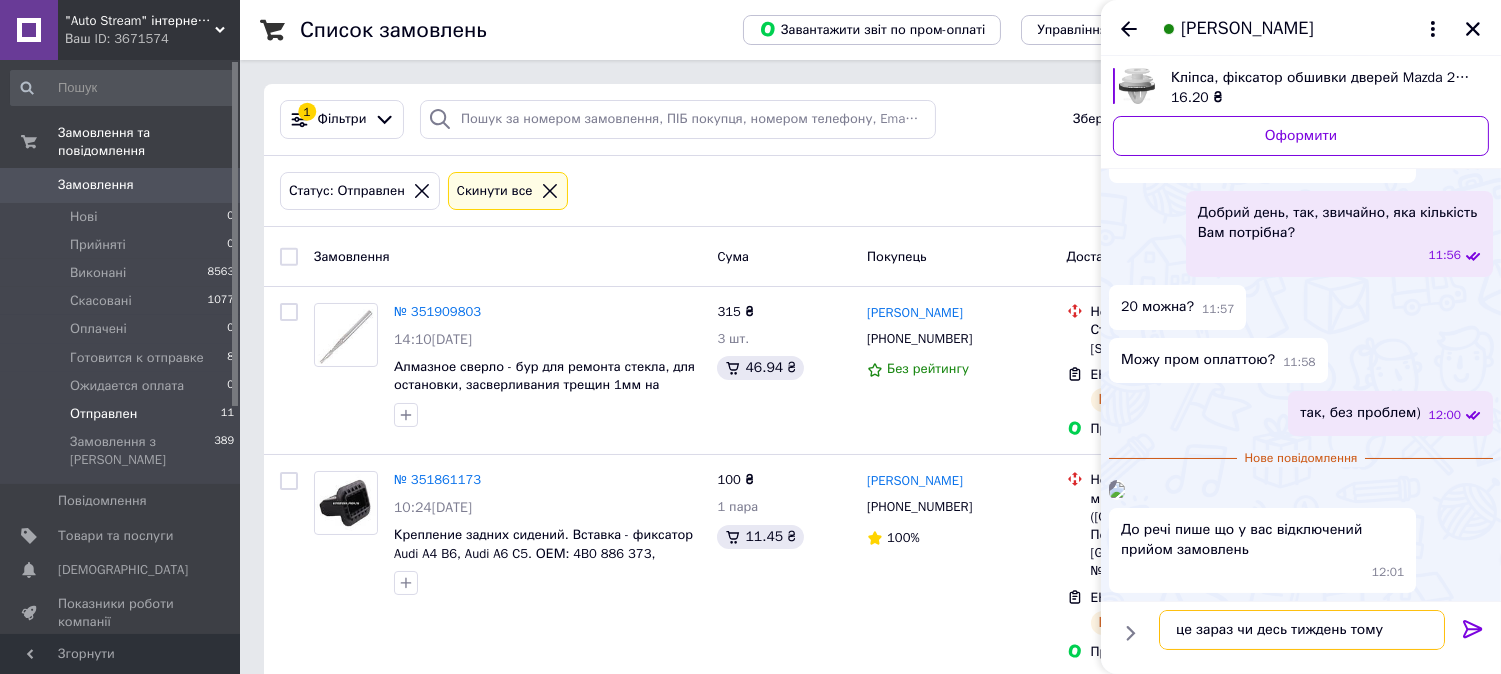 type on "це зараз чи десь тиждень тому?" 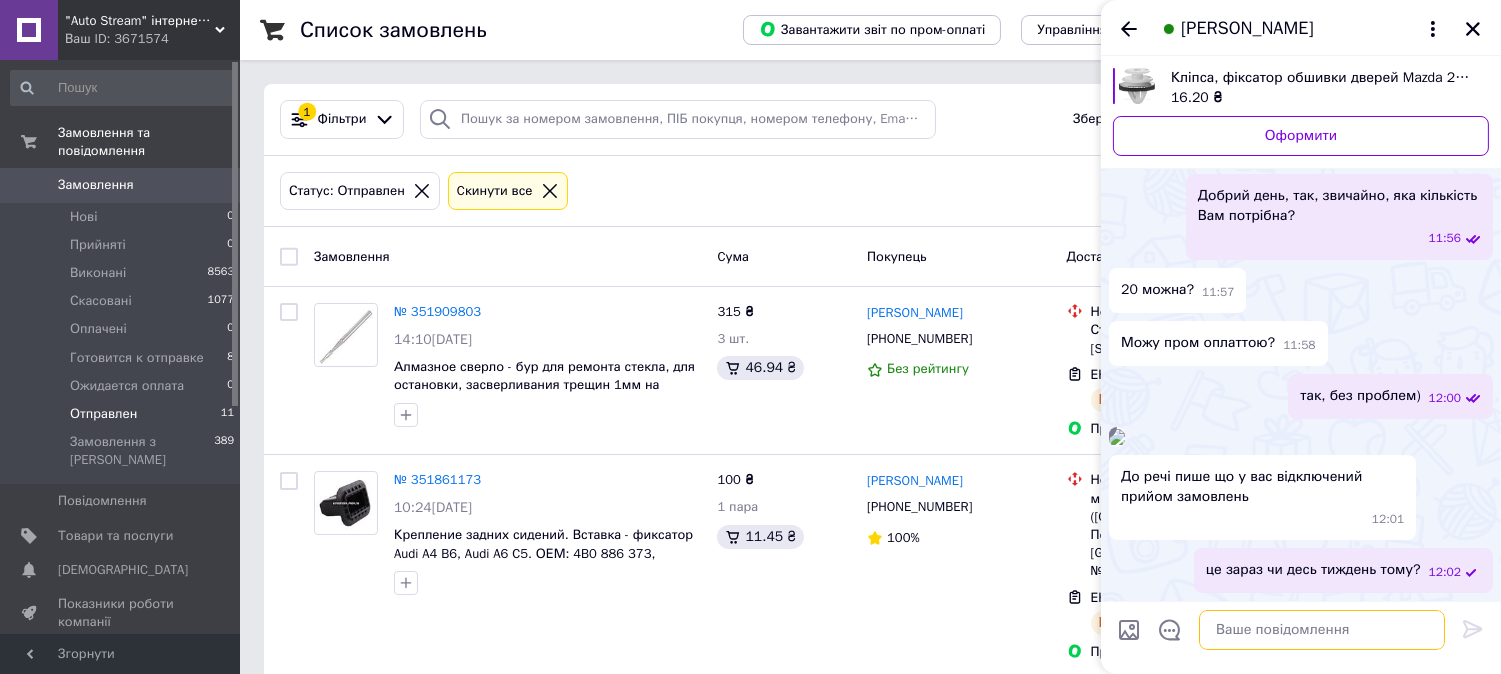 scroll, scrollTop: 407, scrollLeft: 0, axis: vertical 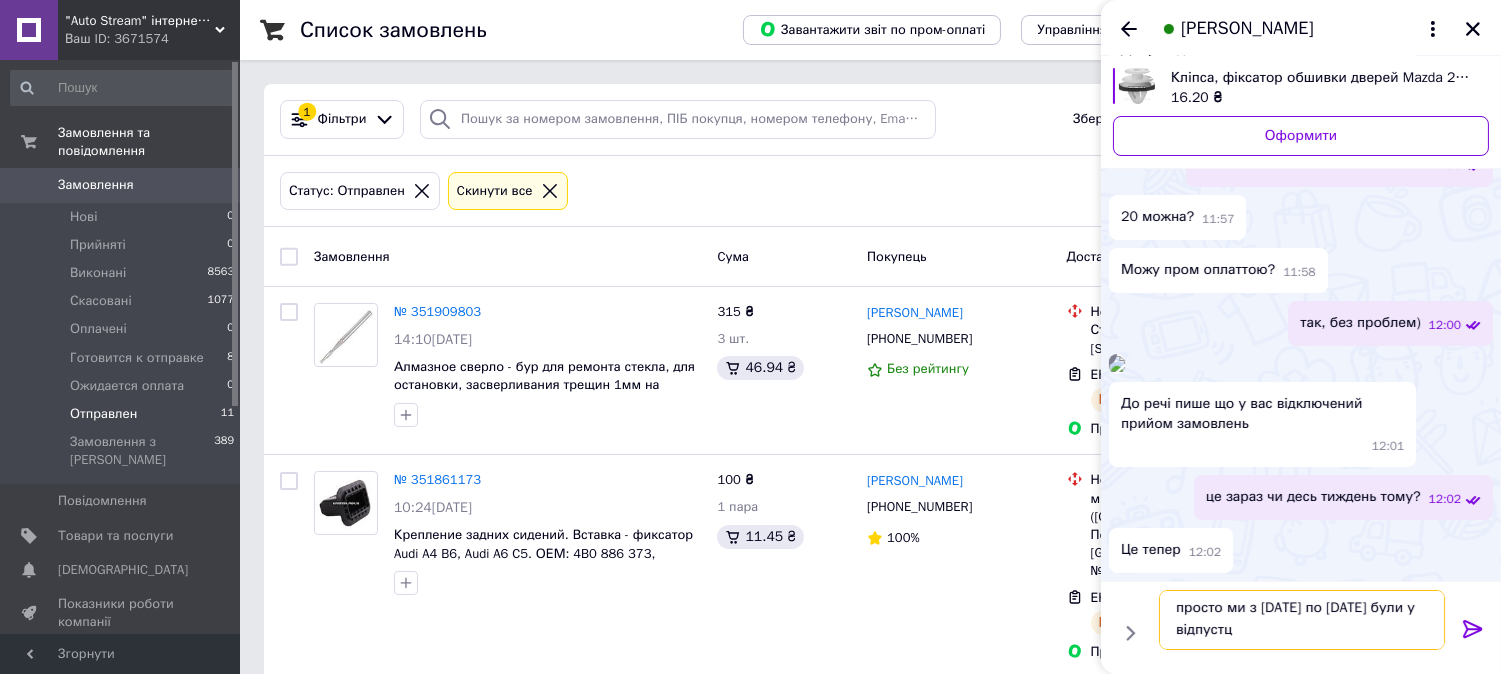 type on "просто ми з 29 червня по 7 липня були у відпустці" 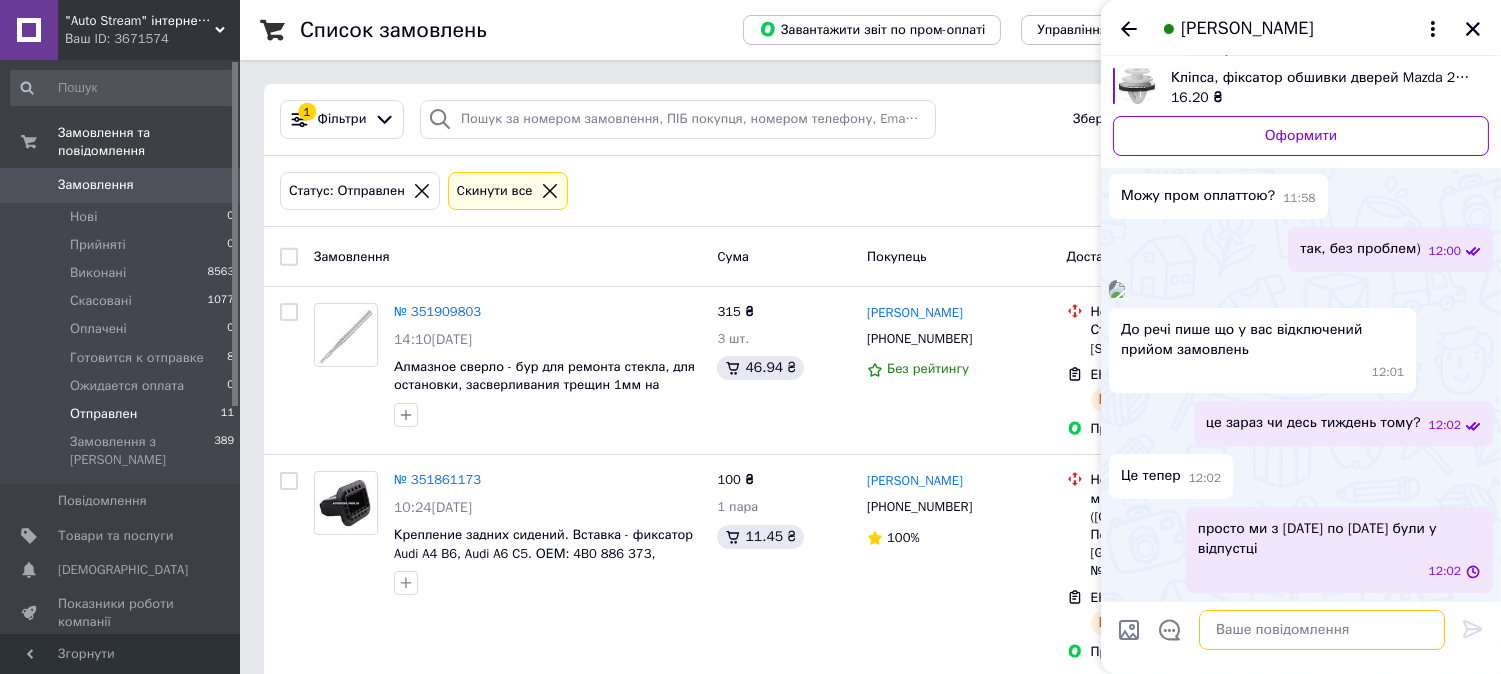 scroll, scrollTop: 0, scrollLeft: 0, axis: both 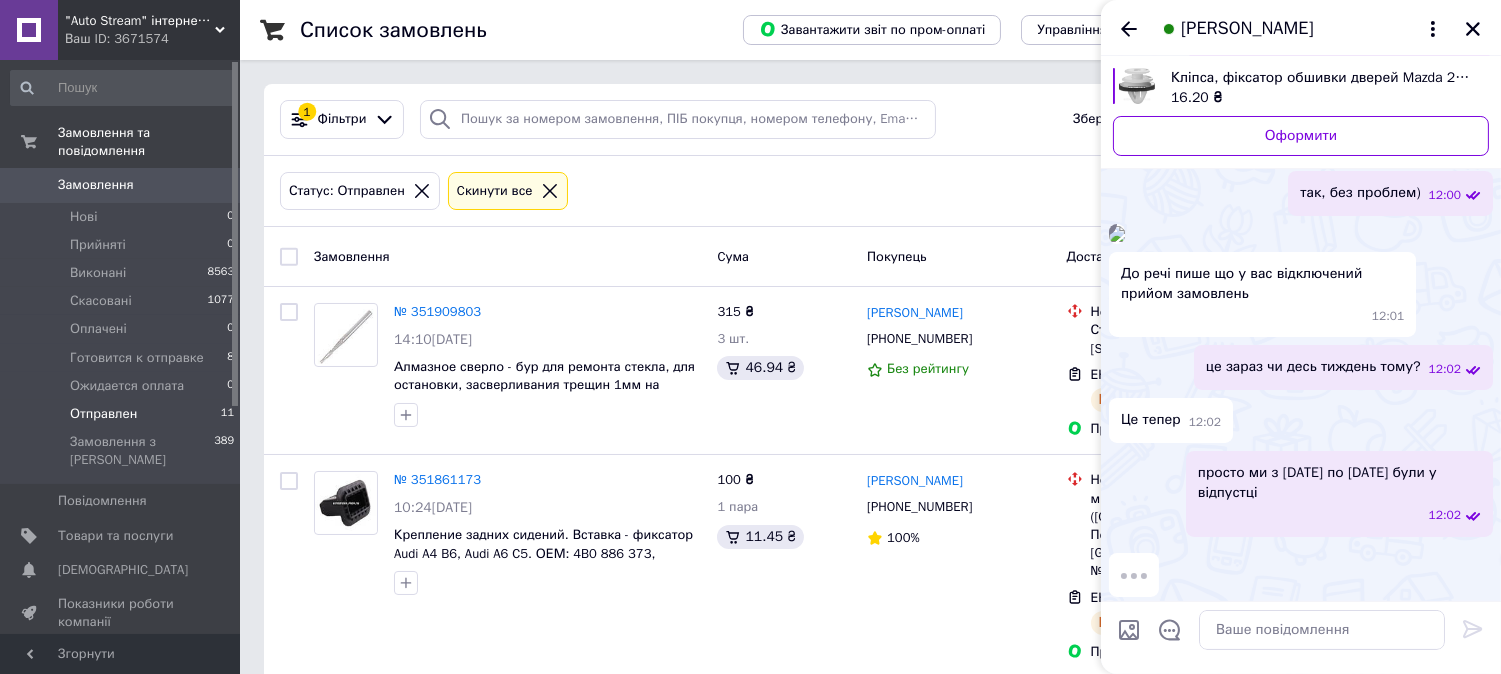 click at bounding box center [1117, 234] 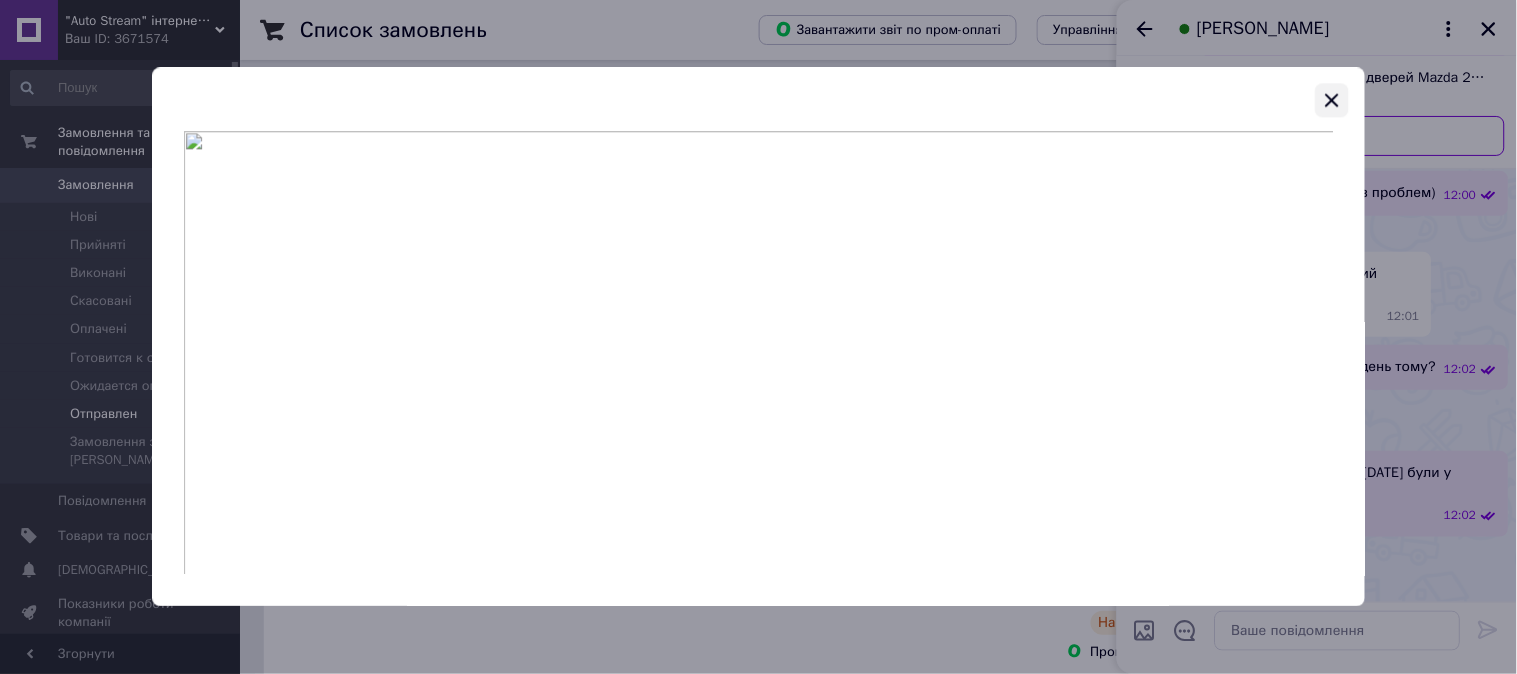 click 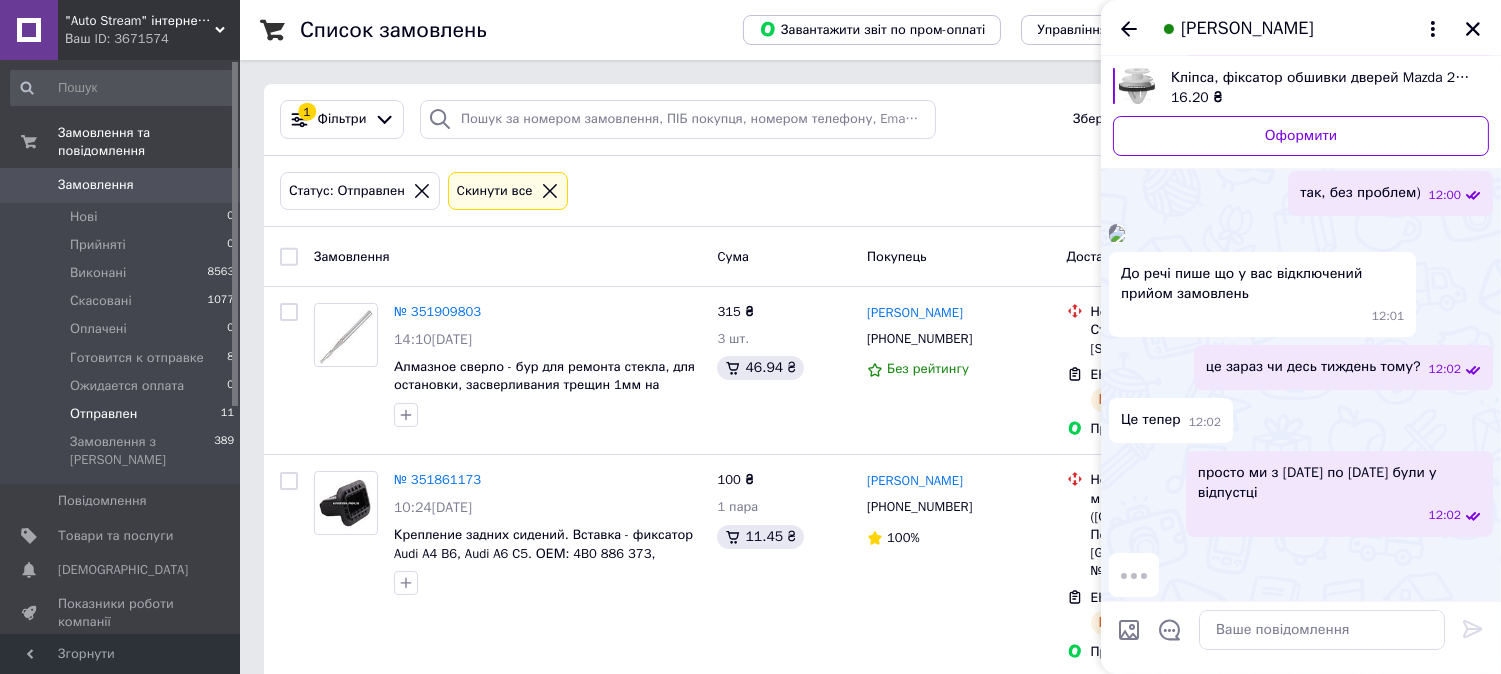 scroll, scrollTop: 613, scrollLeft: 0, axis: vertical 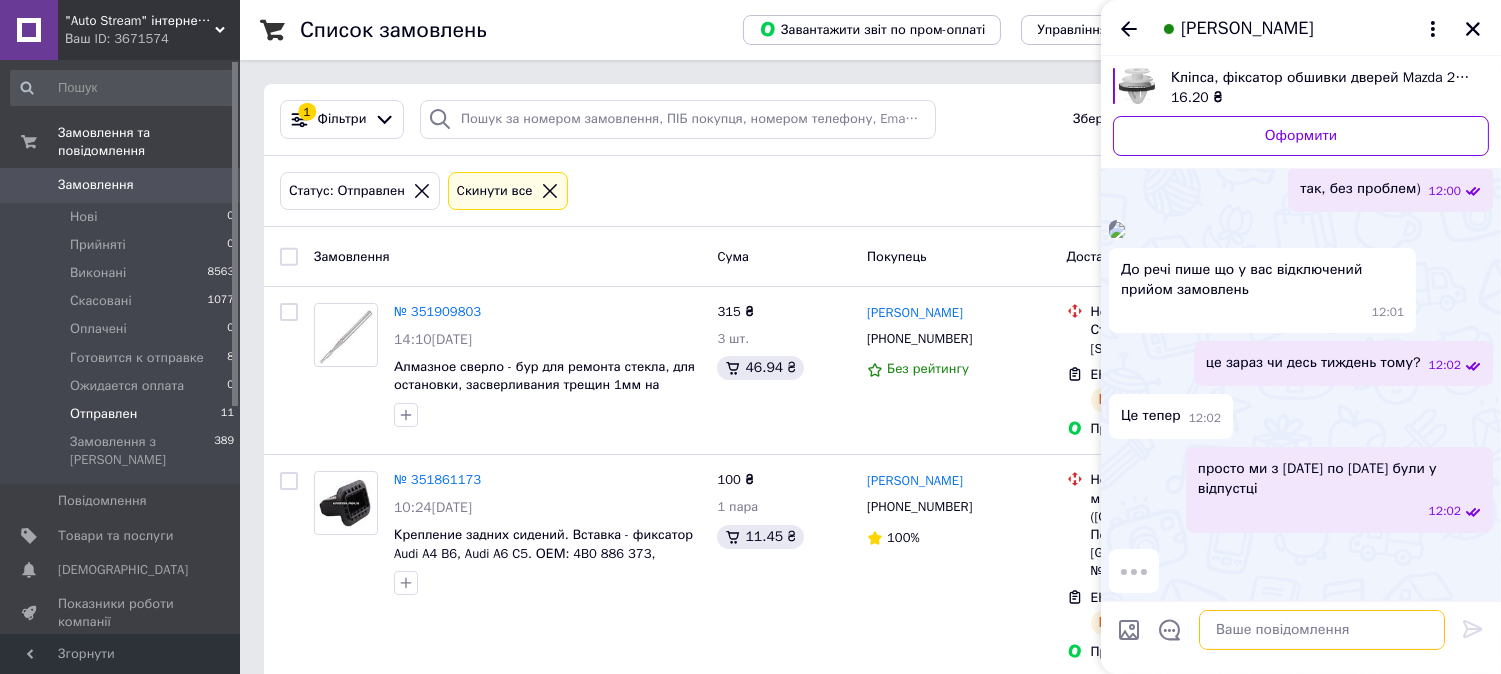 click at bounding box center [1322, 630] 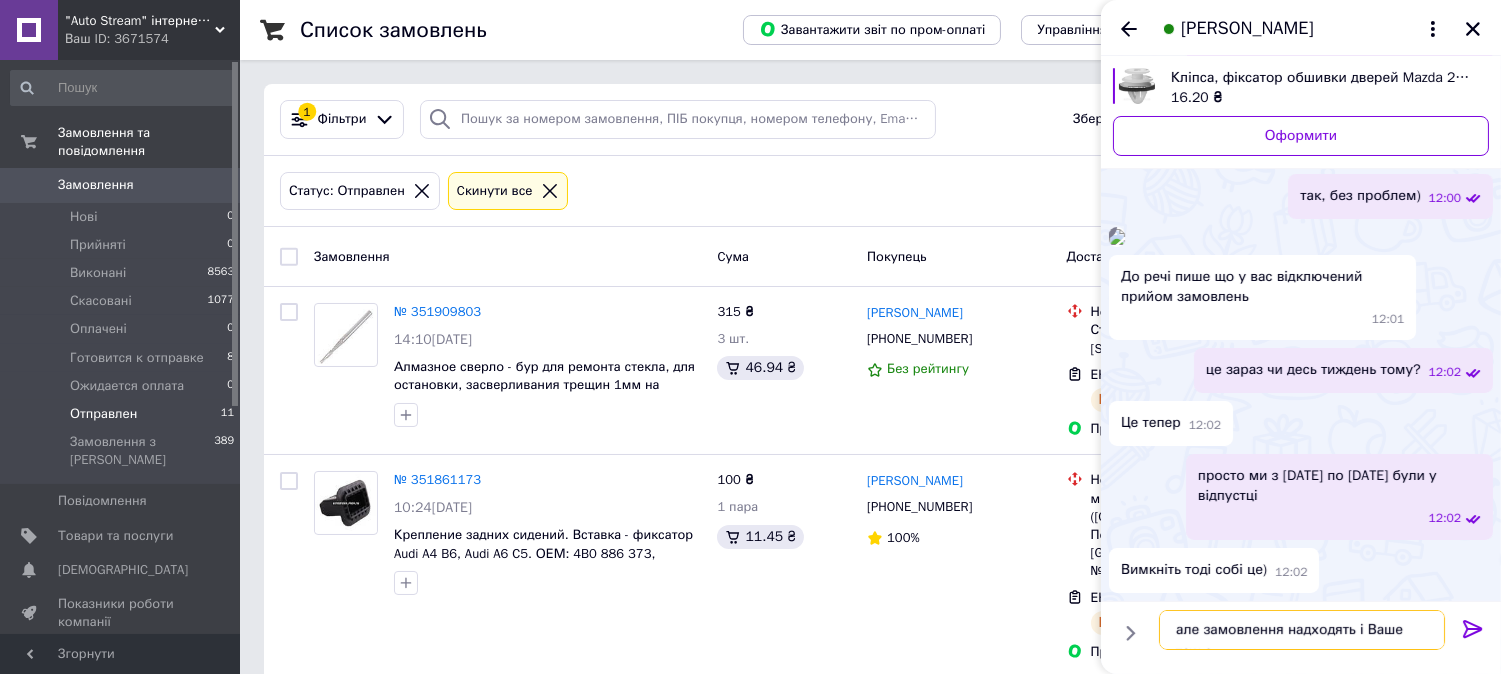 scroll, scrollTop: 613, scrollLeft: 0, axis: vertical 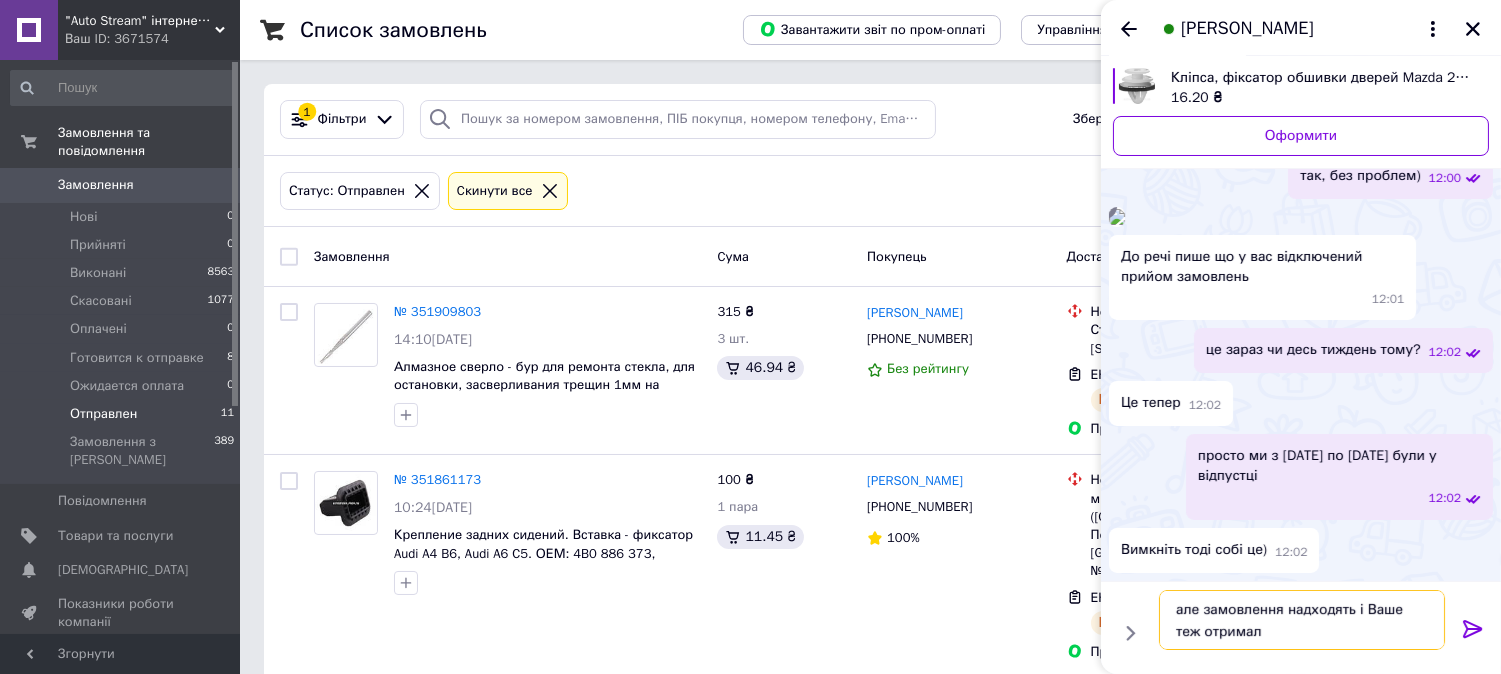 type on "але замовлення надходять і Ваше теж отримали" 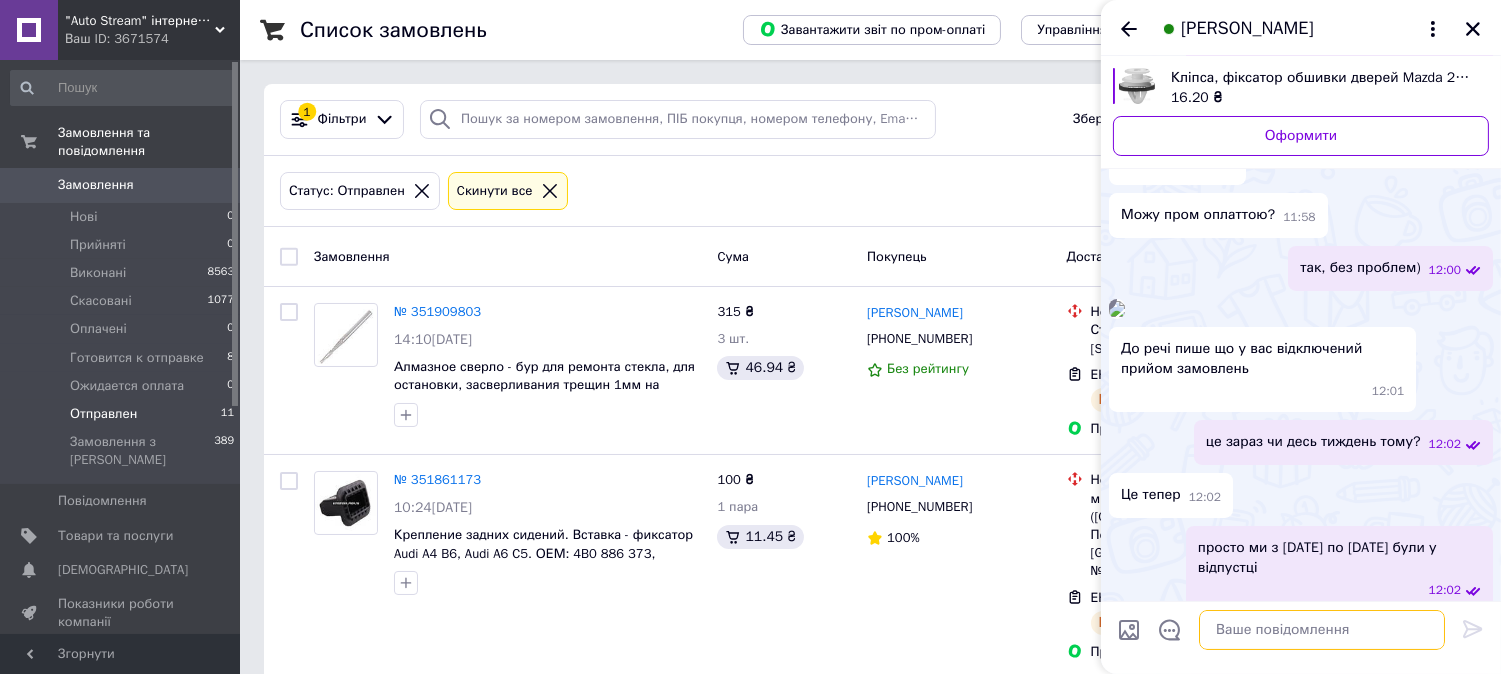 scroll, scrollTop: 255, scrollLeft: 0, axis: vertical 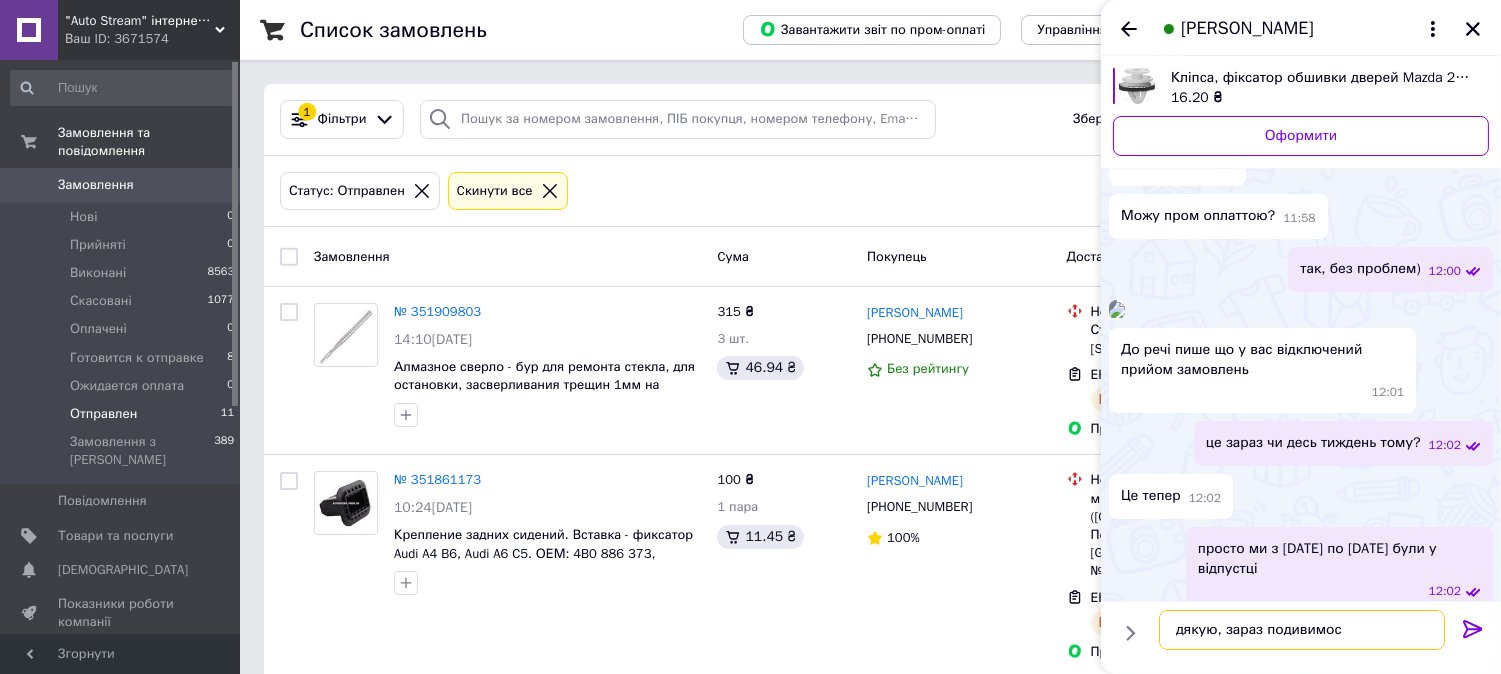 type on "дякую, зараз подивимося" 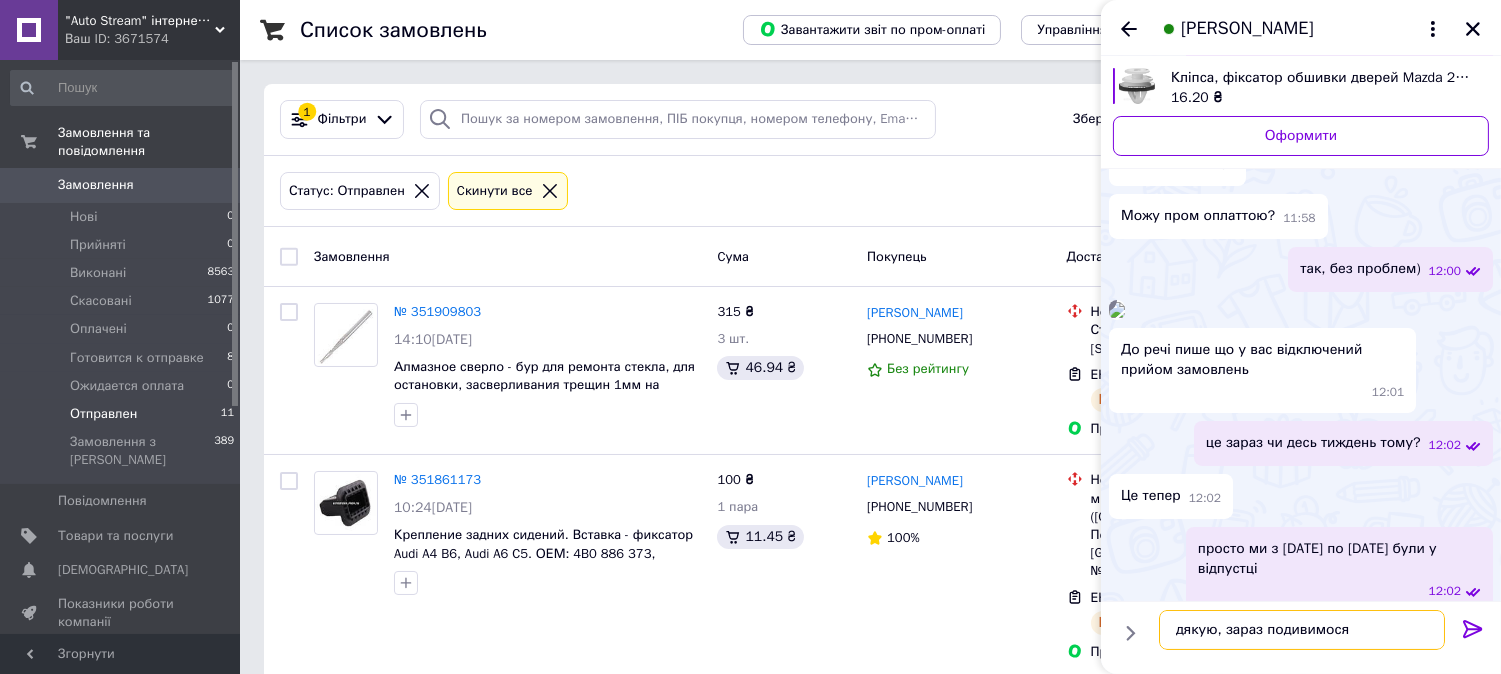 type 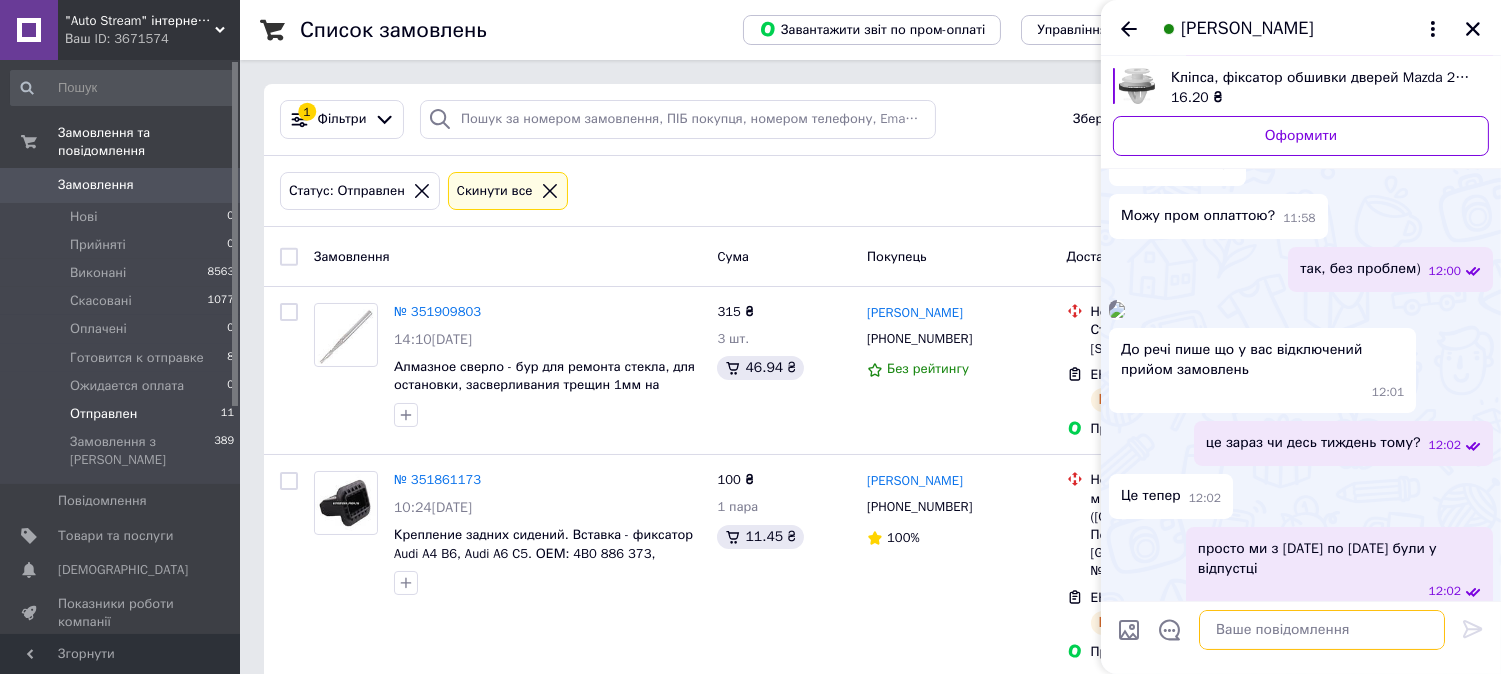 scroll, scrollTop: 753, scrollLeft: 0, axis: vertical 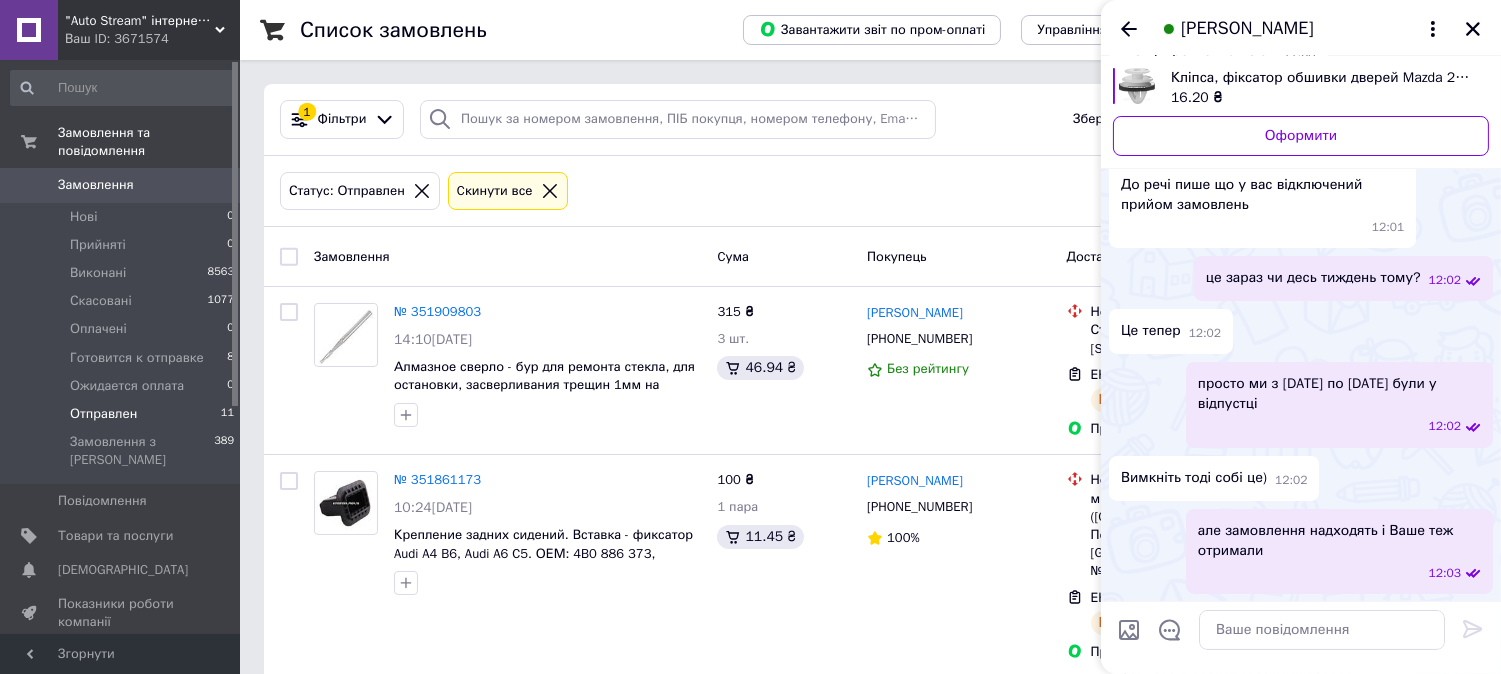click at bounding box center [1117, 145] 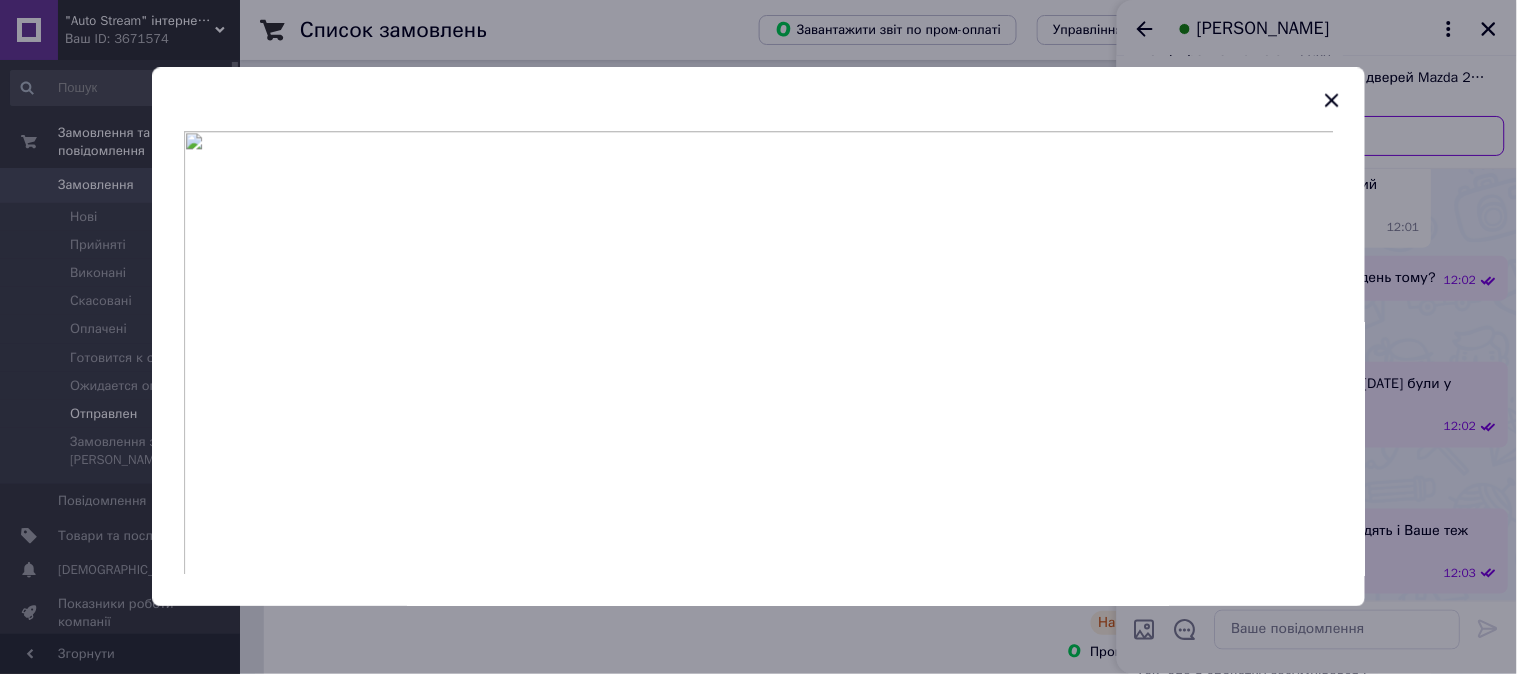 click 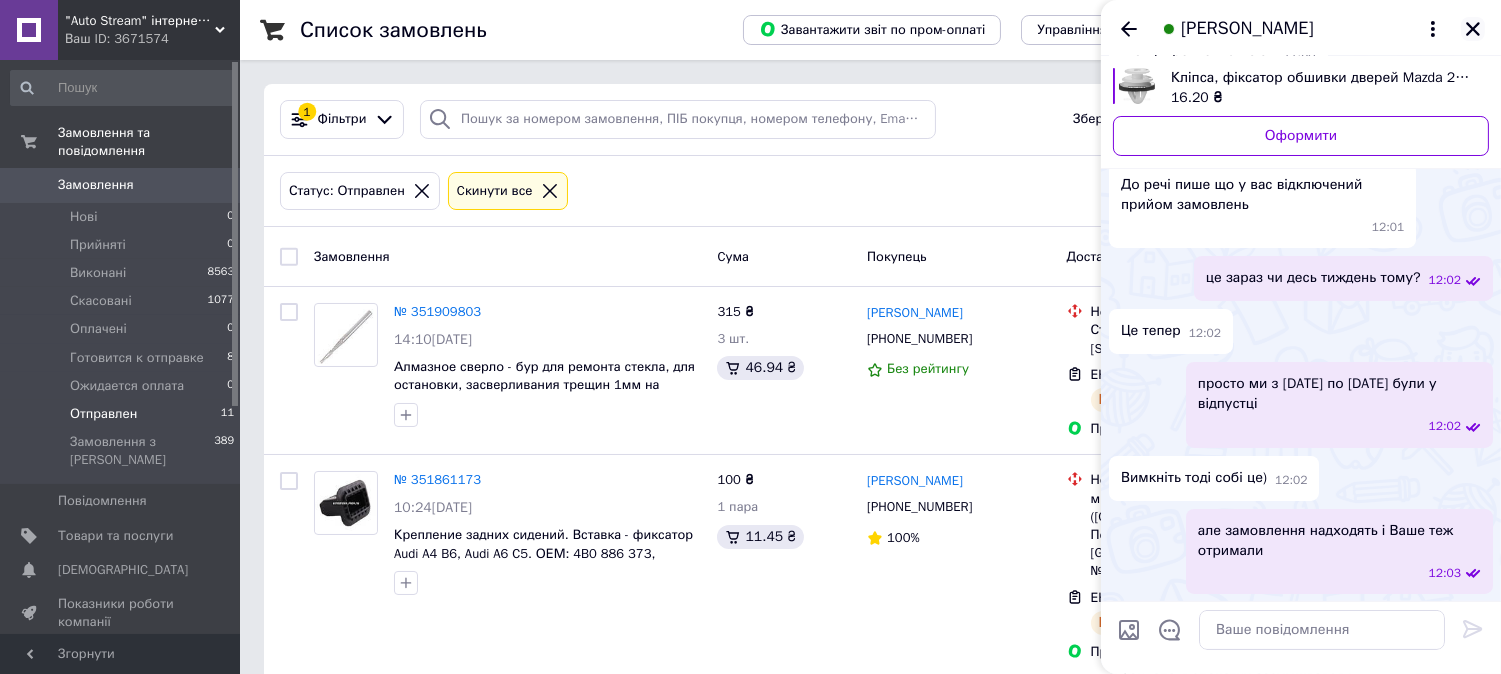 click 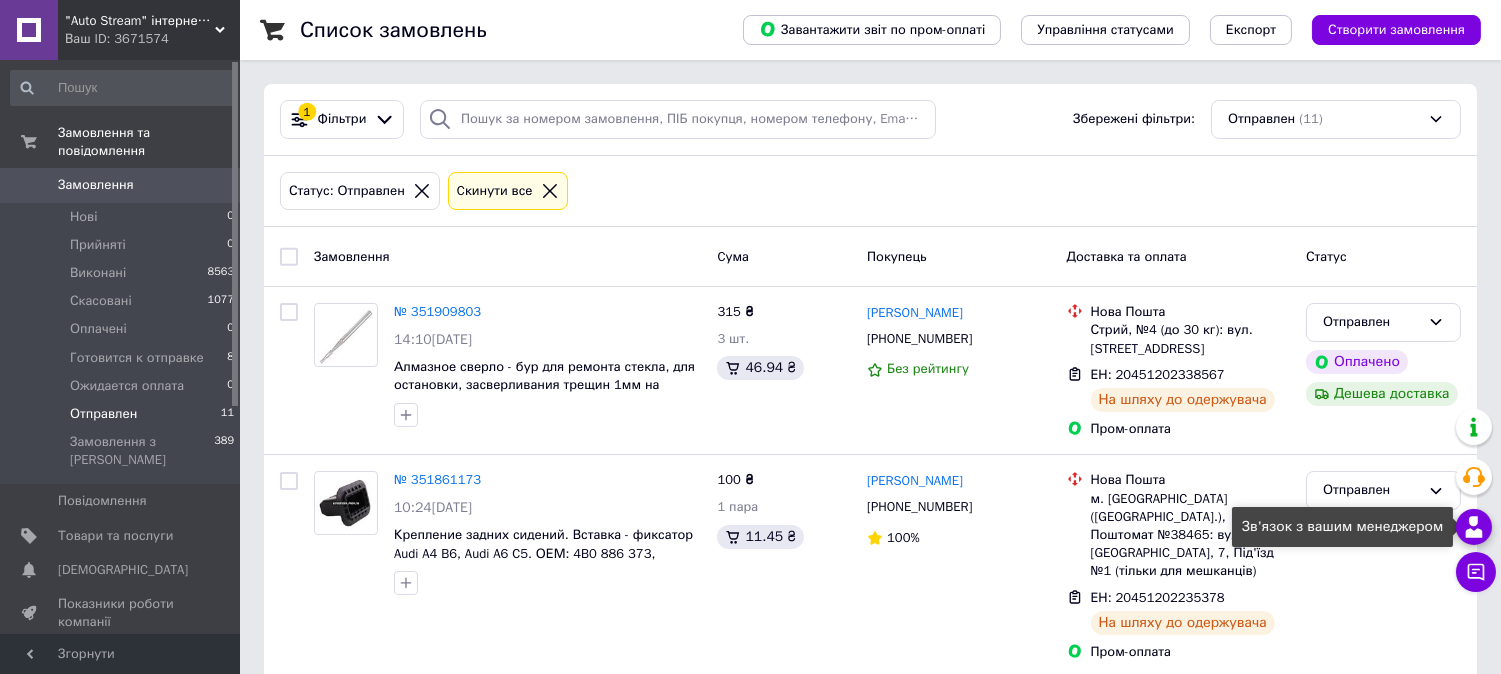 click 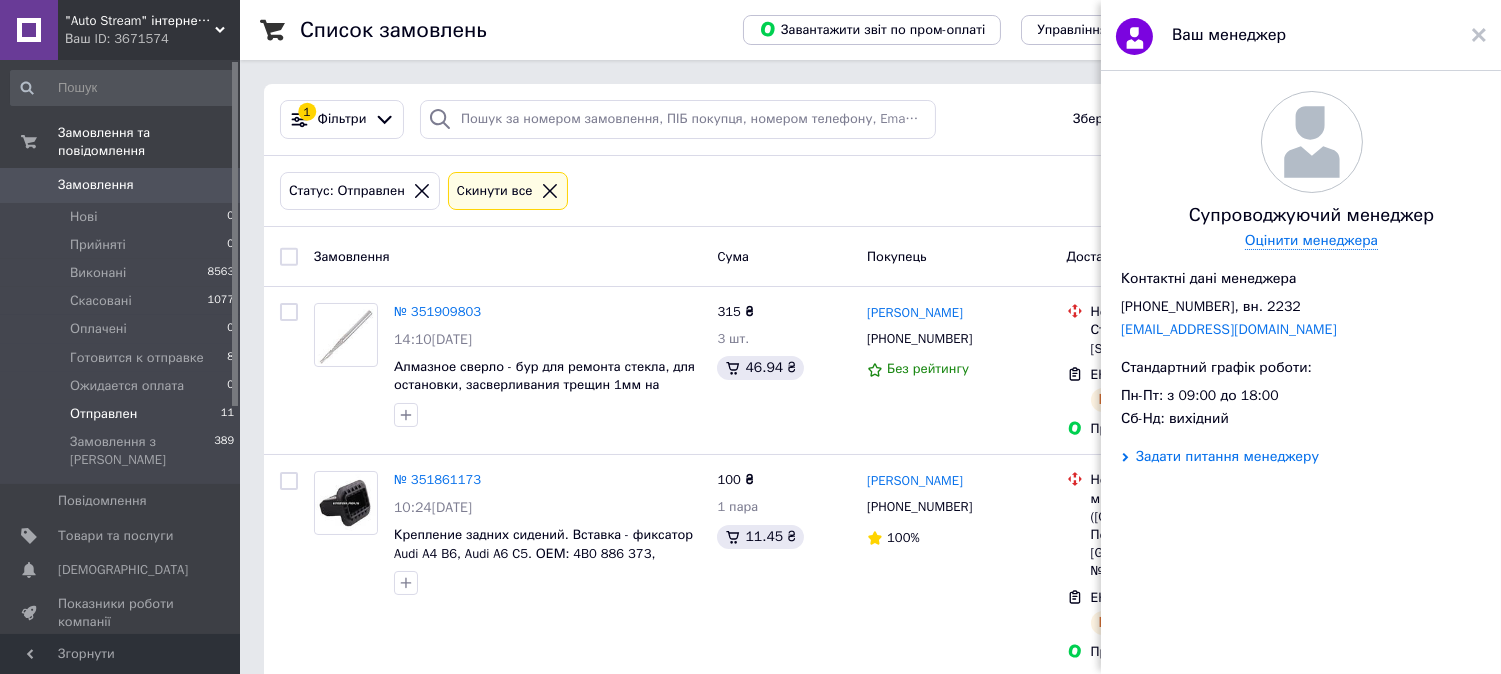 click on "Задати питання менеджеру" at bounding box center (1227, 457) 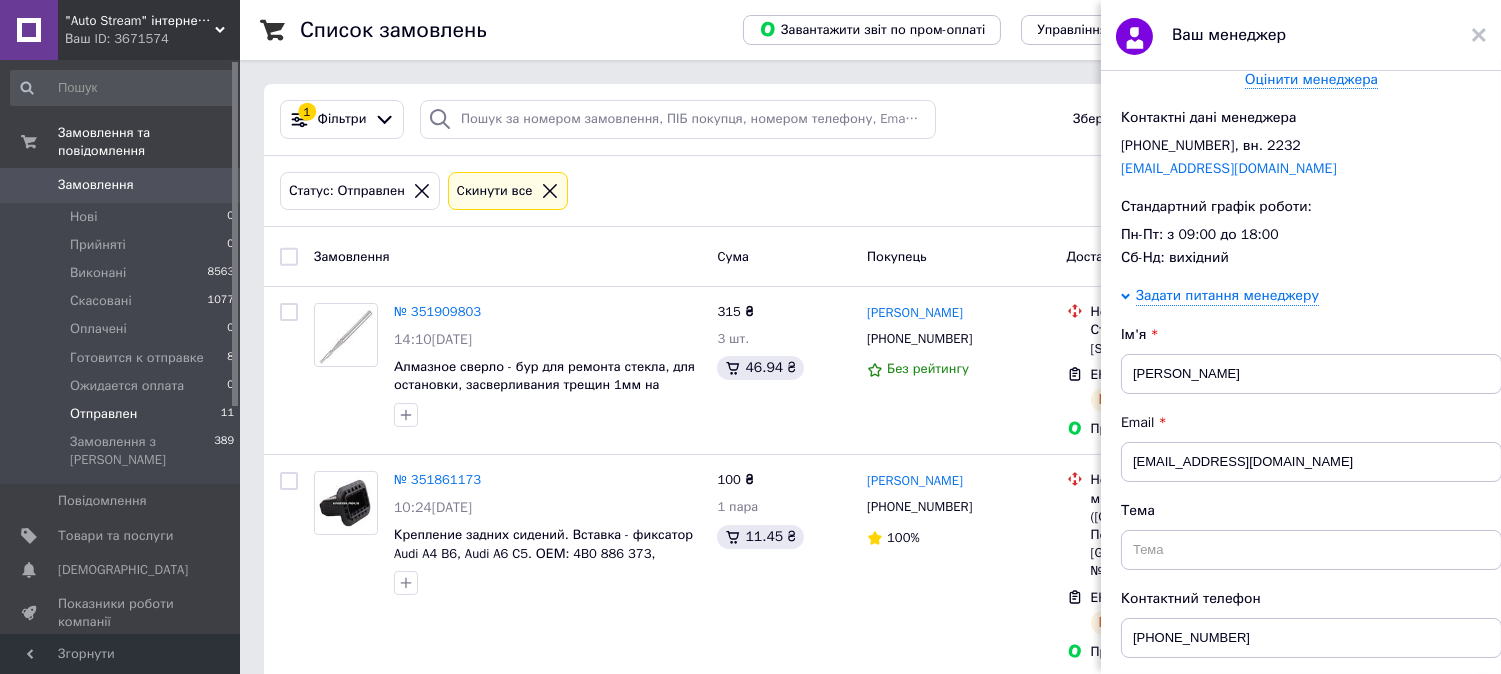 scroll, scrollTop: 333, scrollLeft: 0, axis: vertical 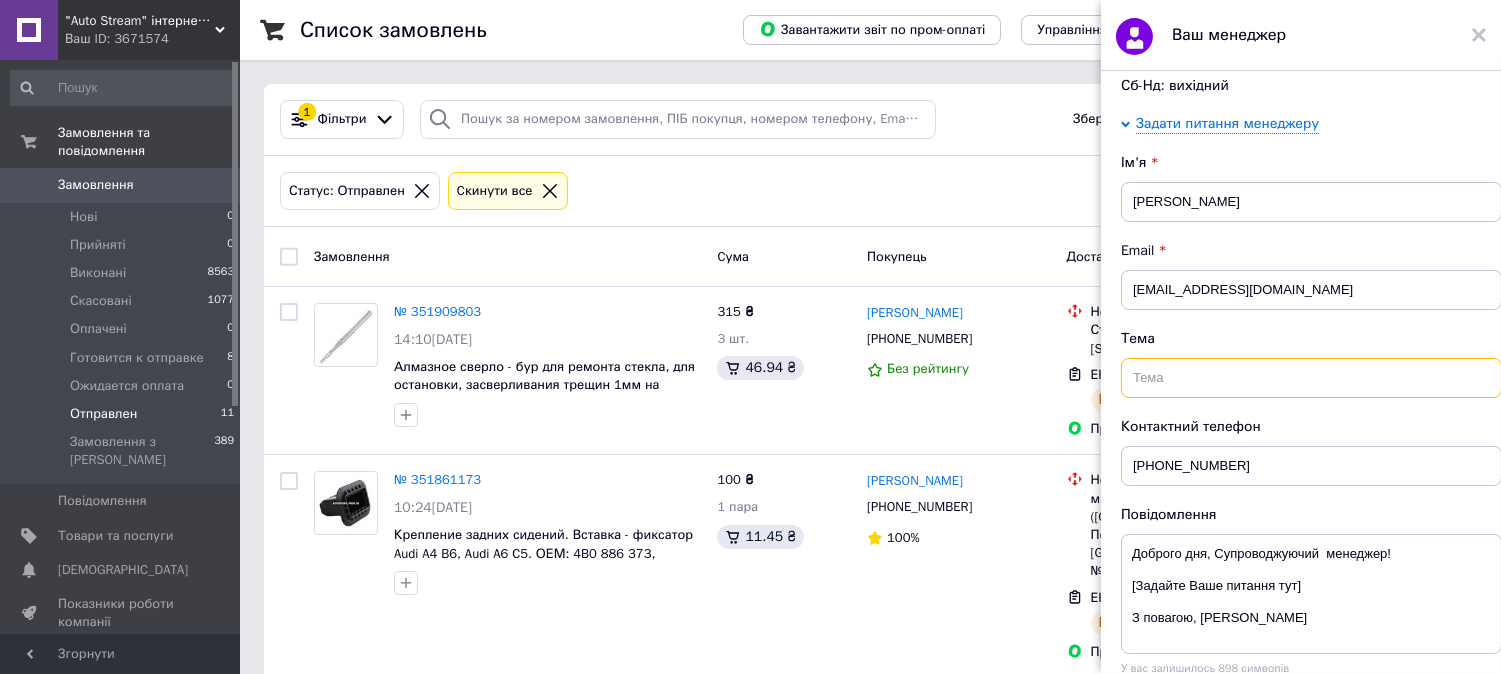 click at bounding box center (1311, 378) 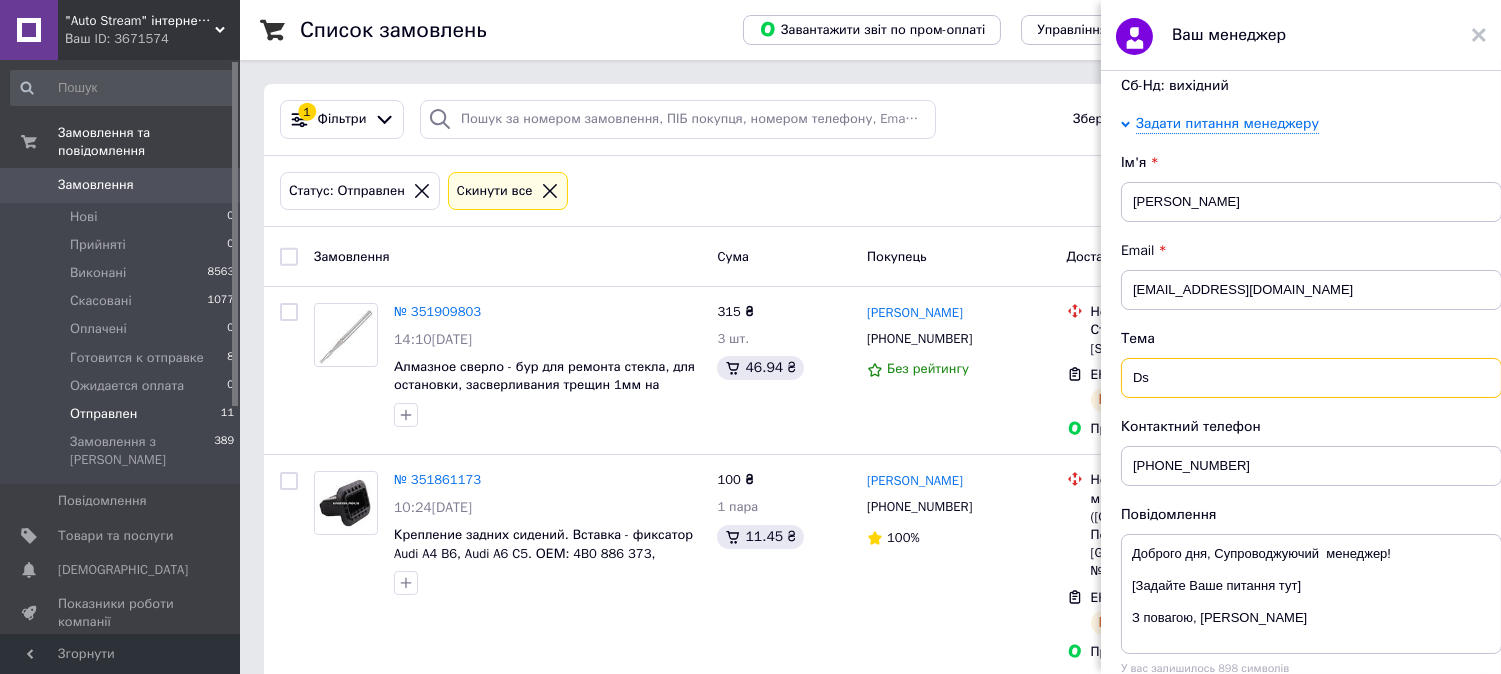 type on "D" 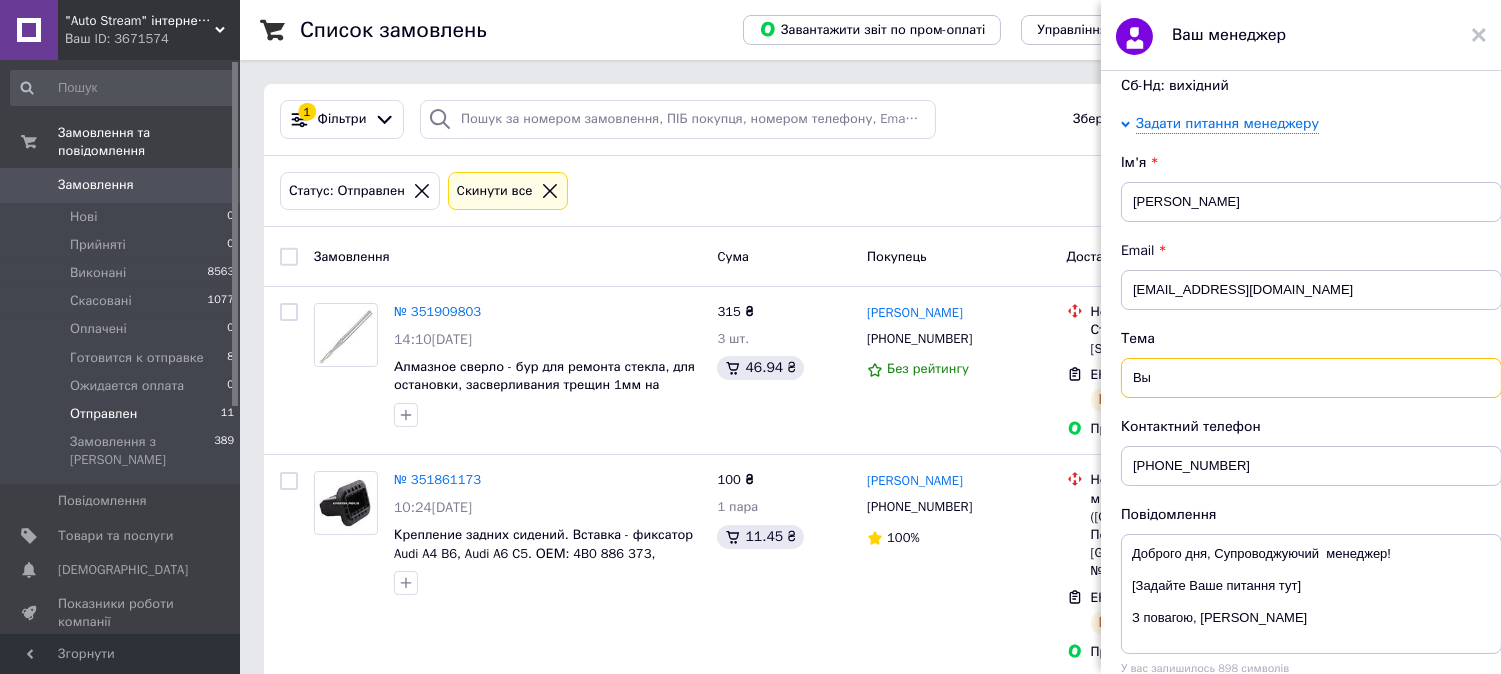 type on "В" 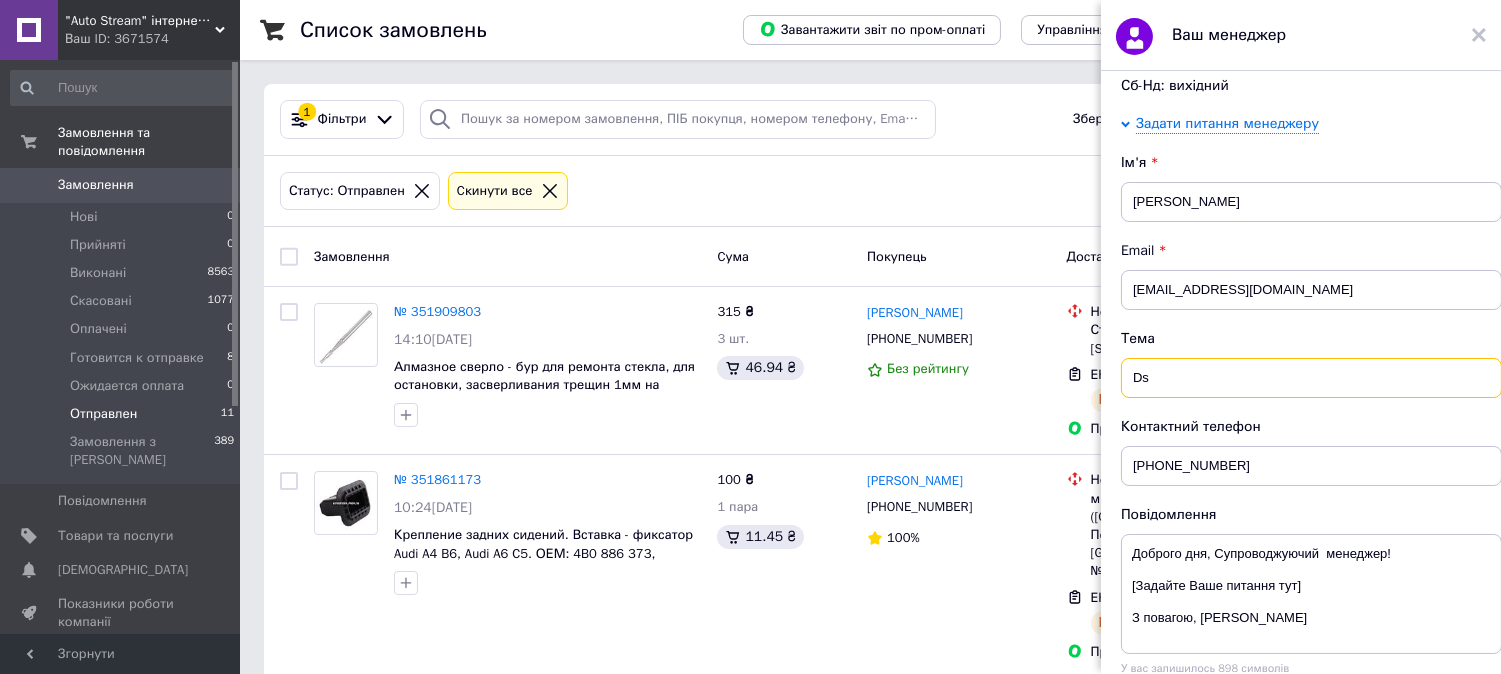 type on "D" 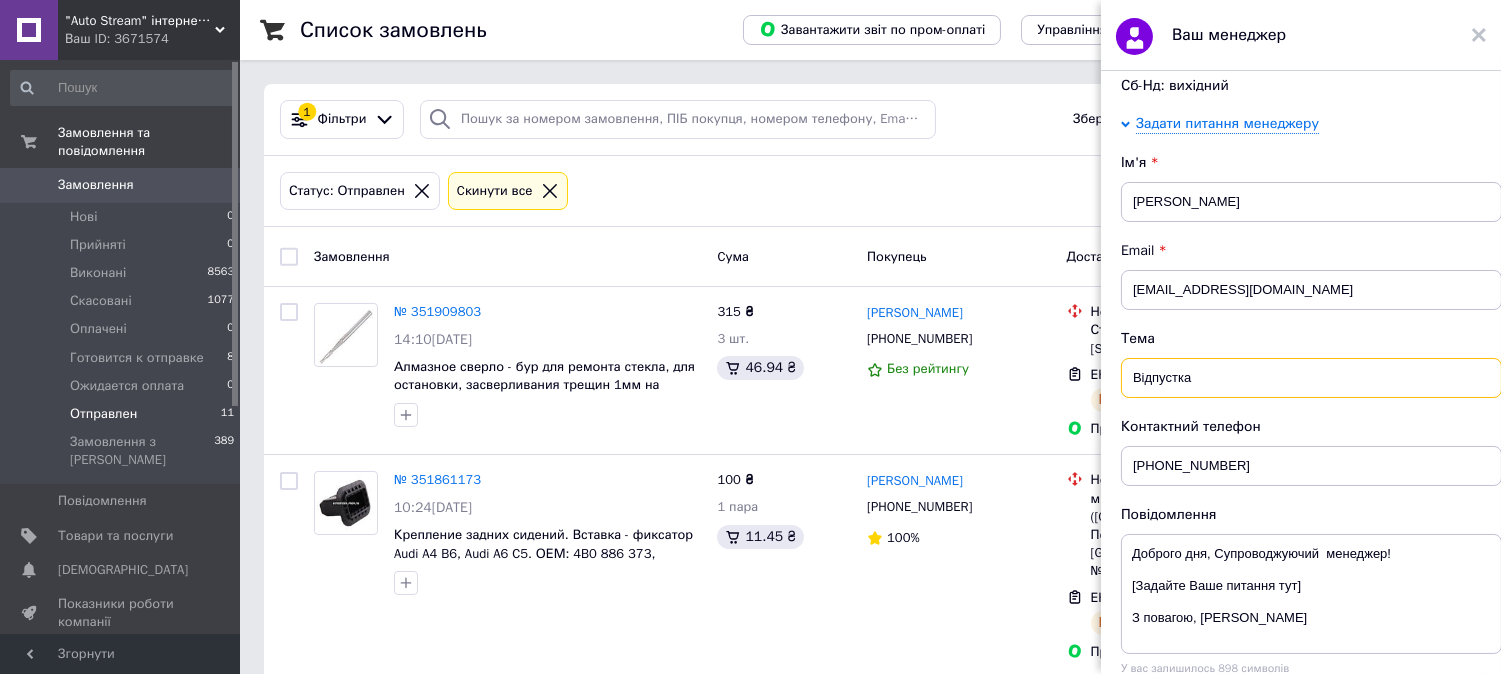 type on "Відпустка" 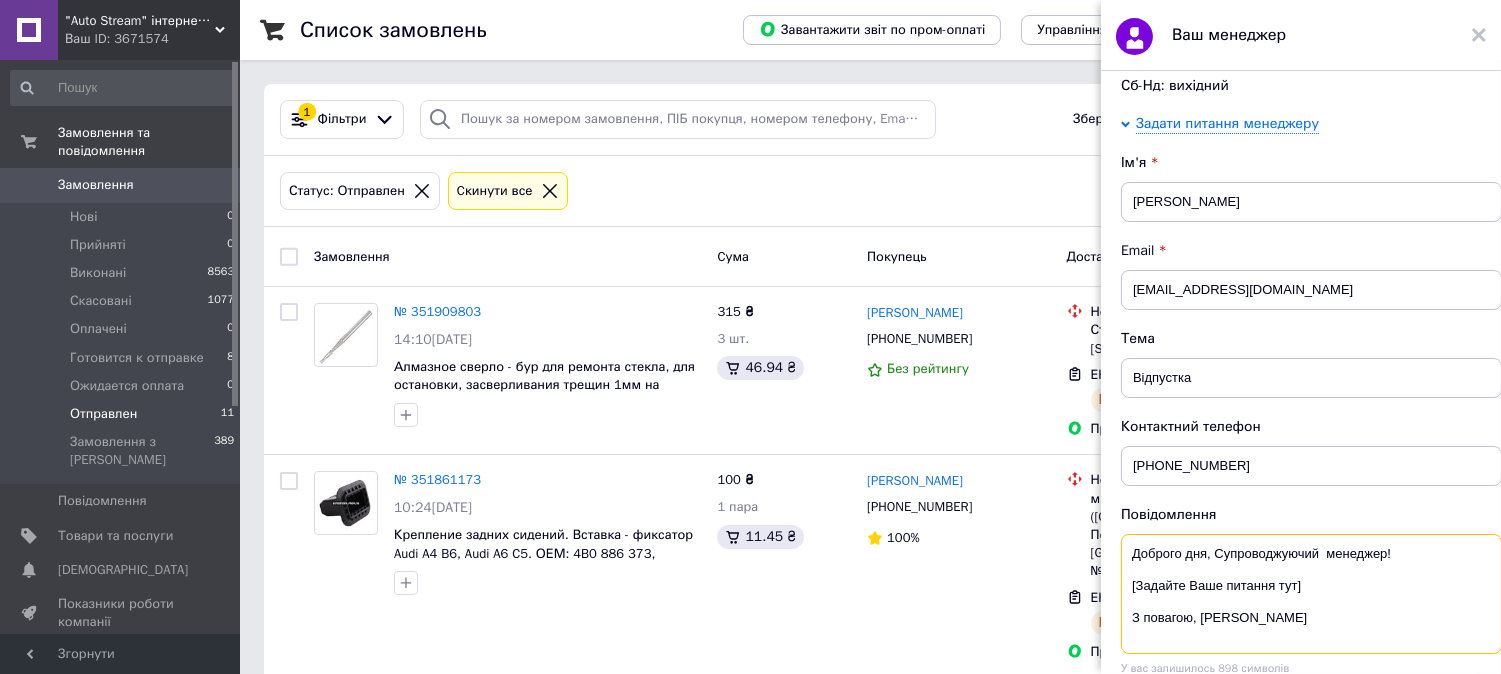 drag, startPoint x: 1315, startPoint y: 590, endPoint x: 1117, endPoint y: 600, distance: 198.25237 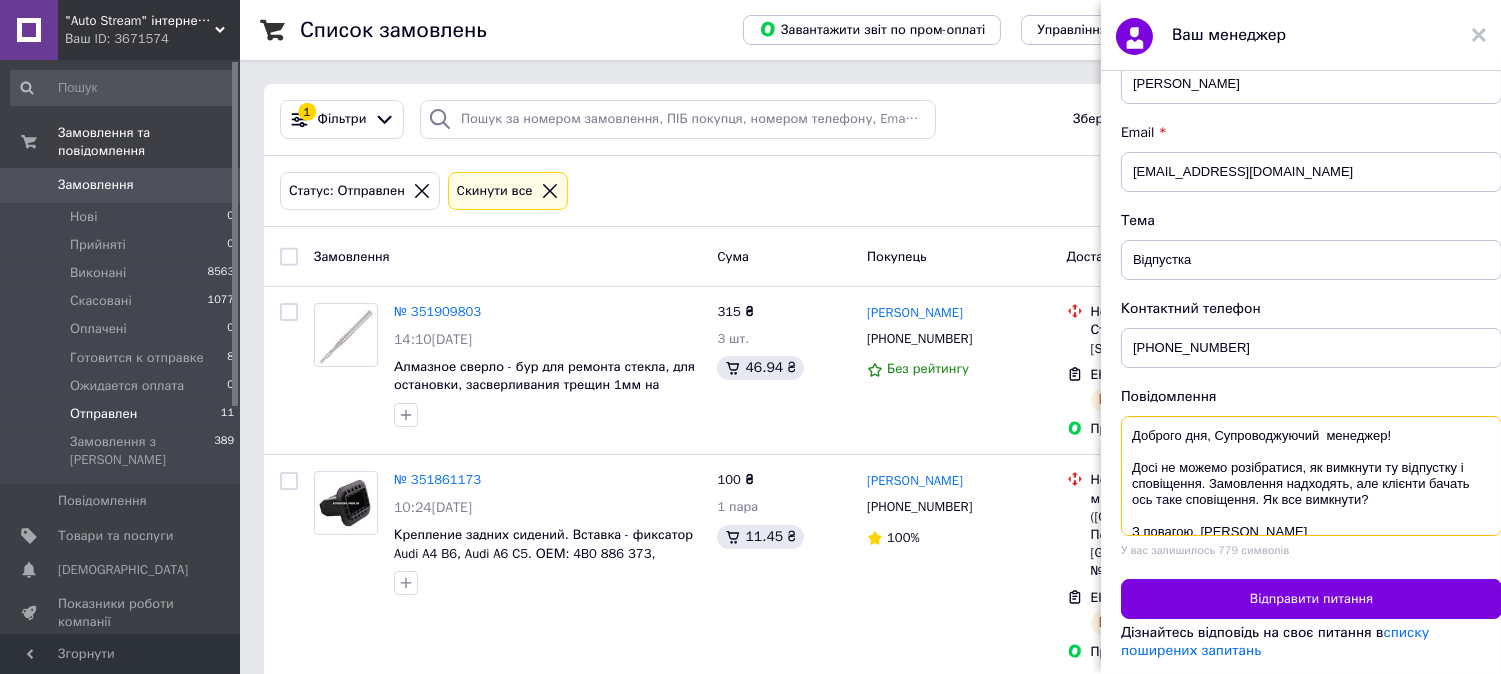 scroll, scrollTop: 468, scrollLeft: 0, axis: vertical 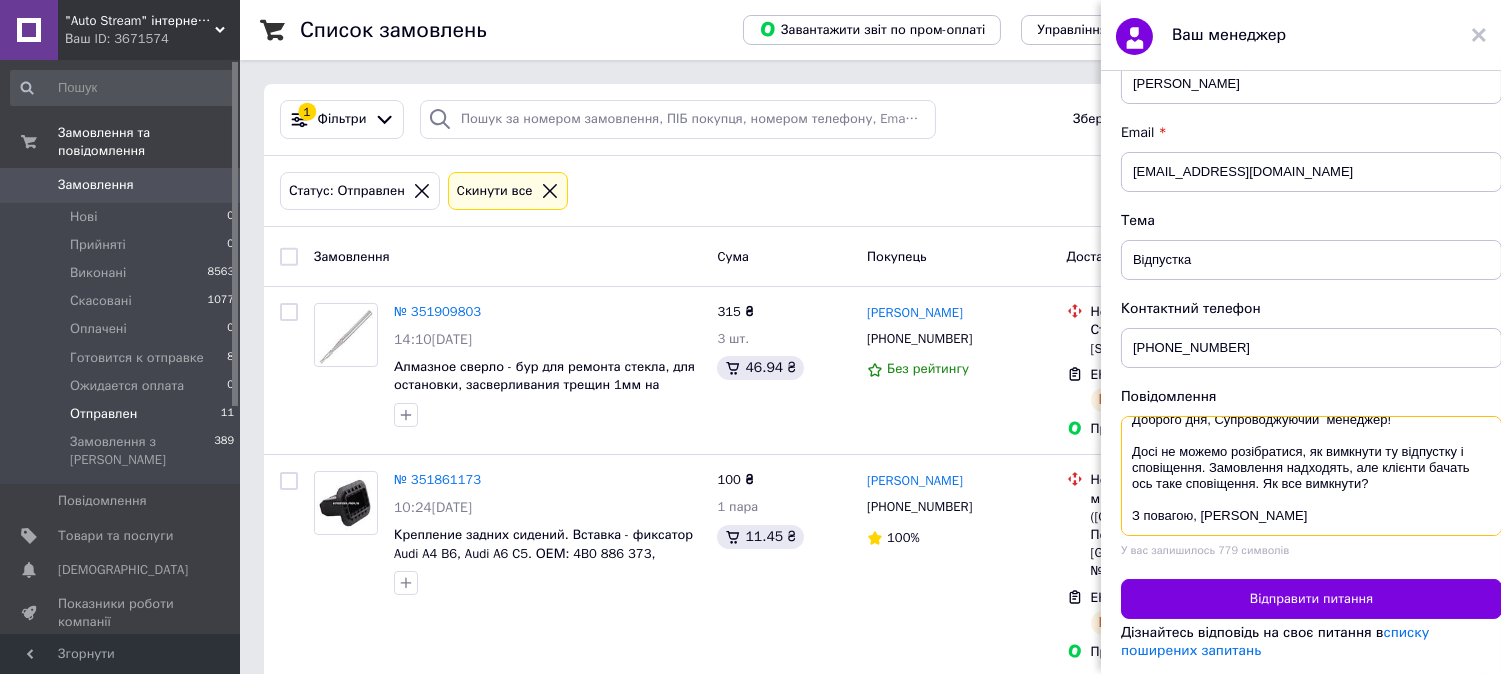 click on "Доброго дня, Супроводжуючий  менеджер!
Досі не можемо розібратися, як вимкнути ту відпустку і сповіщення. Замовлення надходять, але клієнти бачать ось таке сповіщення. Як все вимкнути?
З повагою, Стелла Грошева" at bounding box center (1311, 476) 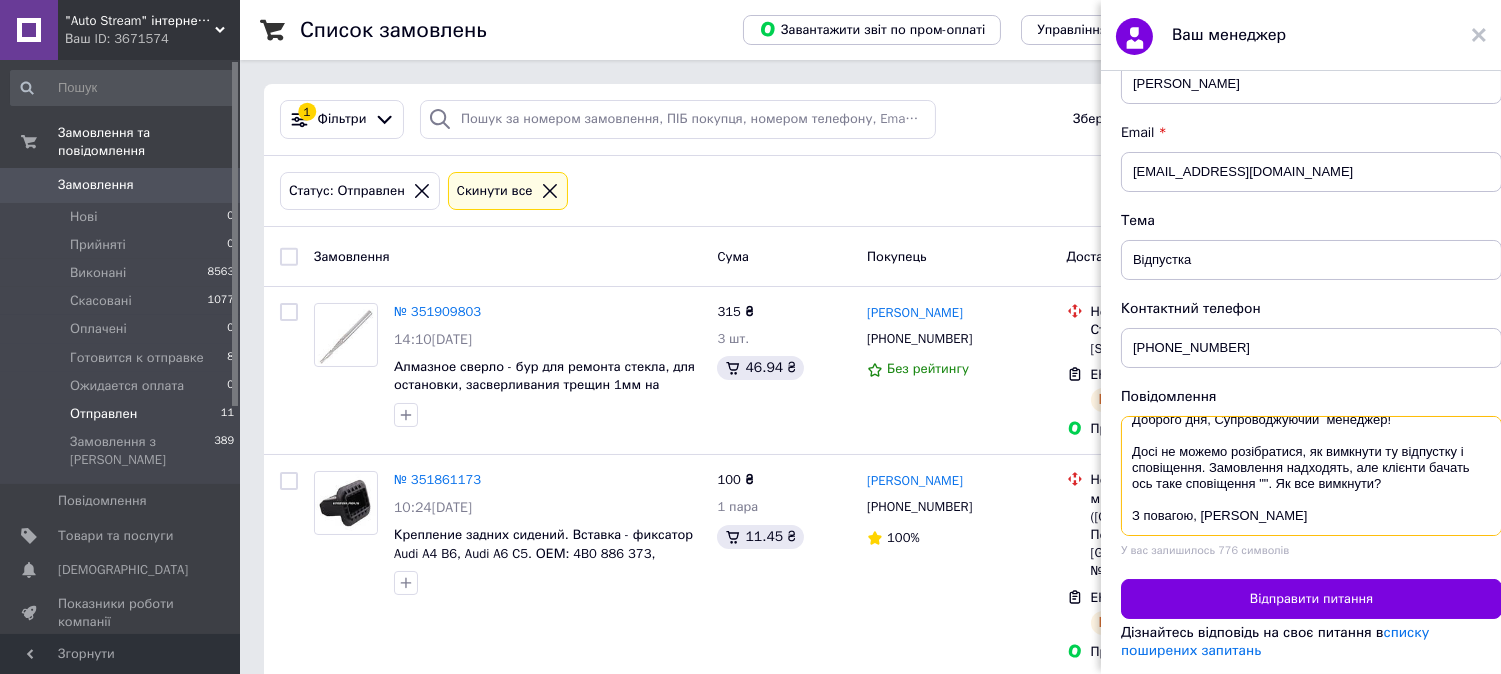 paste on "Магазин тимчасово не працює. Все буде Україна!" 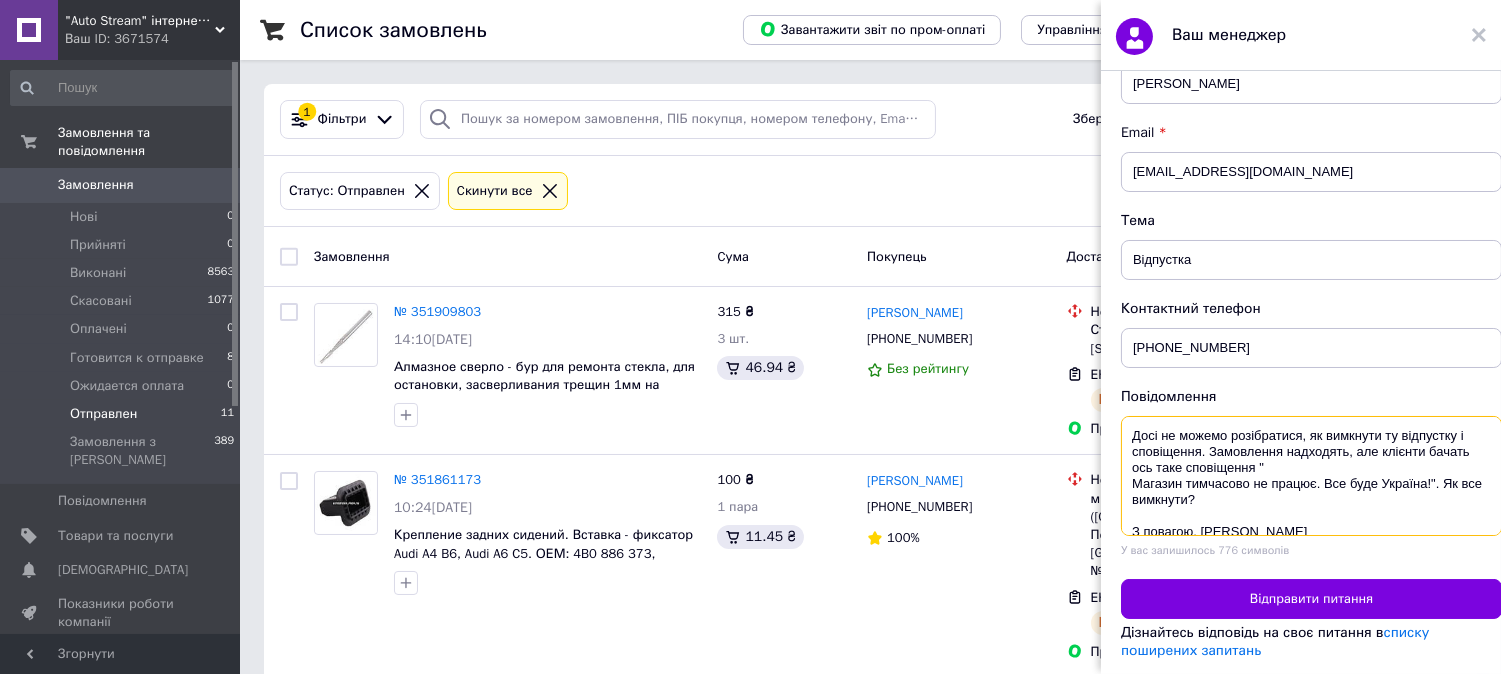 scroll, scrollTop: 64, scrollLeft: 0, axis: vertical 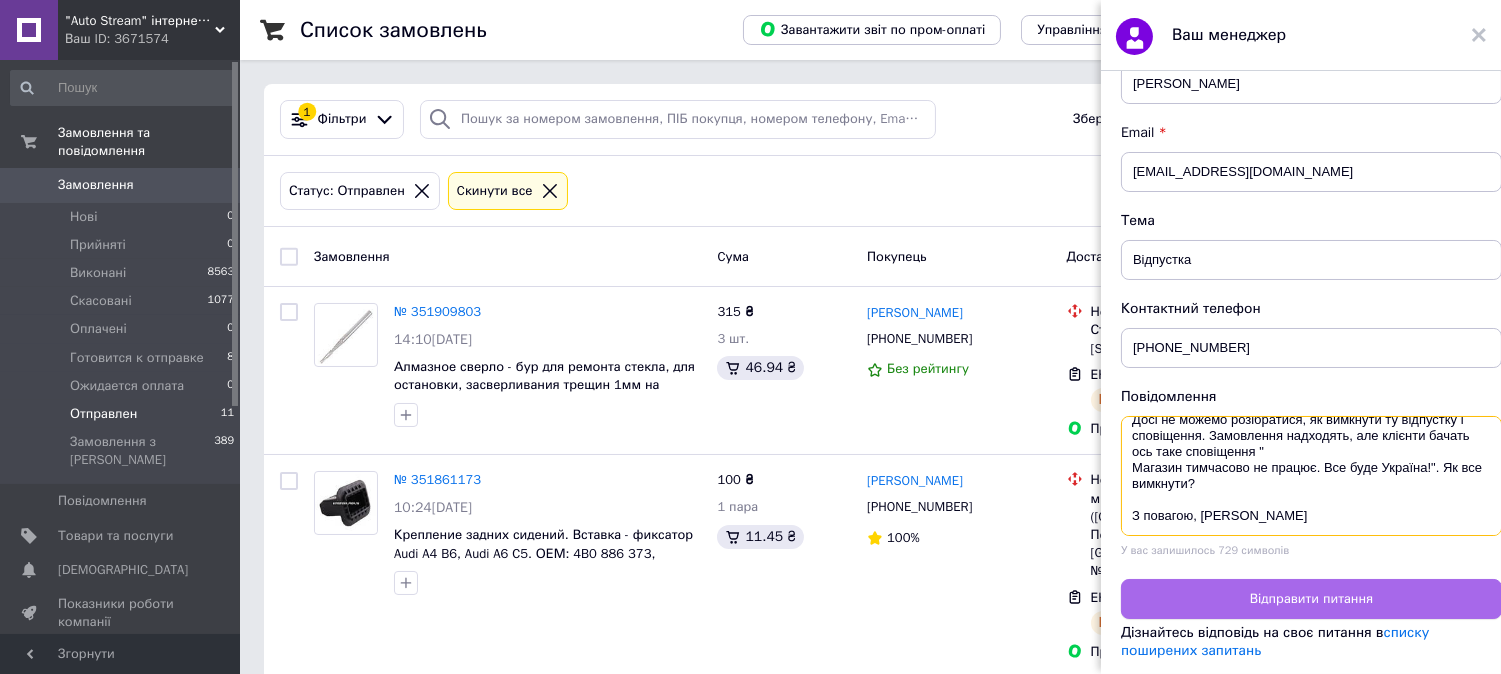 type on "Доброго дня, Супроводжуючий  менеджер!
Досі не можемо розібратися, як вимкнути ту відпустку і сповіщення. Замовлення надходять, але клієнти бачать ось таке сповіщення "
Магазин тимчасово не працює. Все буде Україна!". Як все вимкнути?
З повагою, Стелла Грошева" 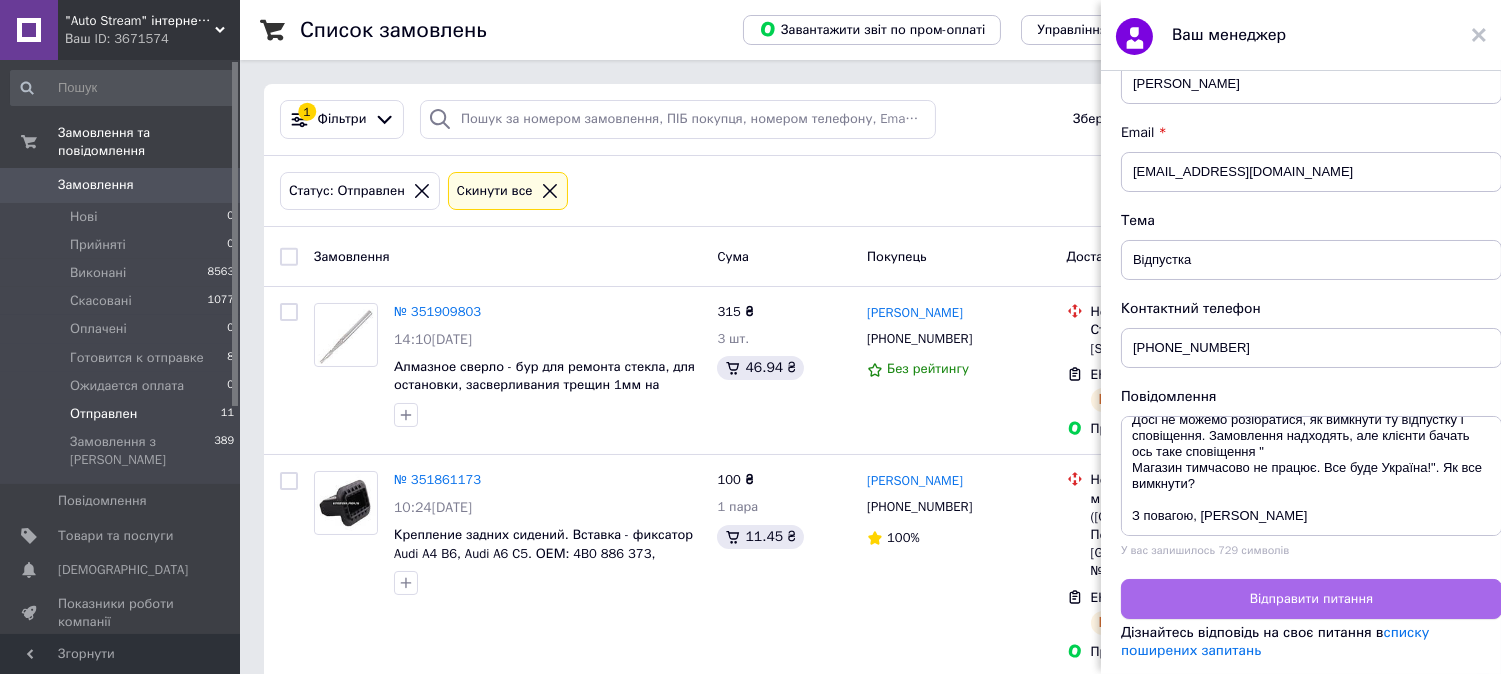 click on "Відправити питання" at bounding box center [1311, 599] 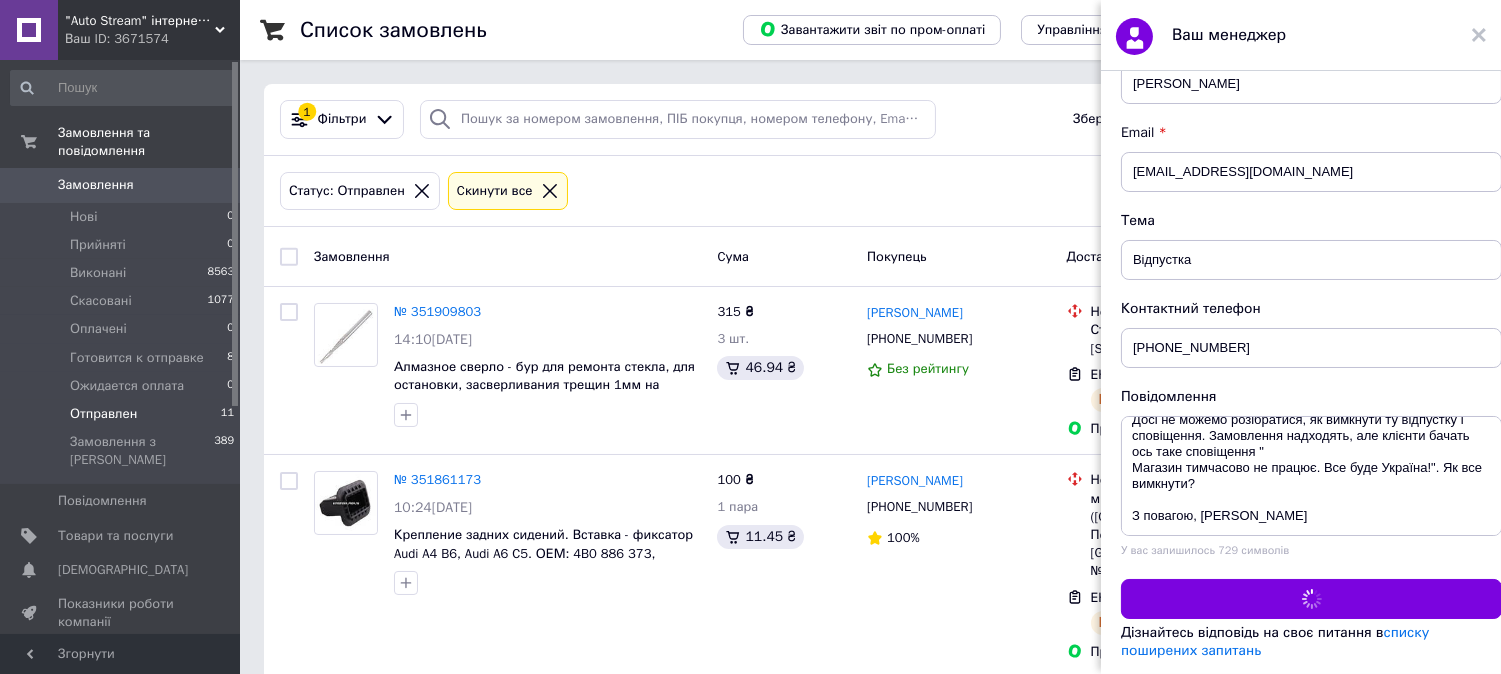 scroll, scrollTop: 0, scrollLeft: 0, axis: both 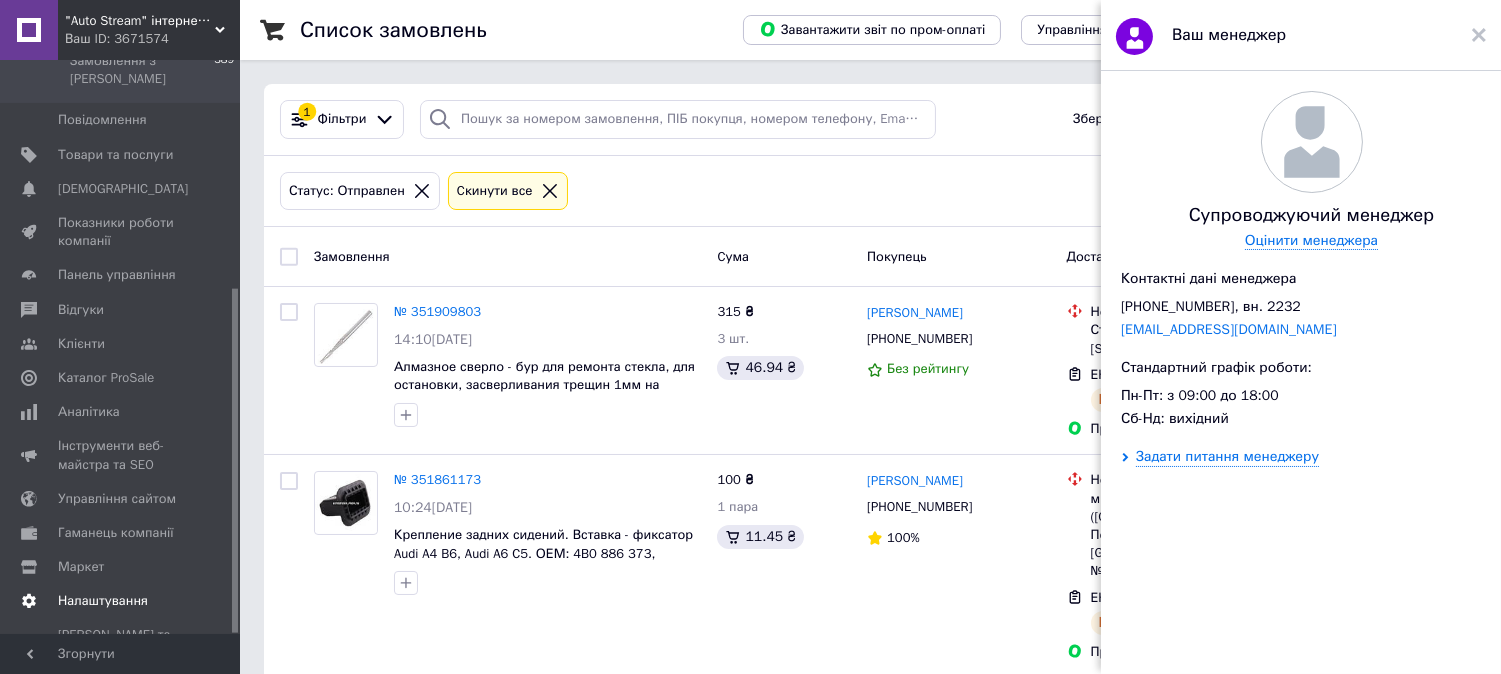 click on "Налаштування" at bounding box center (103, 601) 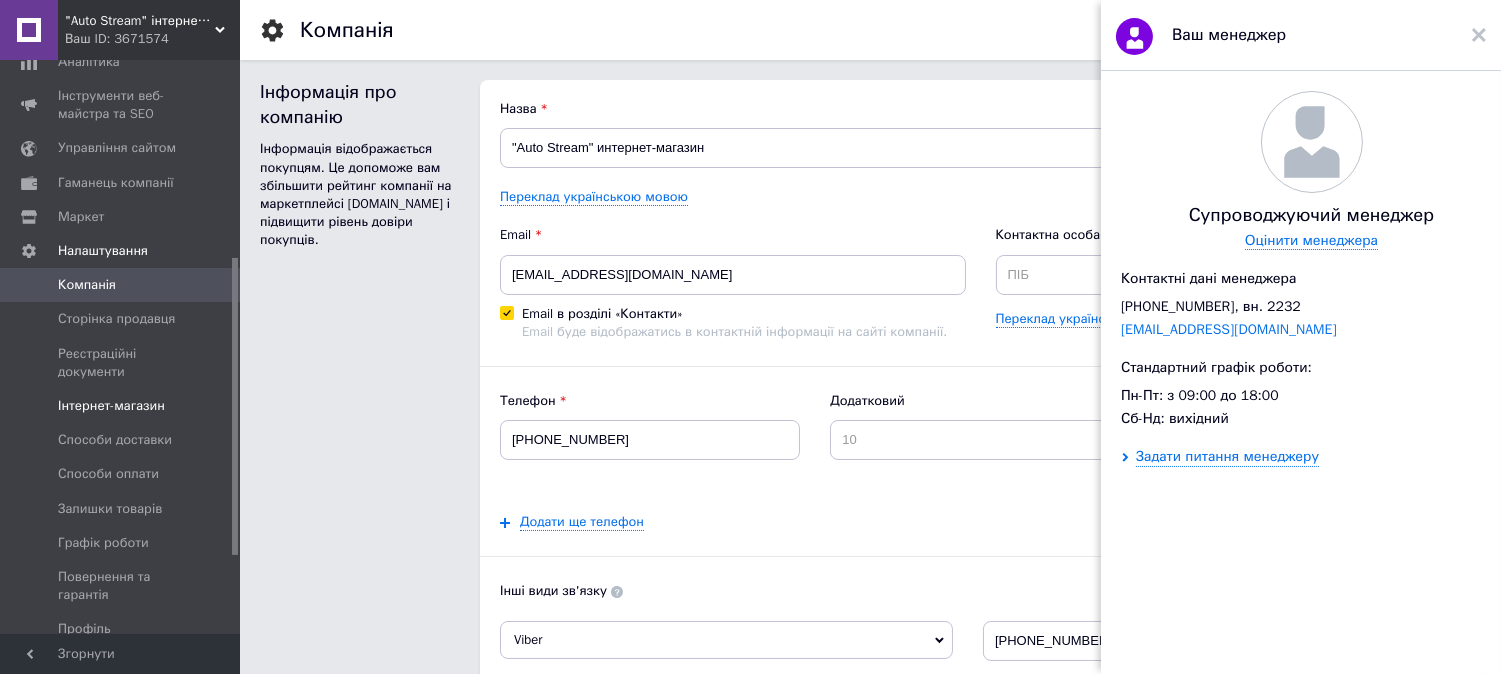 scroll, scrollTop: 0, scrollLeft: 0, axis: both 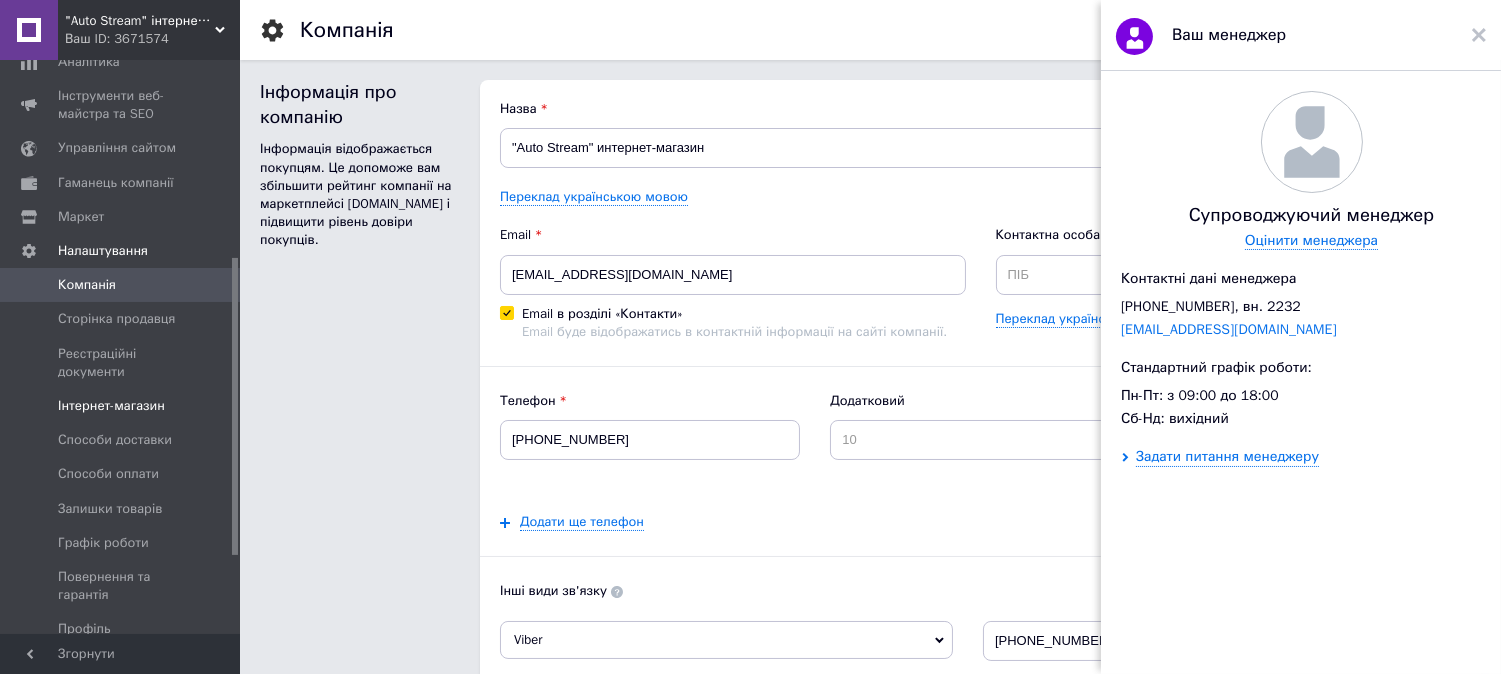 click on "Інтернет-магазин" at bounding box center (111, 406) 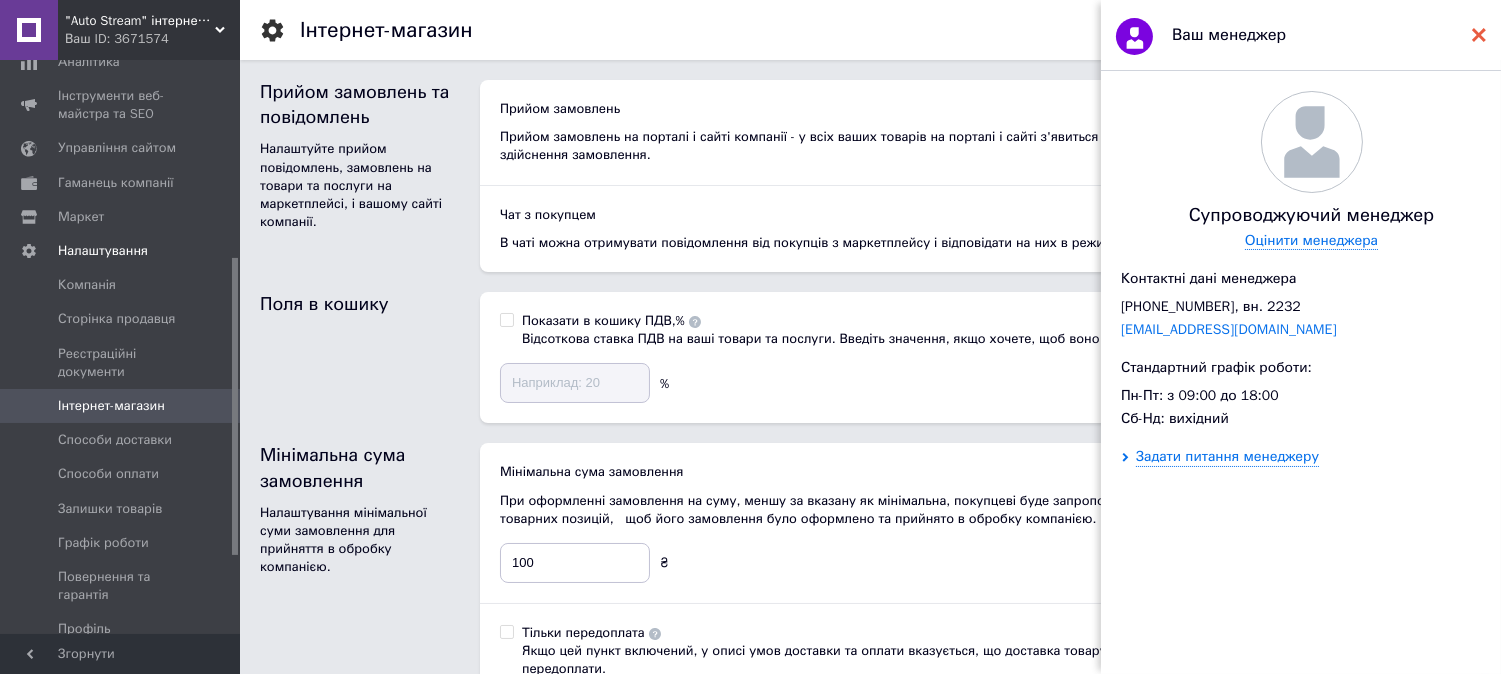 click at bounding box center [1479, 35] 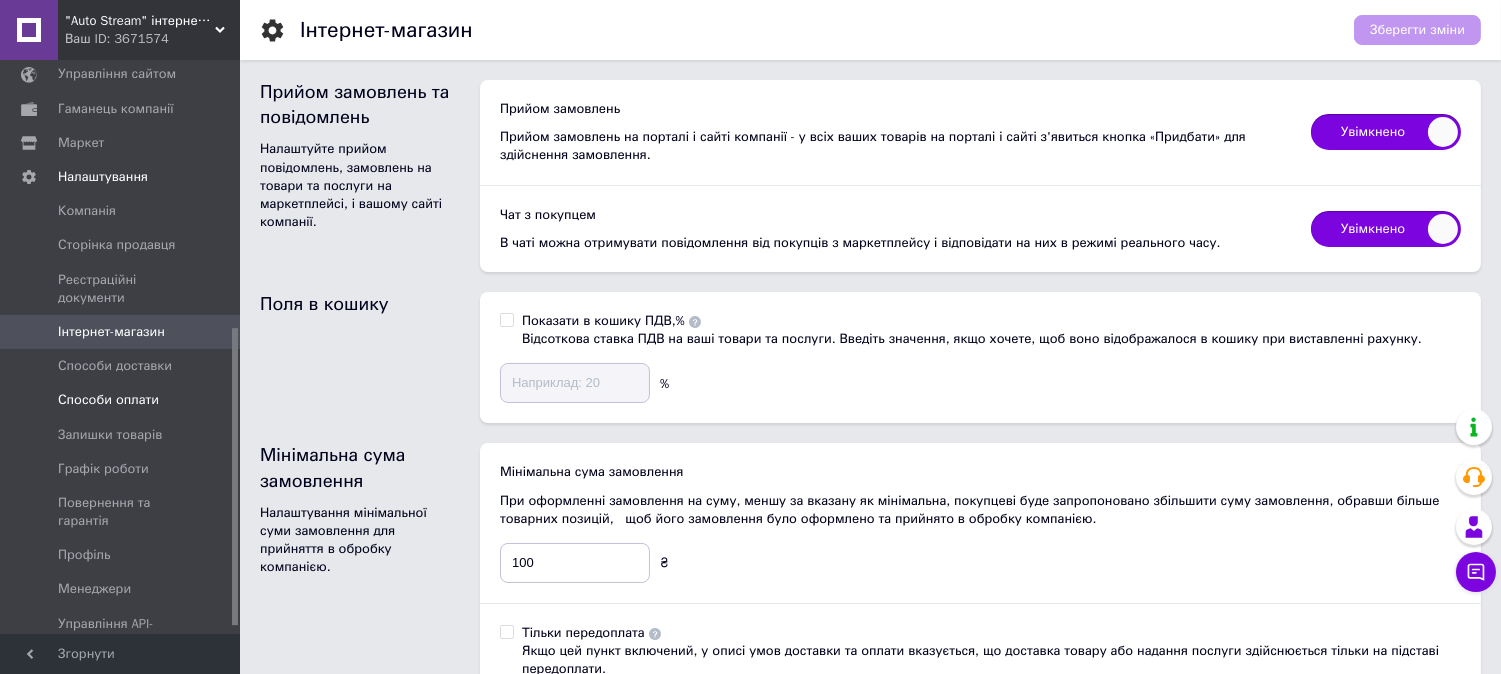 scroll, scrollTop: 531, scrollLeft: 0, axis: vertical 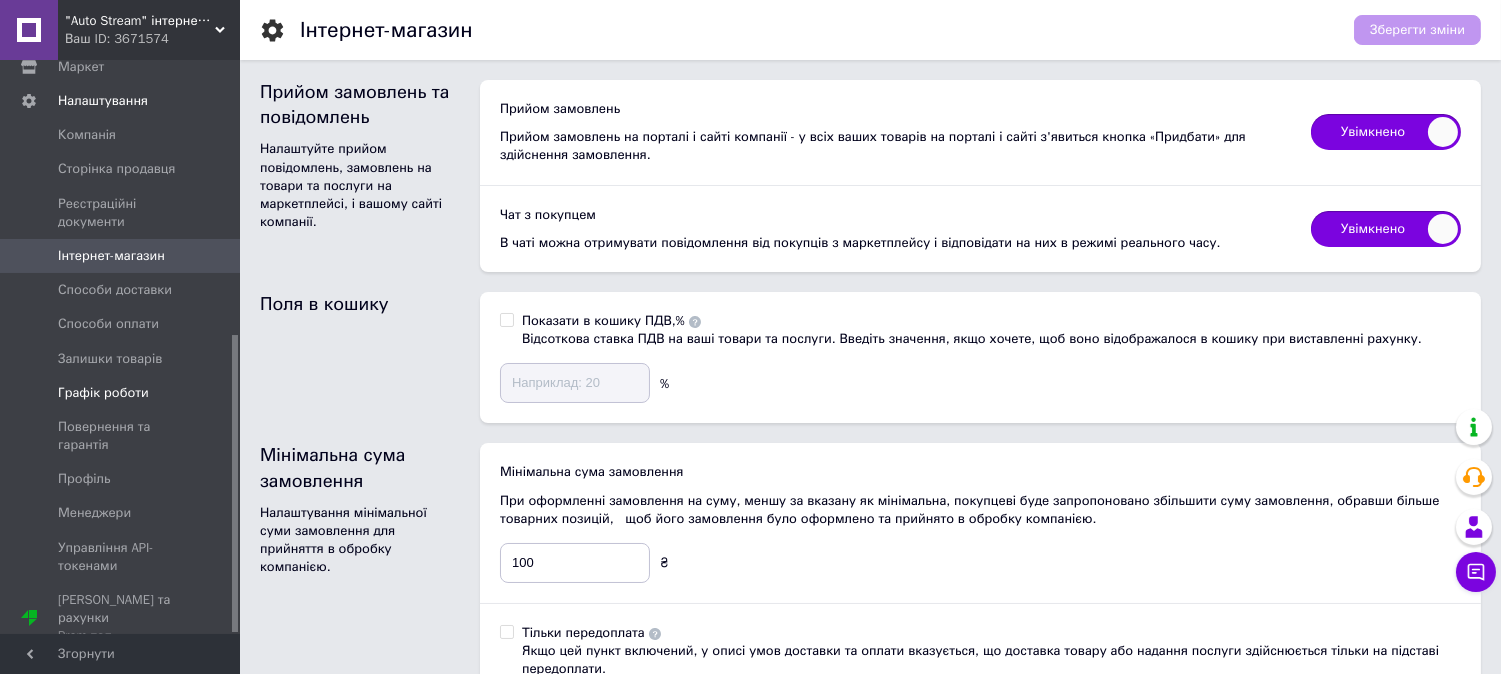 click on "Графік роботи" at bounding box center (103, 393) 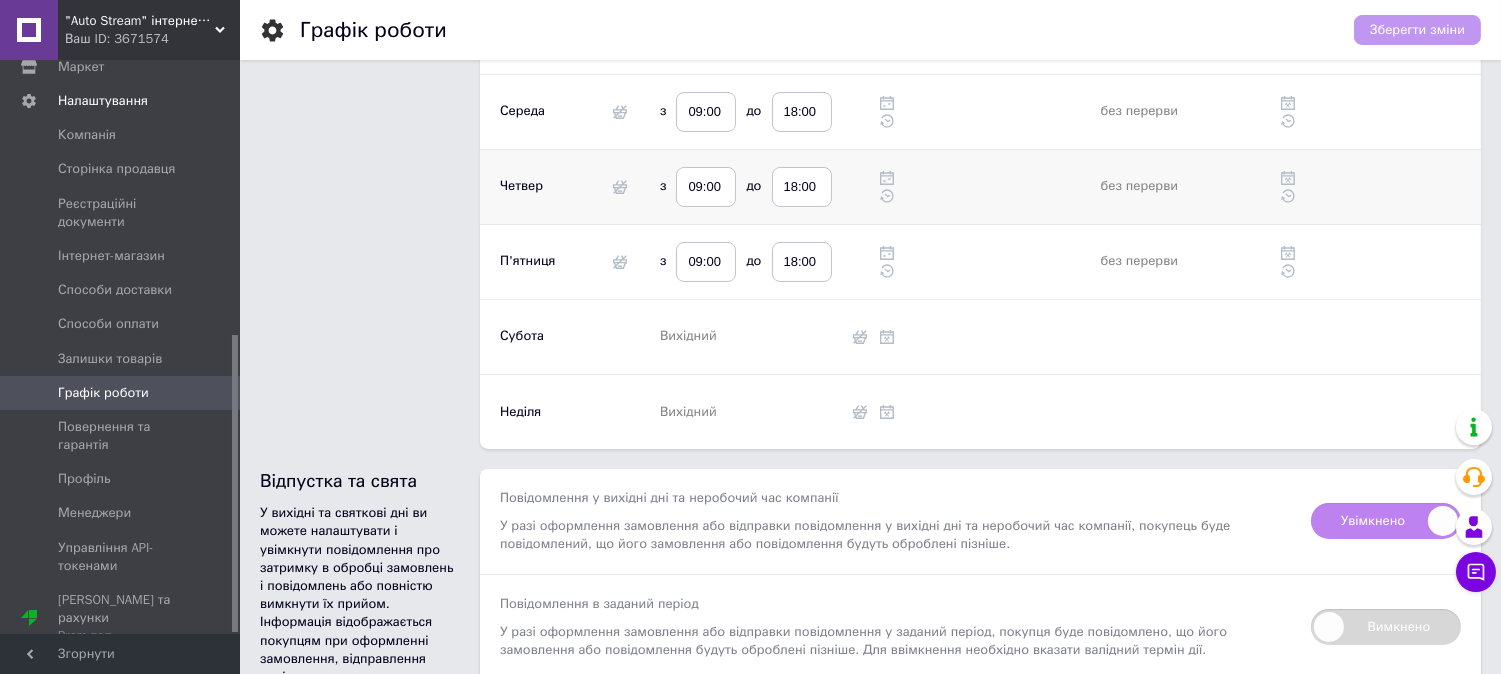 scroll, scrollTop: 630, scrollLeft: 0, axis: vertical 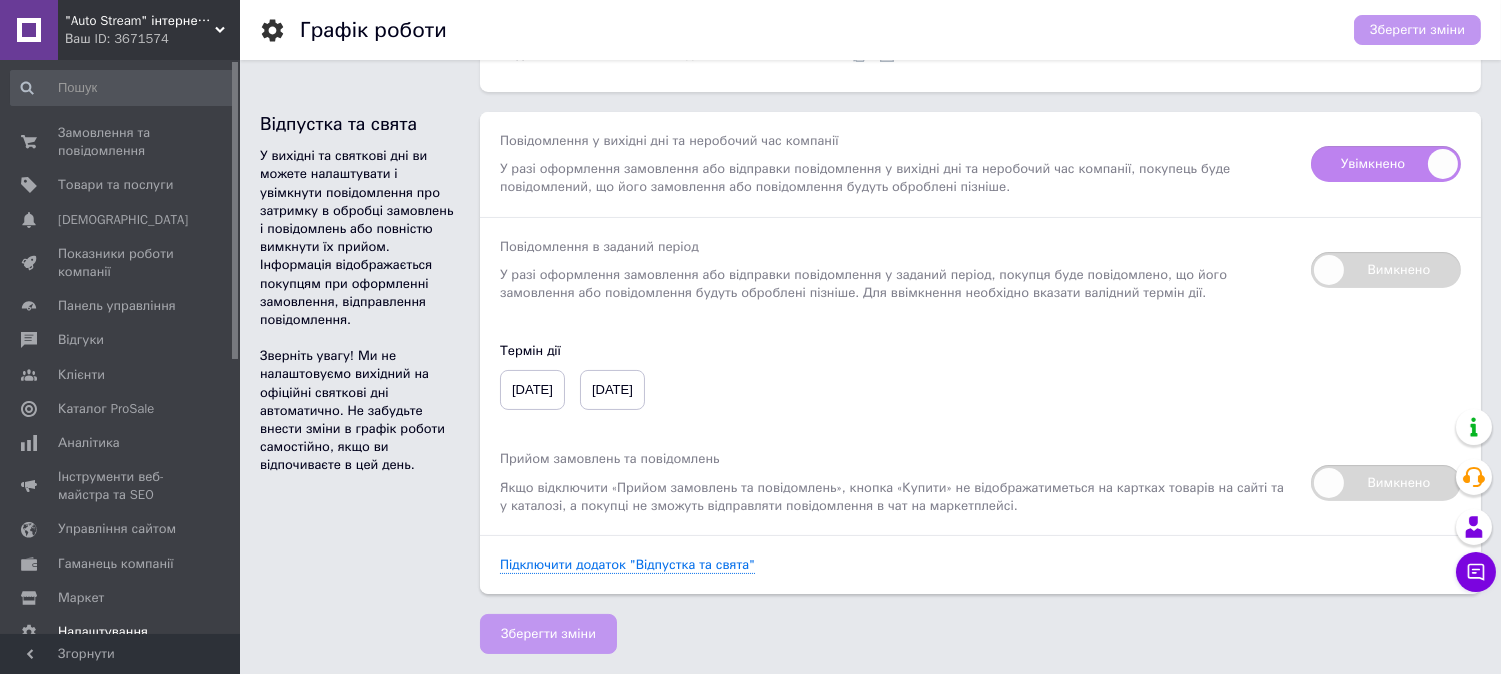 drag, startPoint x: 122, startPoint y: 138, endPoint x: 280, endPoint y: 195, distance: 167.96725 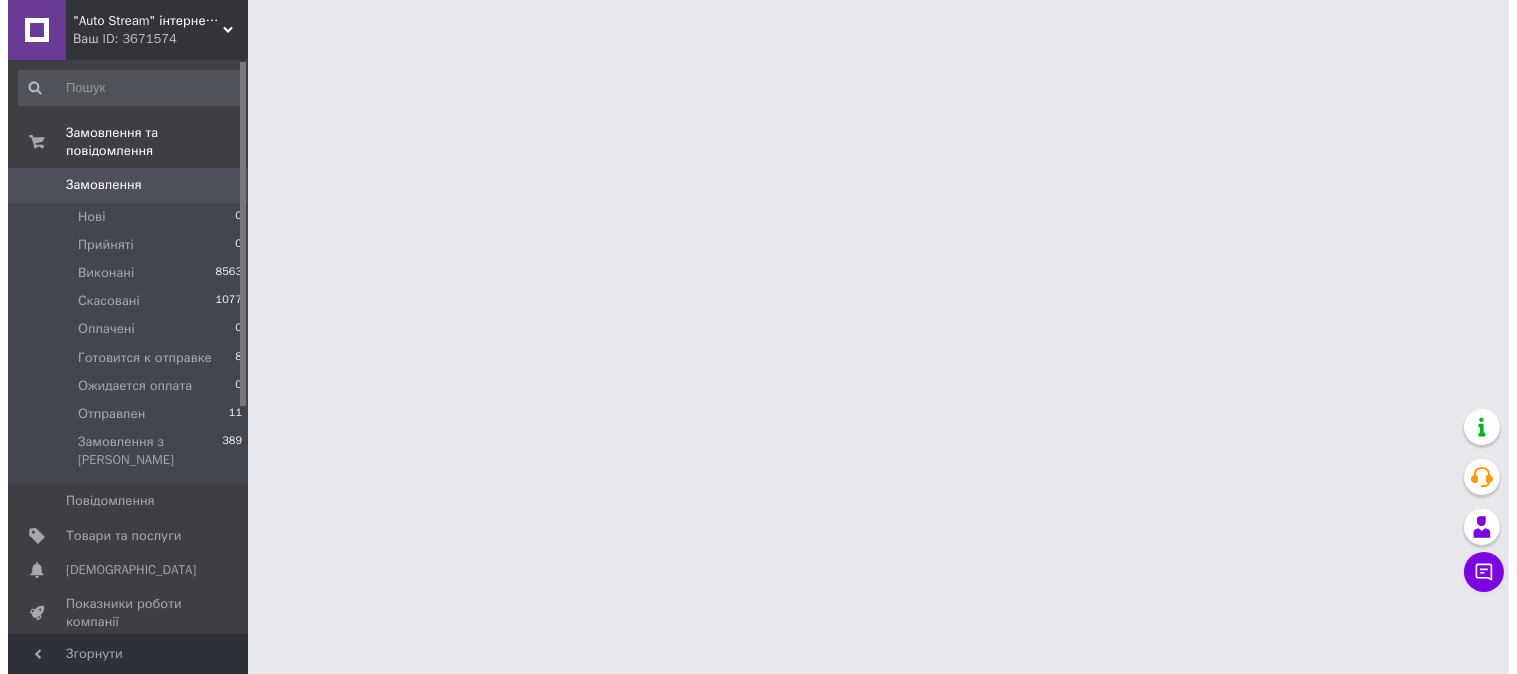 scroll, scrollTop: 0, scrollLeft: 0, axis: both 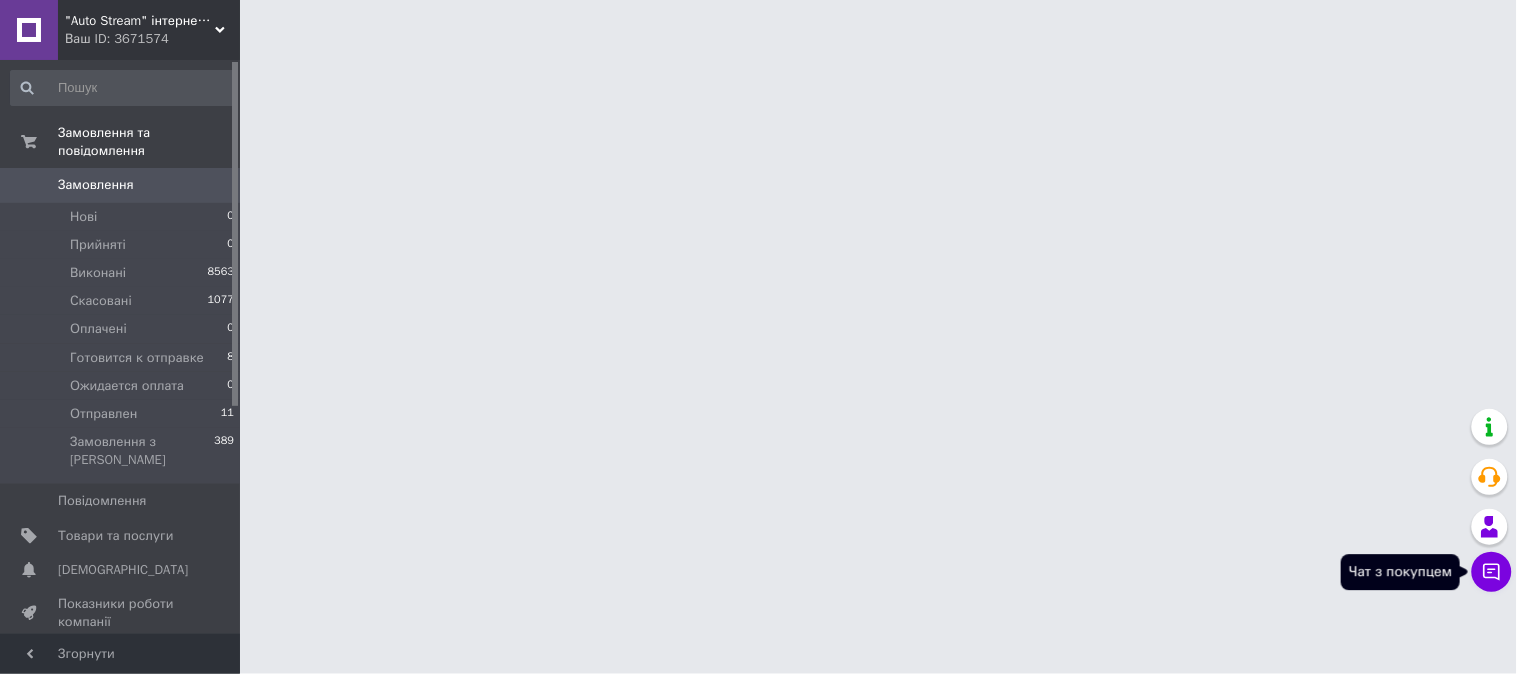 drag, startPoint x: 1482, startPoint y: 583, endPoint x: 1428, endPoint y: 477, distance: 118.96218 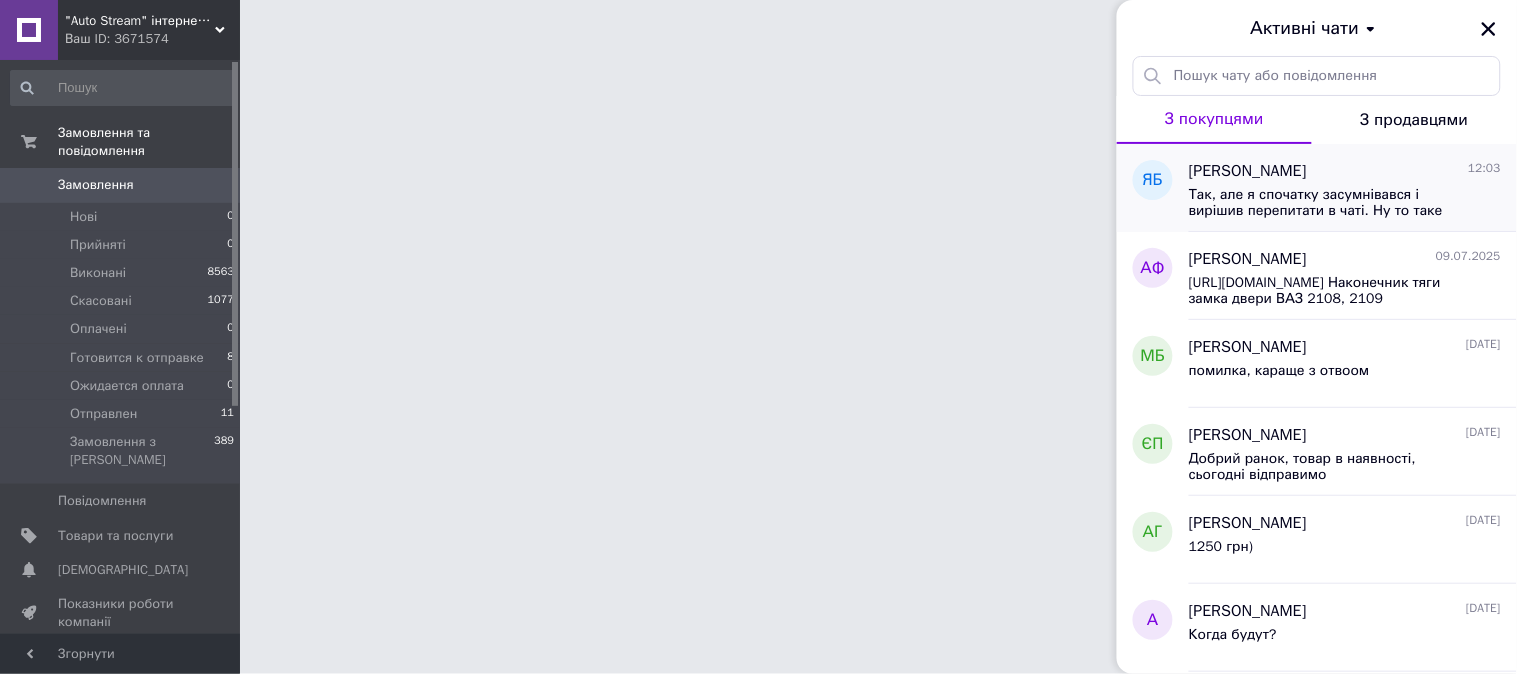 click on "Так, але я спочатку засумнівався і вирішив перепитати в чаті. Ну то таке кому треба напише)" at bounding box center (1331, 203) 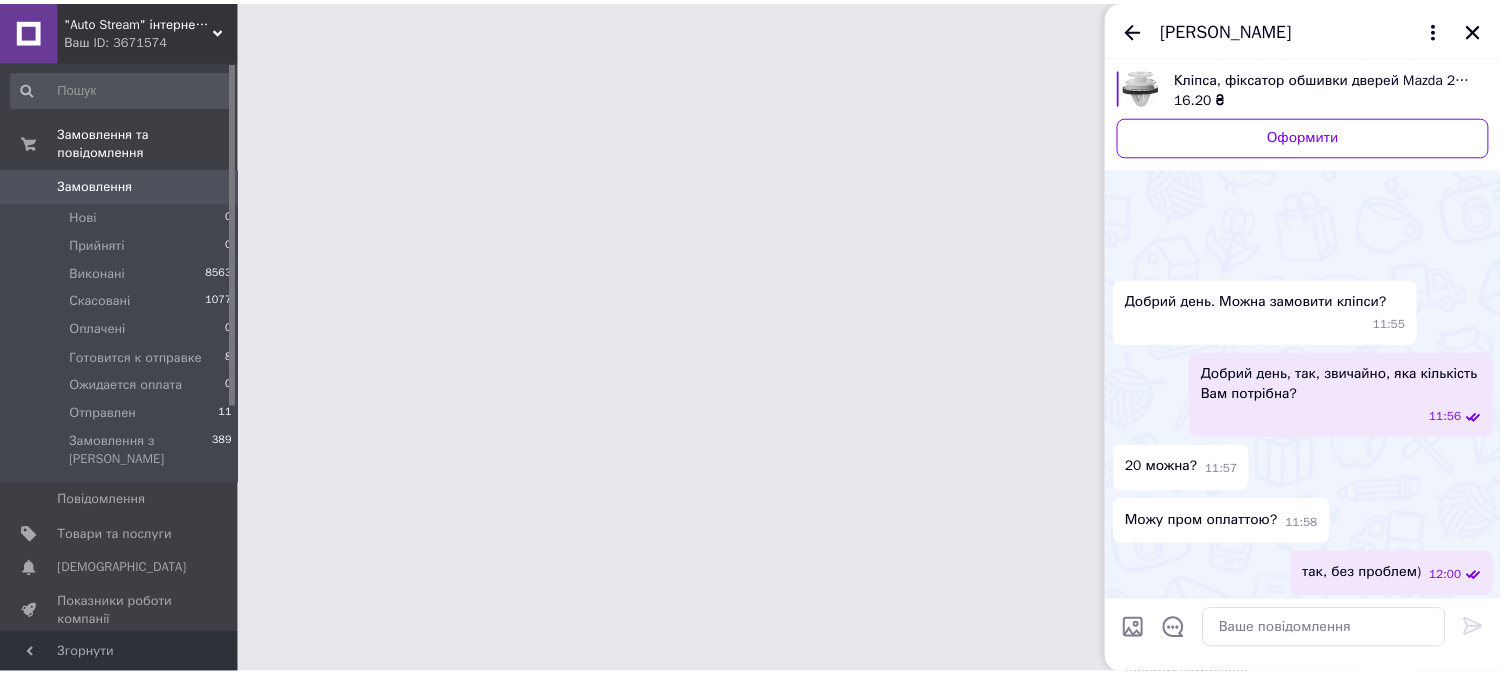 scroll, scrollTop: 916, scrollLeft: 0, axis: vertical 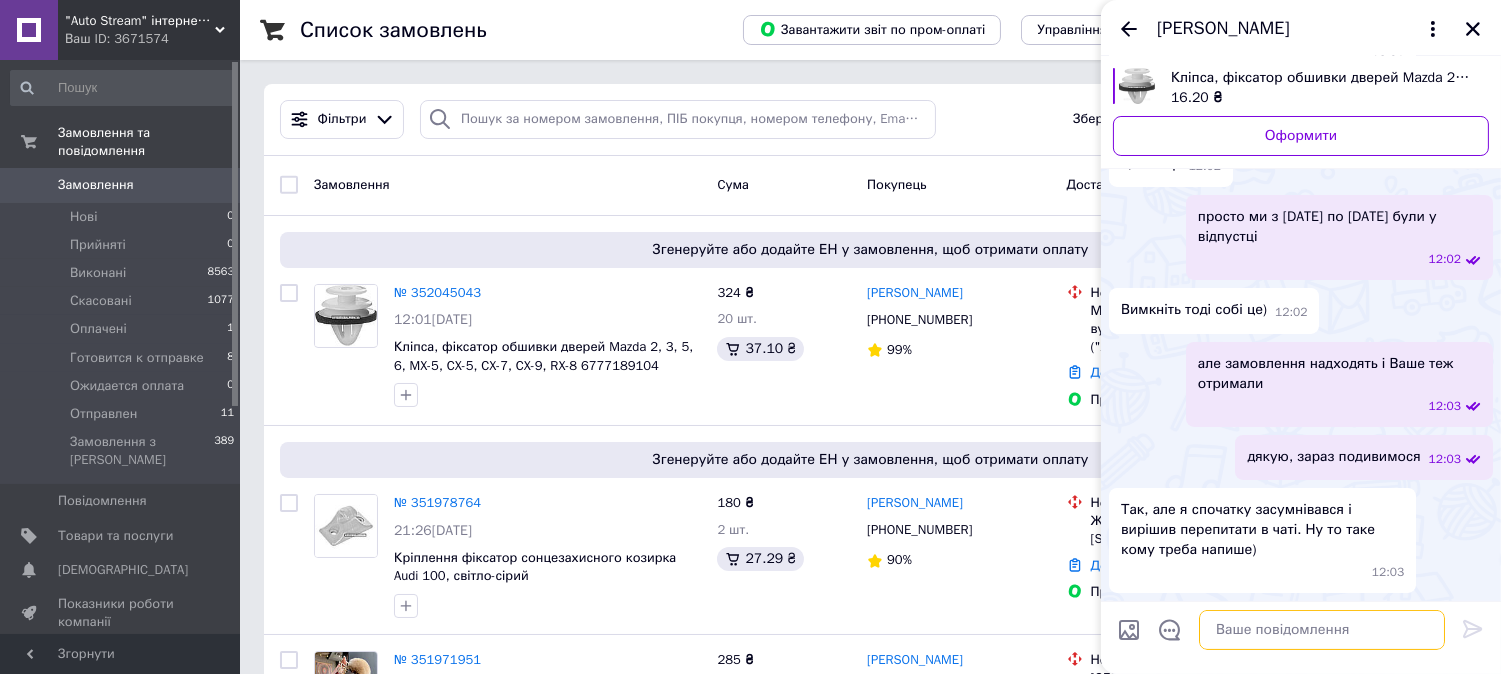 click at bounding box center (1322, 630) 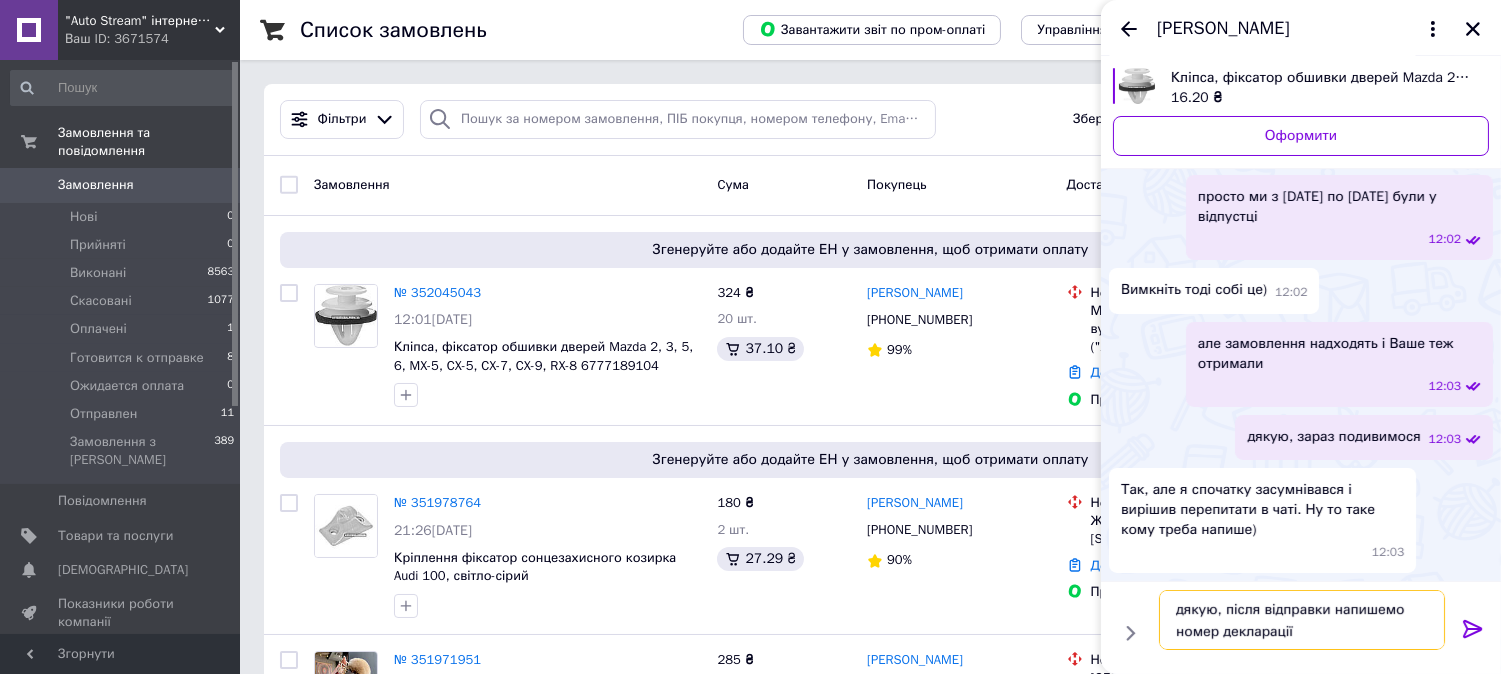 click on "дякую, після відправки напишемо номер декларації" at bounding box center (1302, 620) 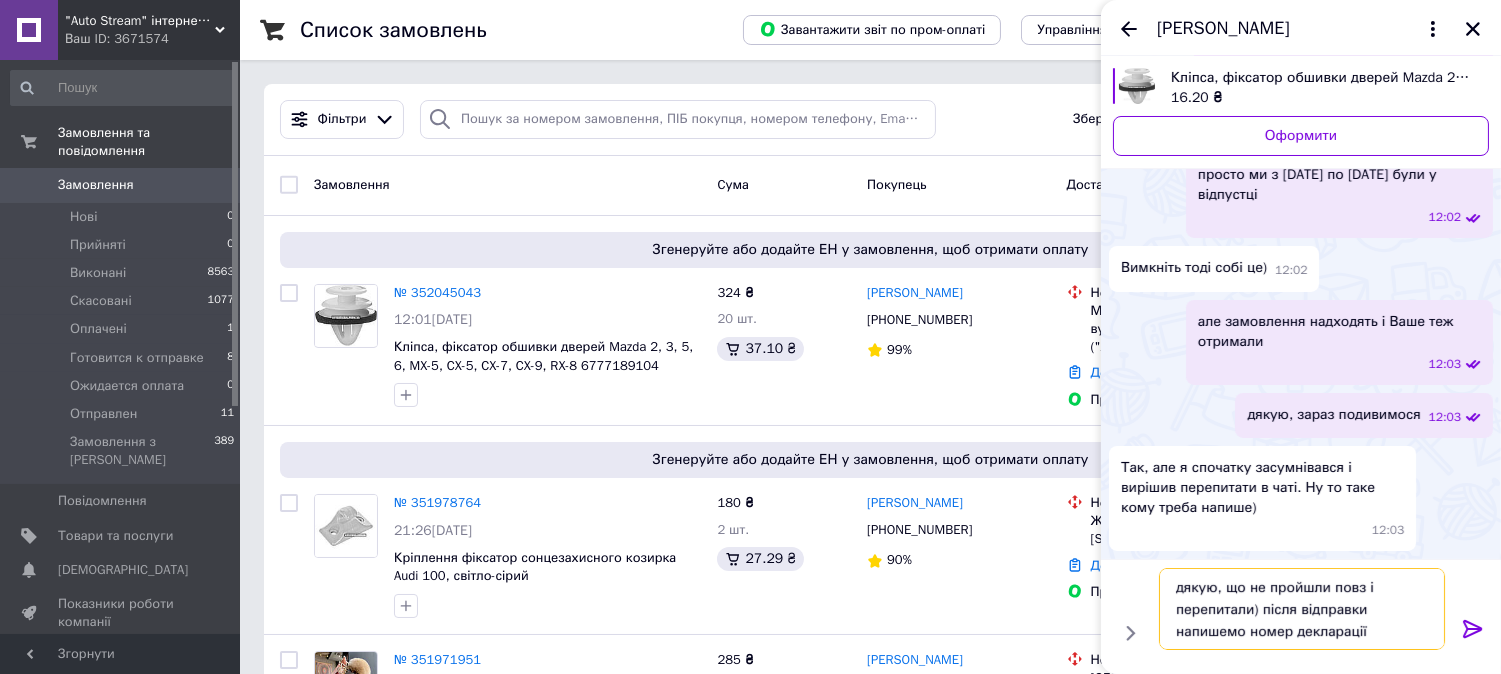 type on "дякую, що не пройшли повз і перепитали) після відправки напишемо номер декларації" 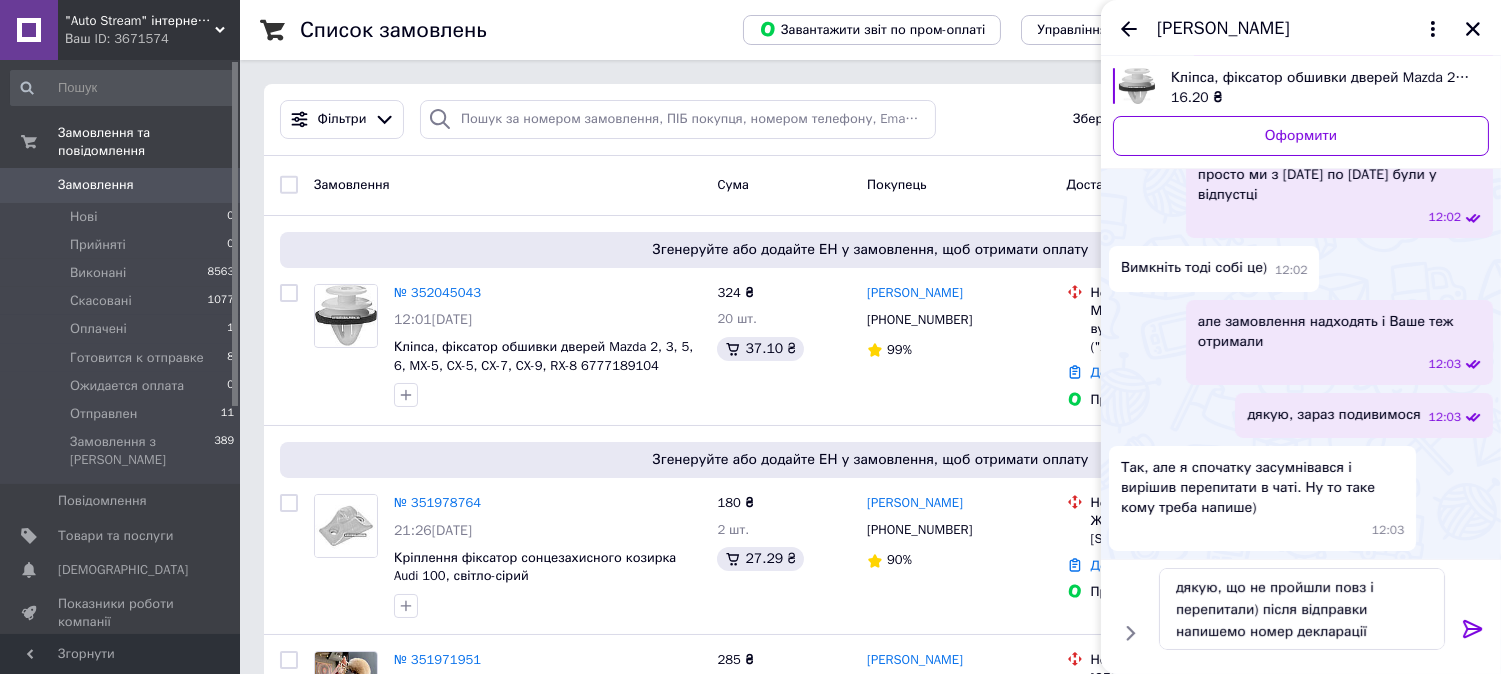 click 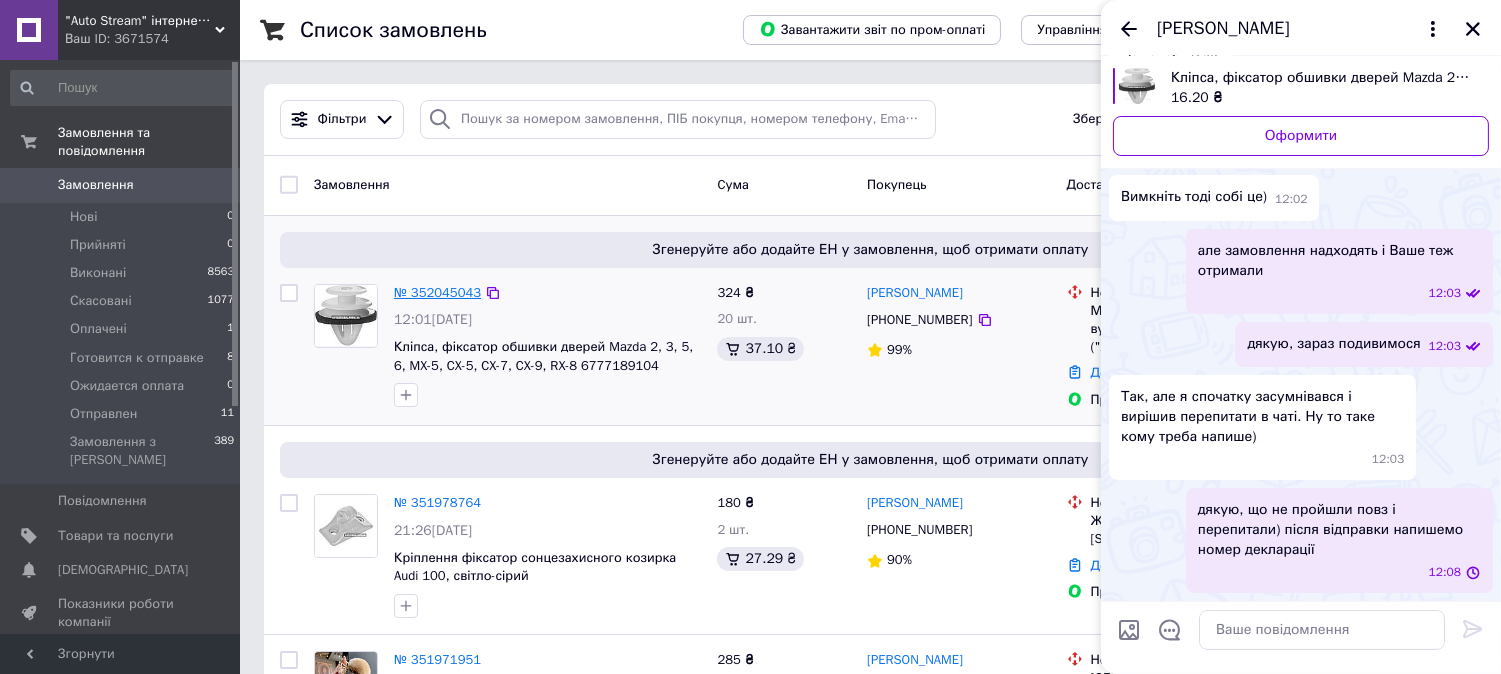 click on "№ 352045043" at bounding box center [437, 292] 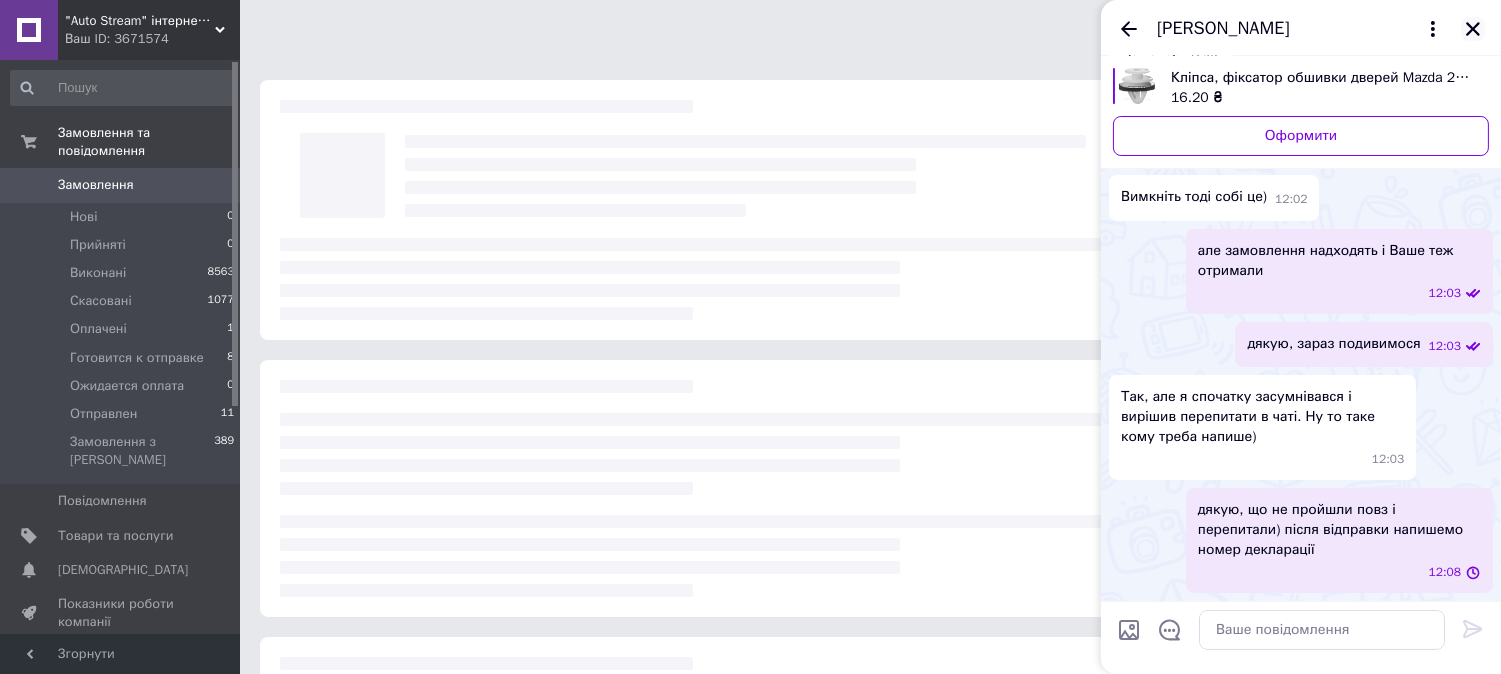 click 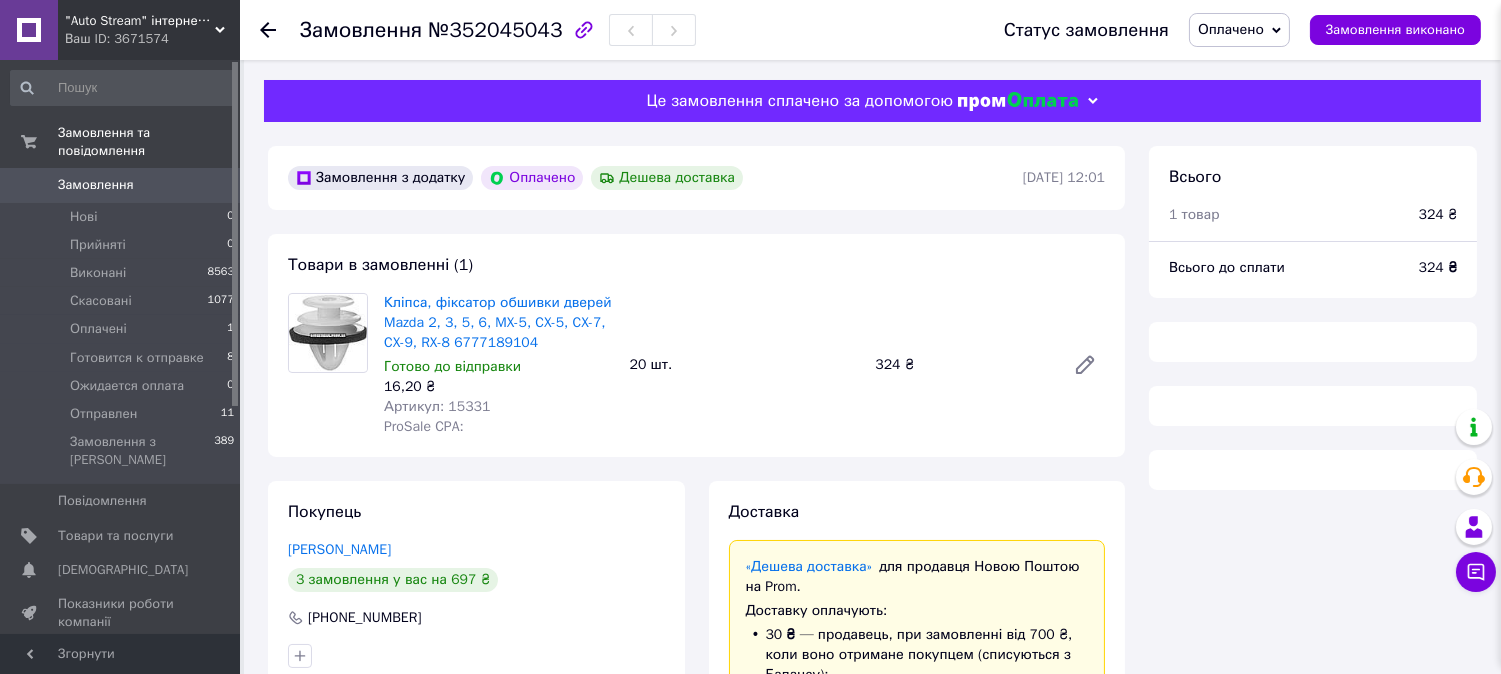 scroll, scrollTop: 978, scrollLeft: 0, axis: vertical 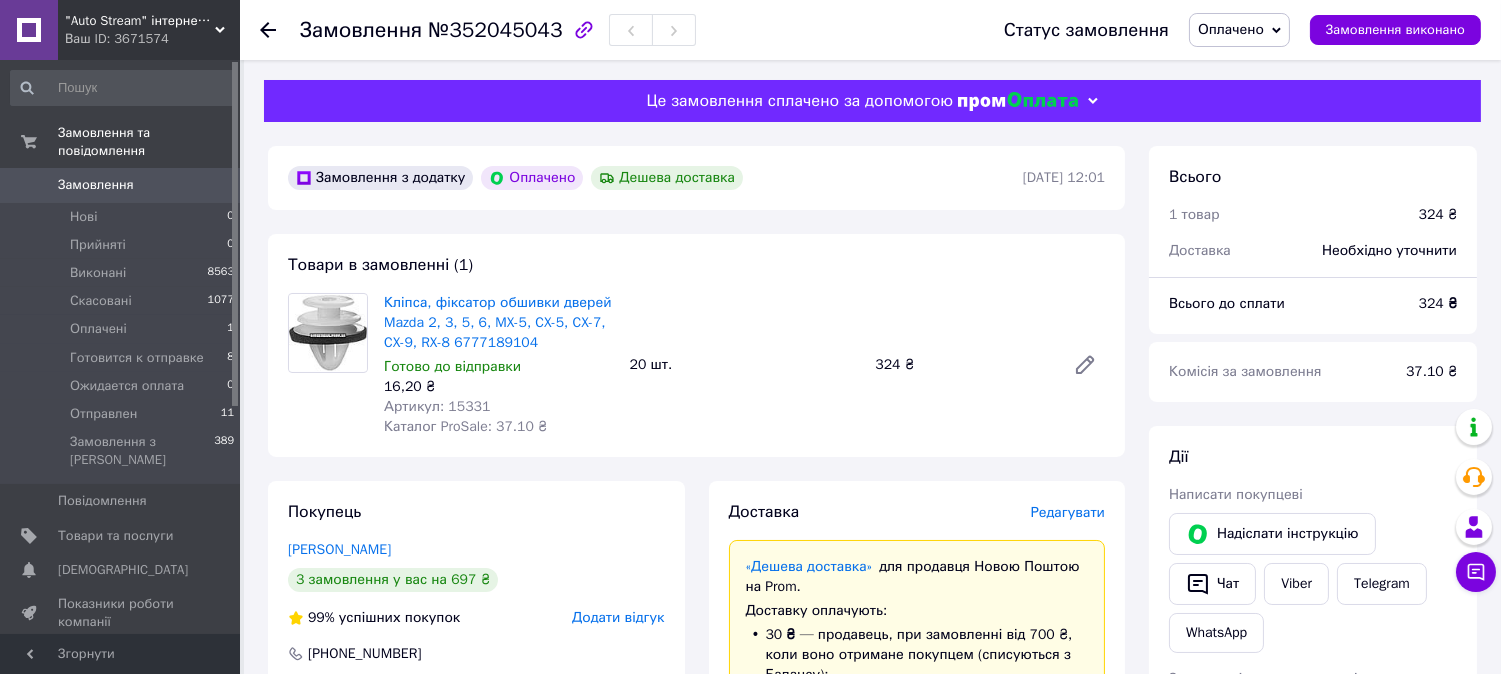 click on "Оплачено" at bounding box center (1231, 29) 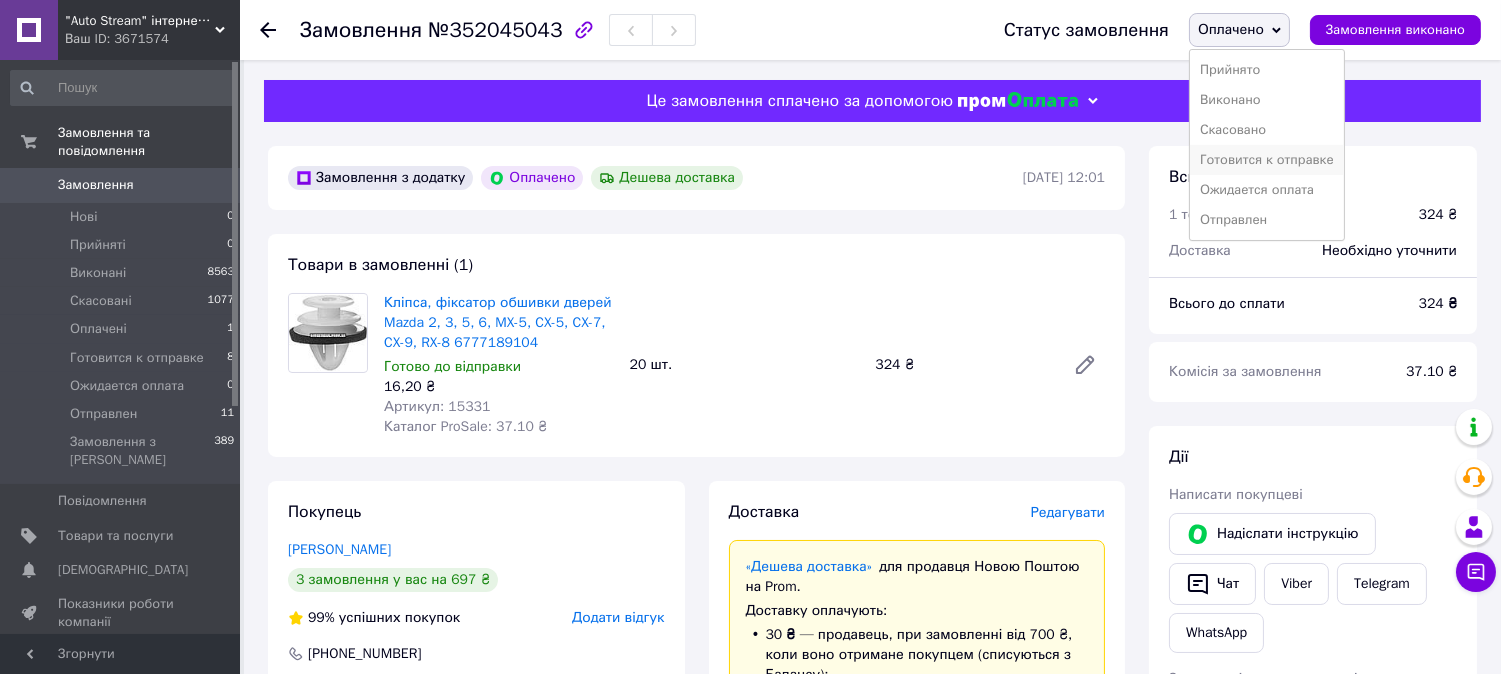 click on "Готовится к отправке" at bounding box center [1267, 160] 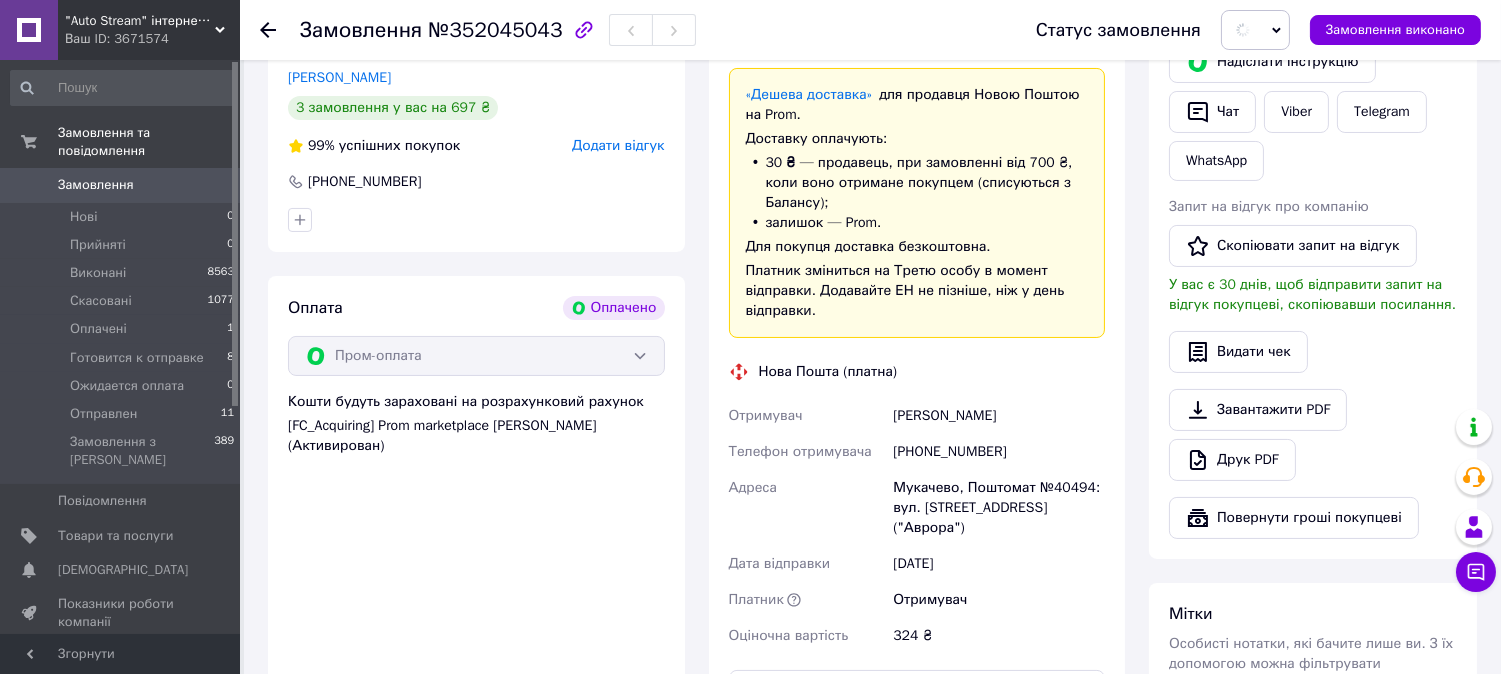 scroll, scrollTop: 555, scrollLeft: 0, axis: vertical 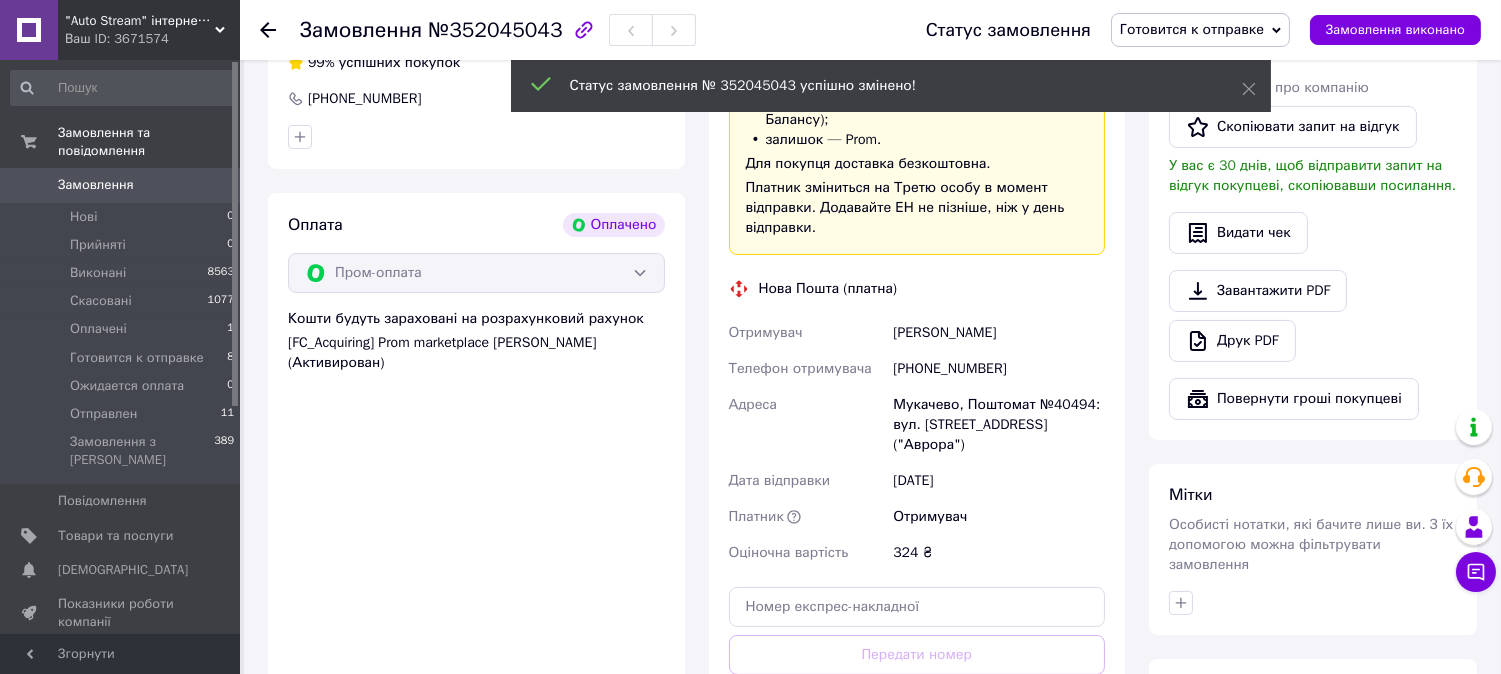 click on "Богович Ярослав" at bounding box center [999, 333] 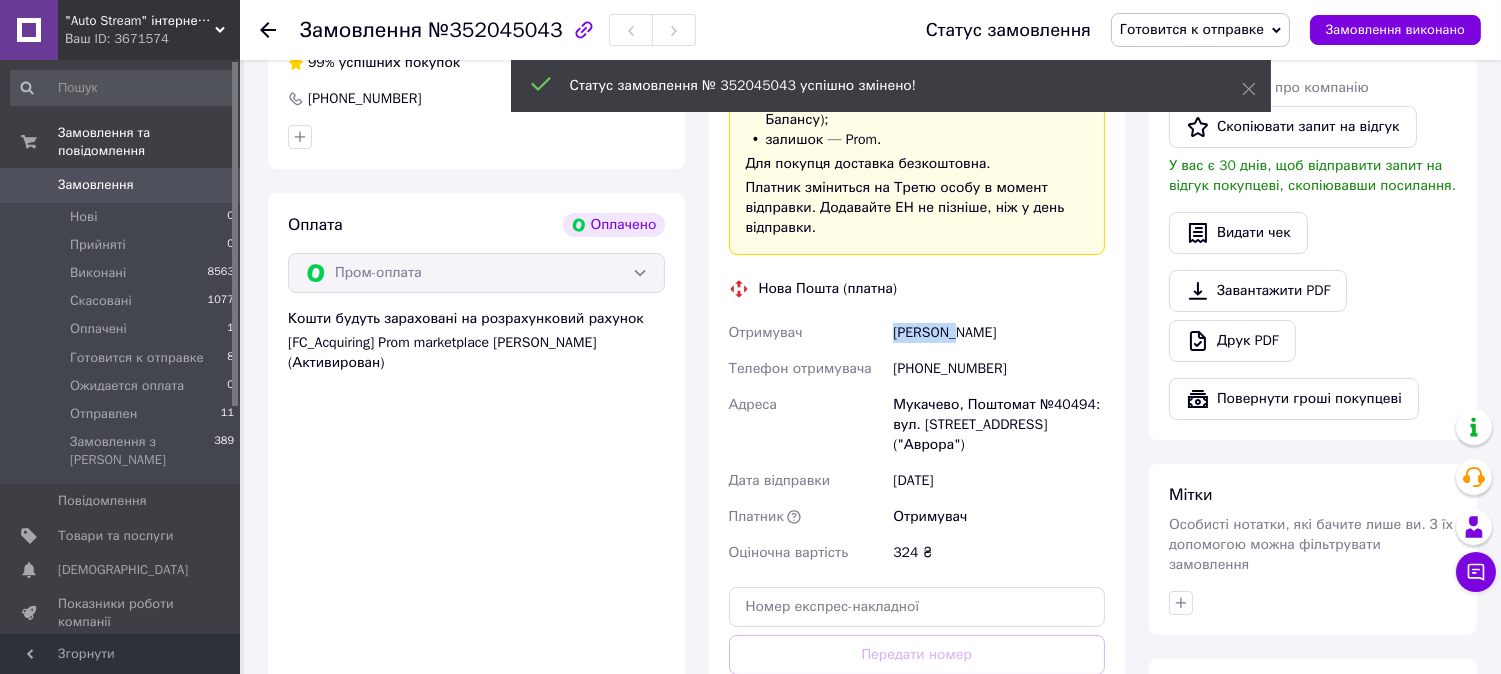 click on "Богович Ярослав" at bounding box center [999, 333] 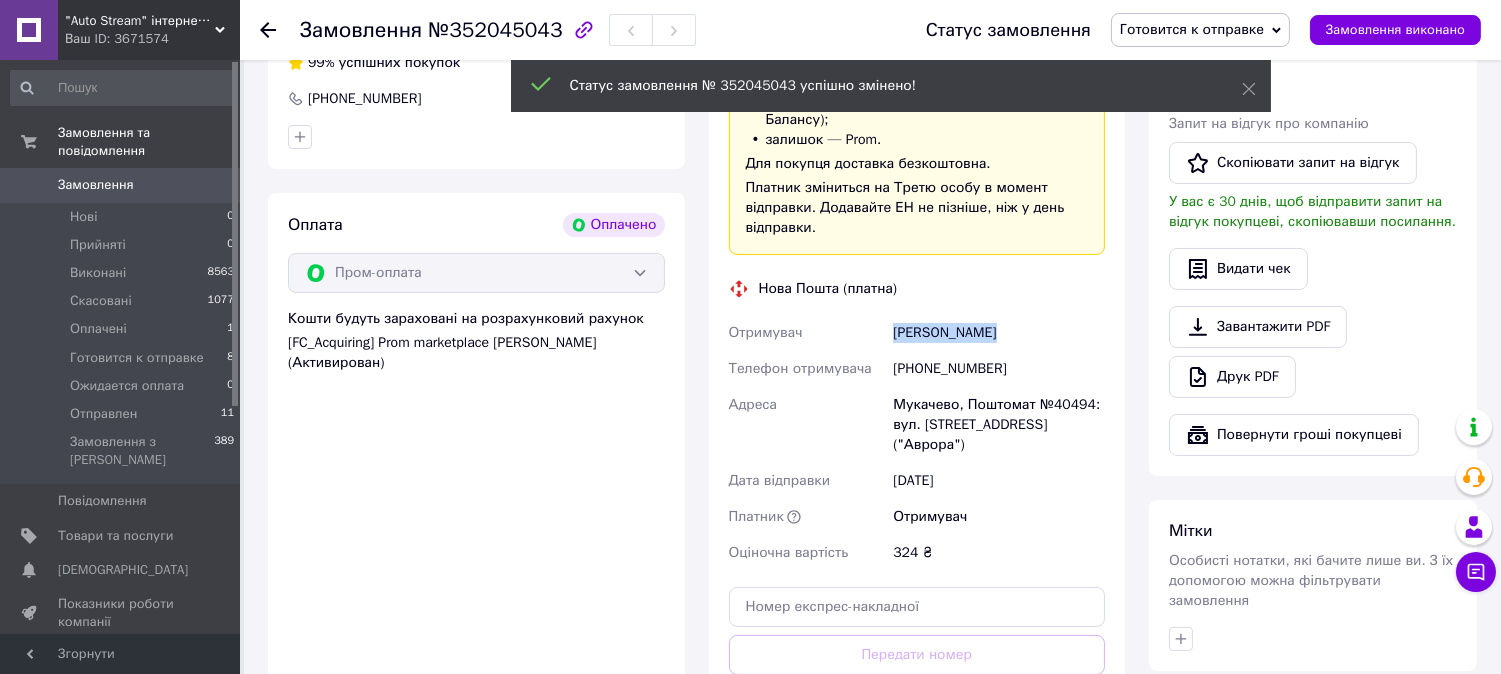 click on "Богович Ярослав" at bounding box center (999, 333) 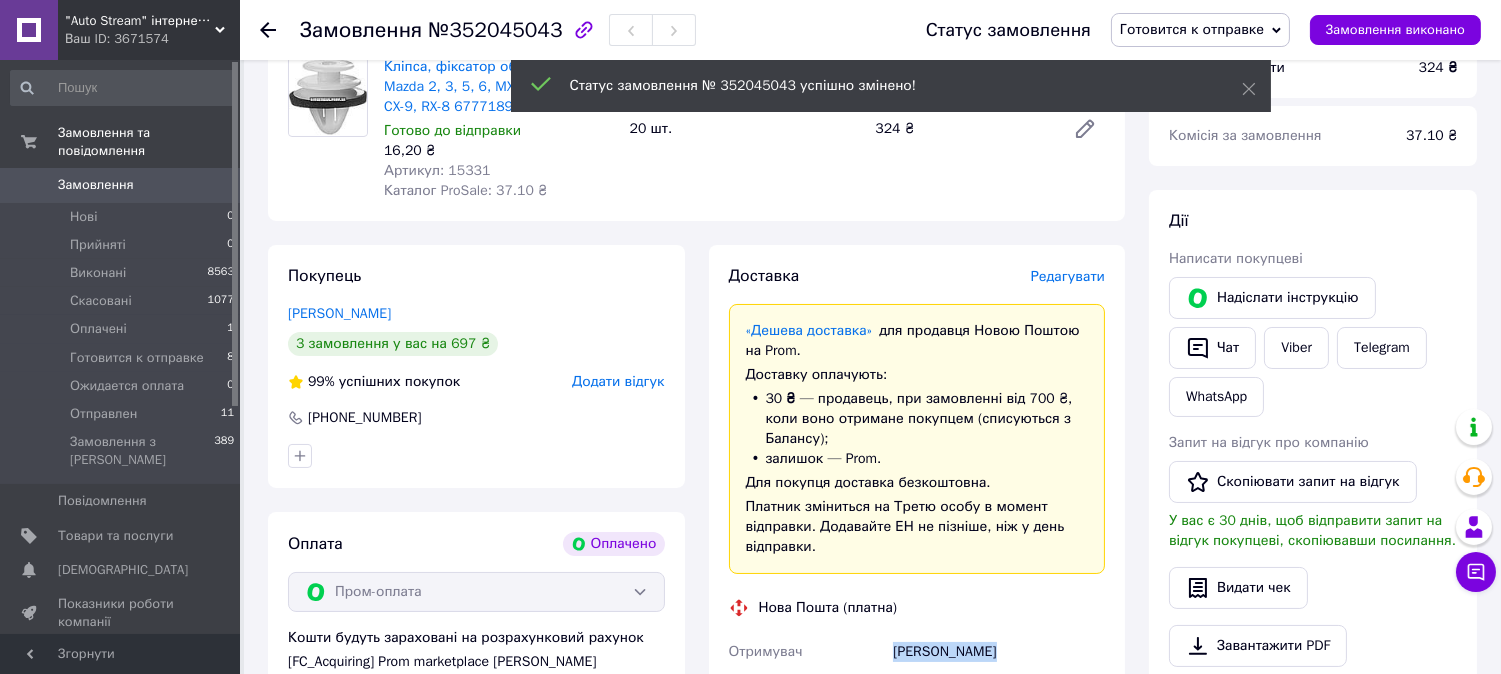 scroll, scrollTop: 0, scrollLeft: 0, axis: both 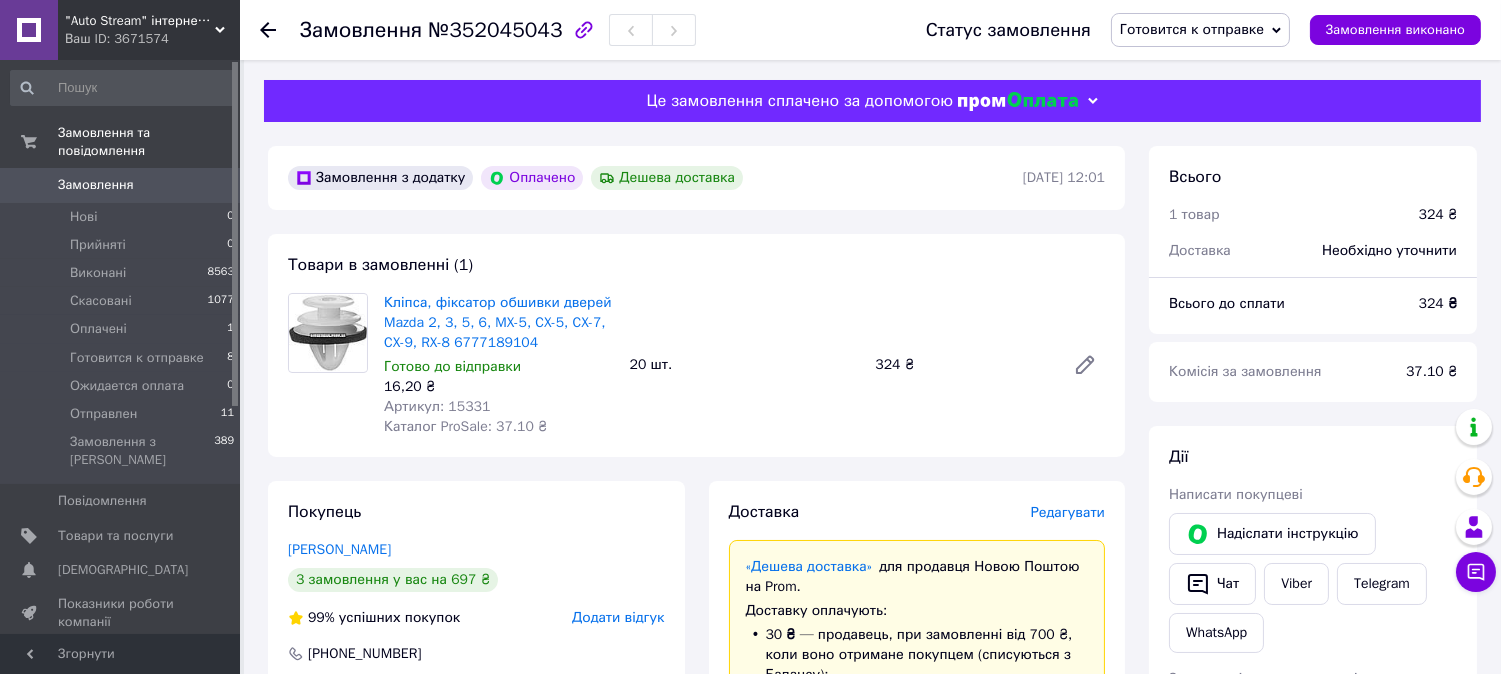 click on "Замовлення" at bounding box center (96, 185) 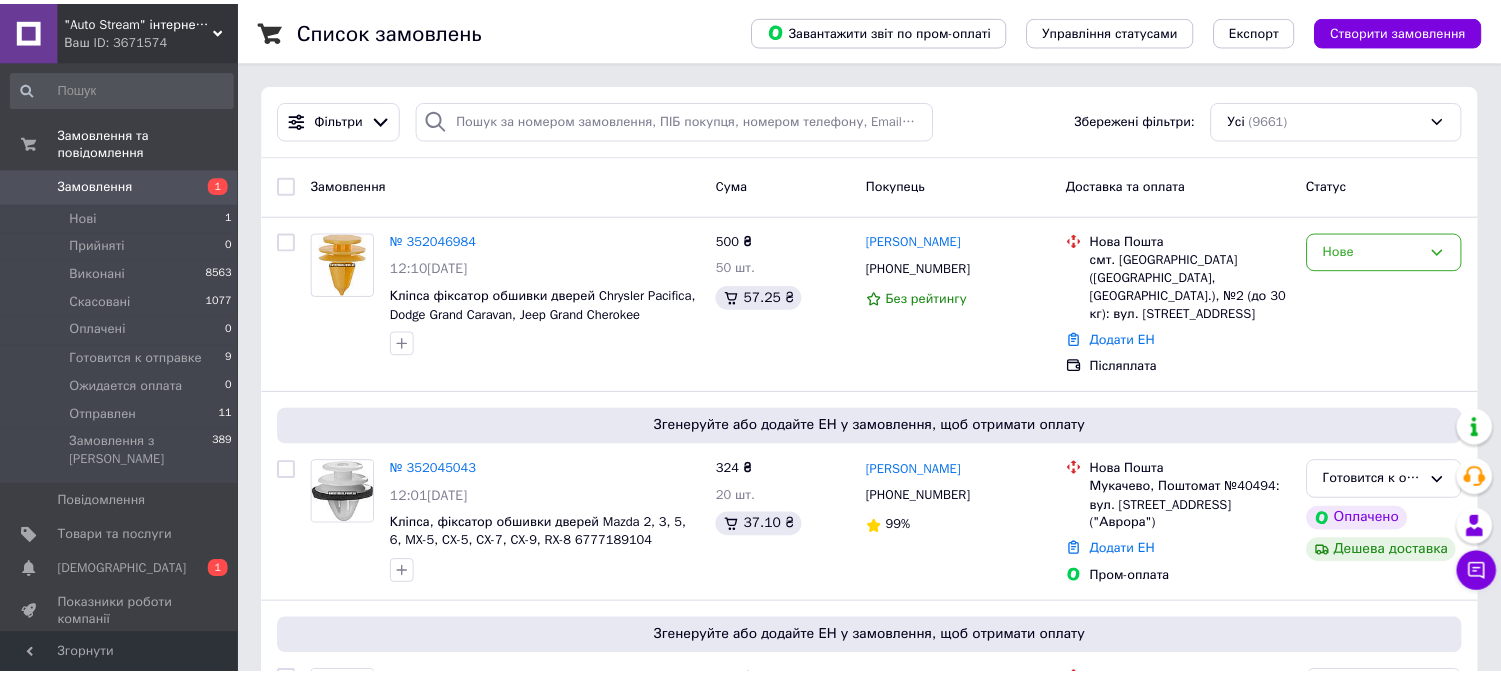 scroll, scrollTop: 0, scrollLeft: 0, axis: both 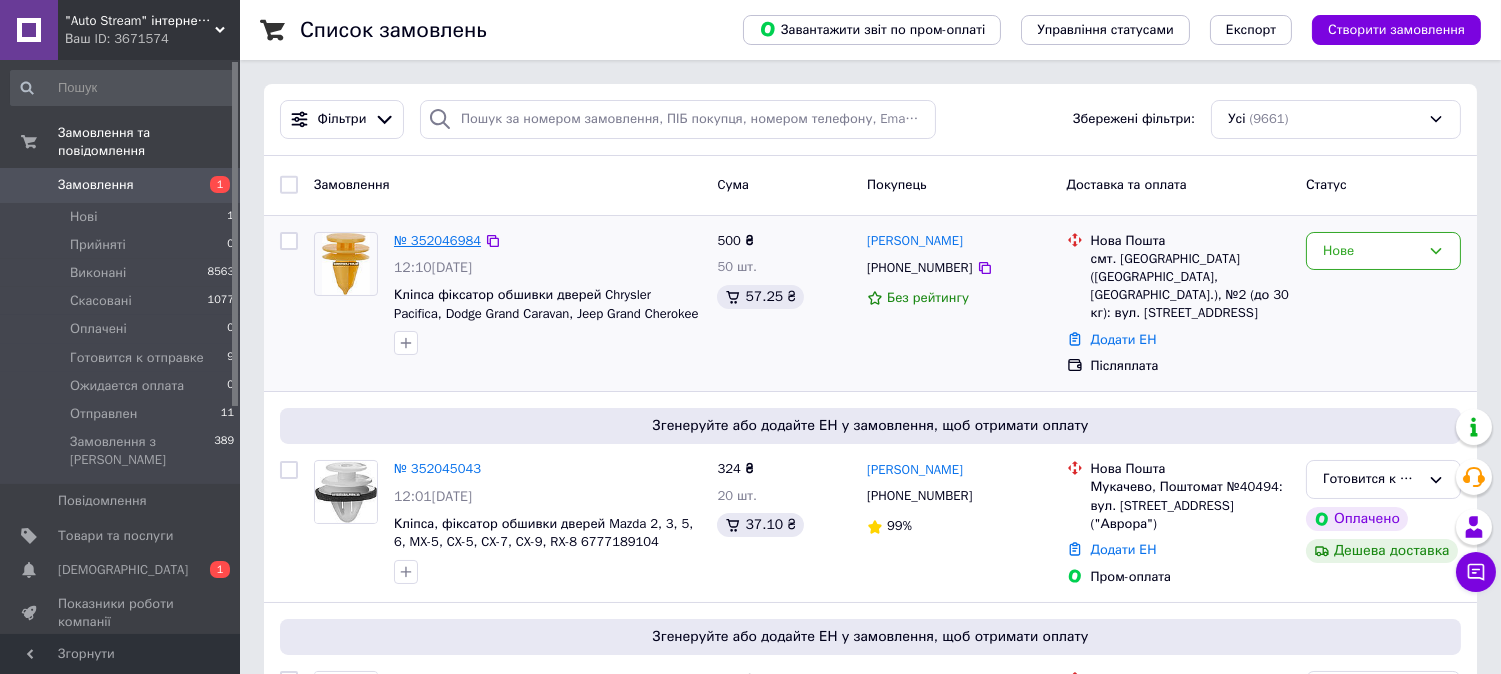 click on "№ 352046984" at bounding box center [437, 240] 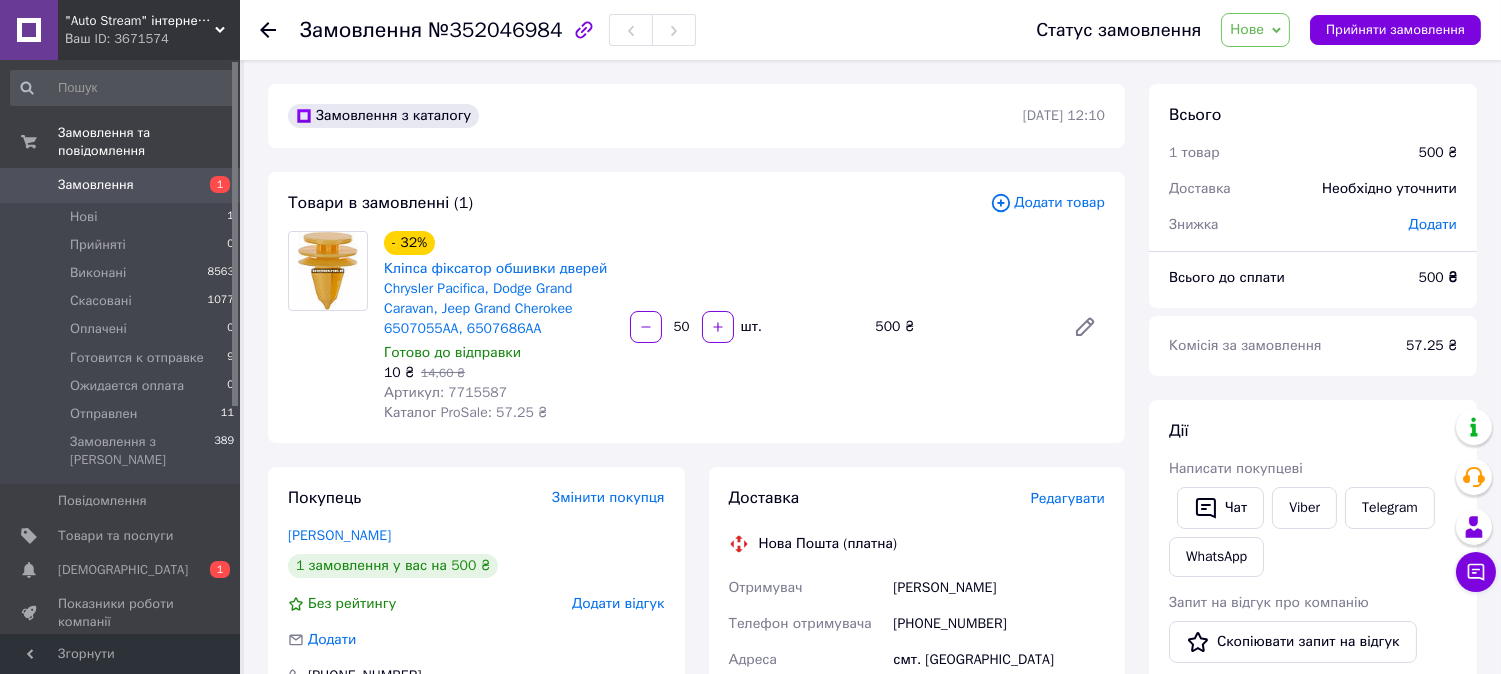 scroll, scrollTop: 444, scrollLeft: 0, axis: vertical 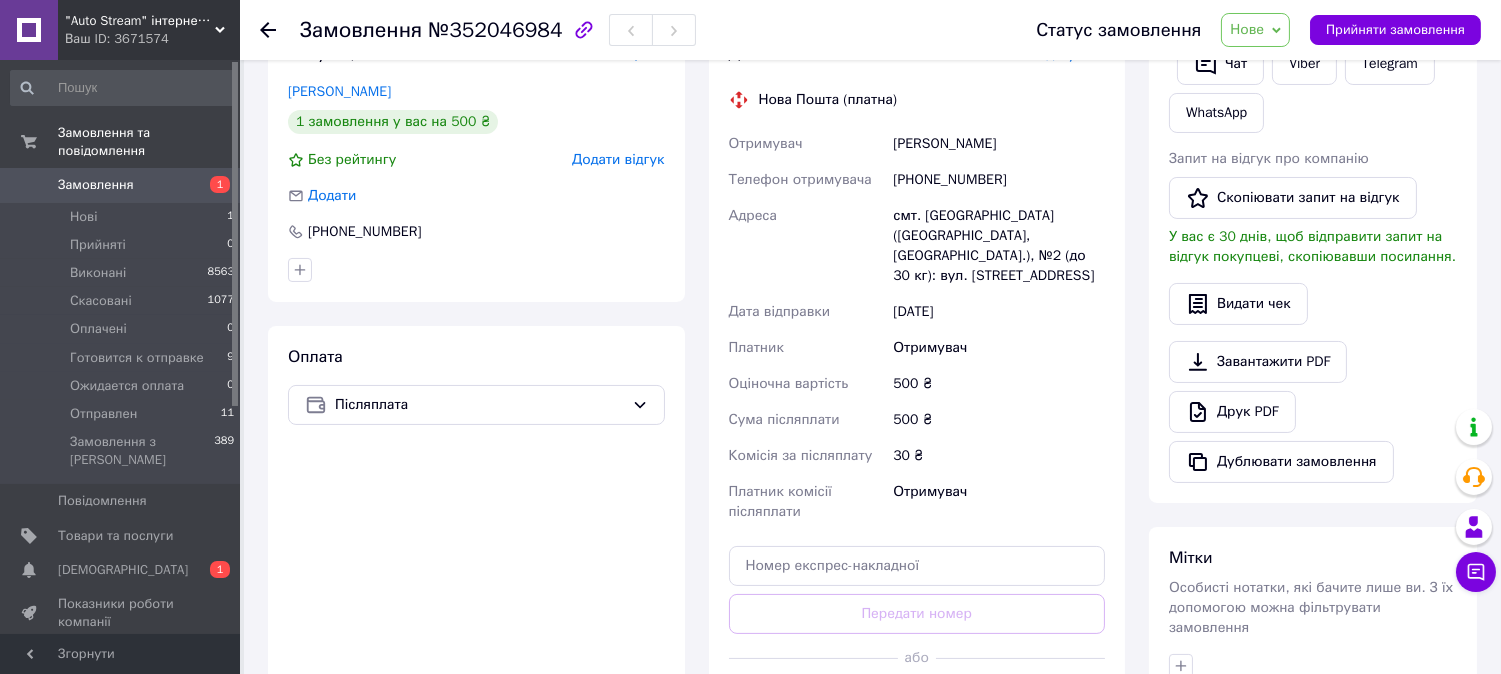 click on "Нове" at bounding box center (1247, 29) 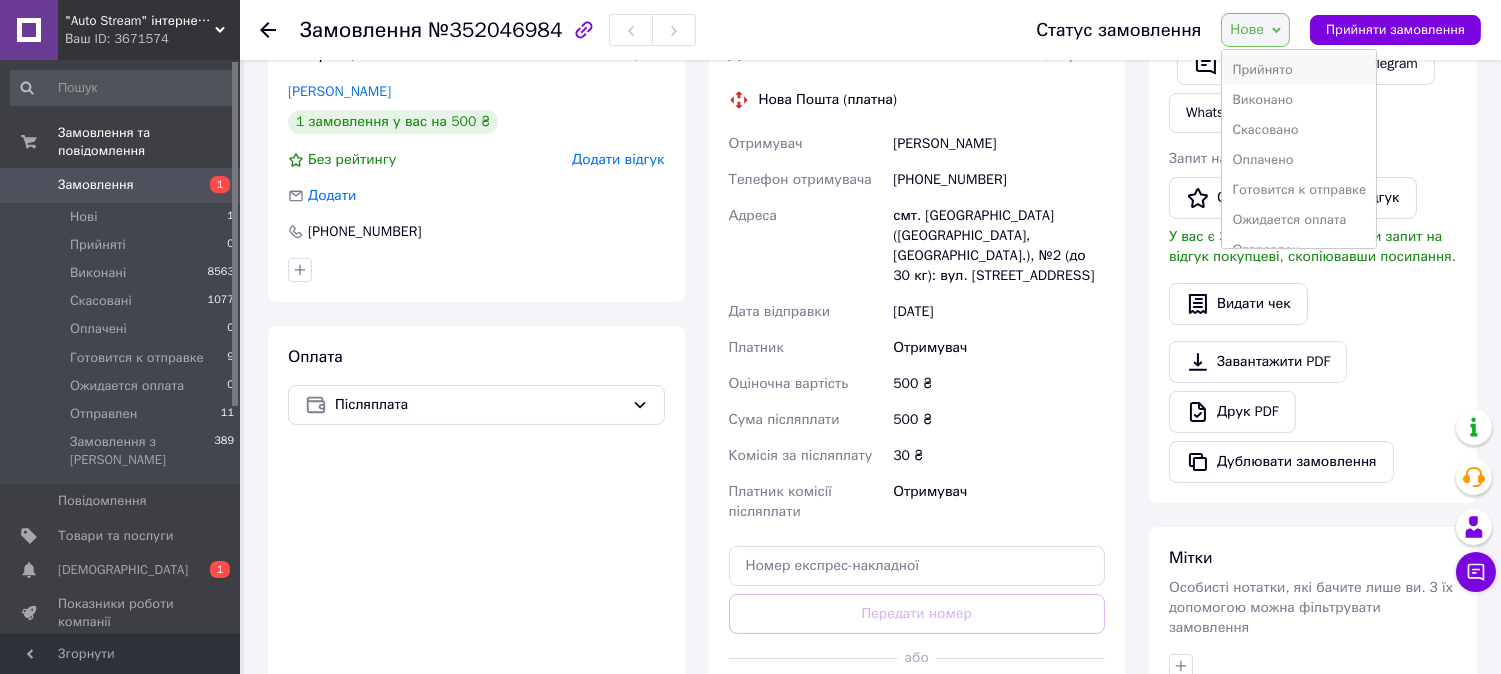 click on "Прийнято" at bounding box center (1299, 70) 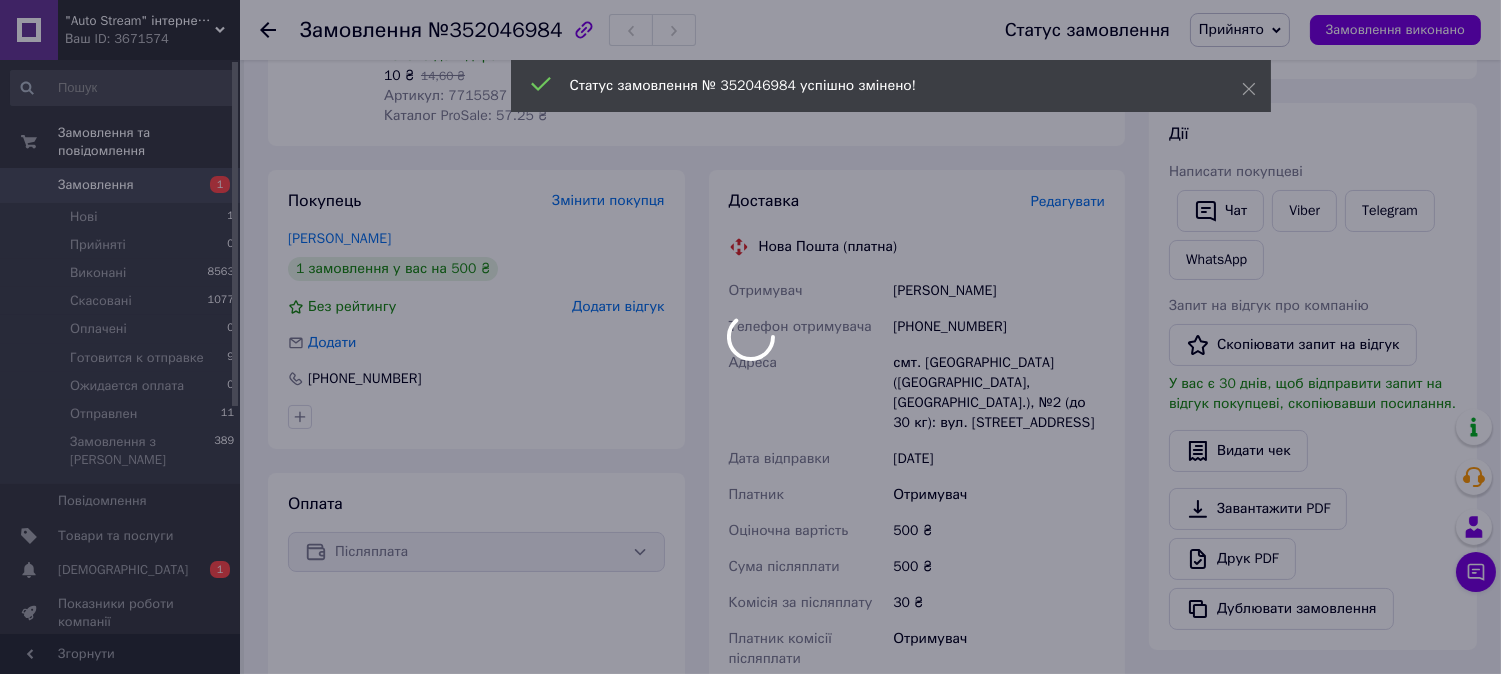 scroll, scrollTop: 0, scrollLeft: 0, axis: both 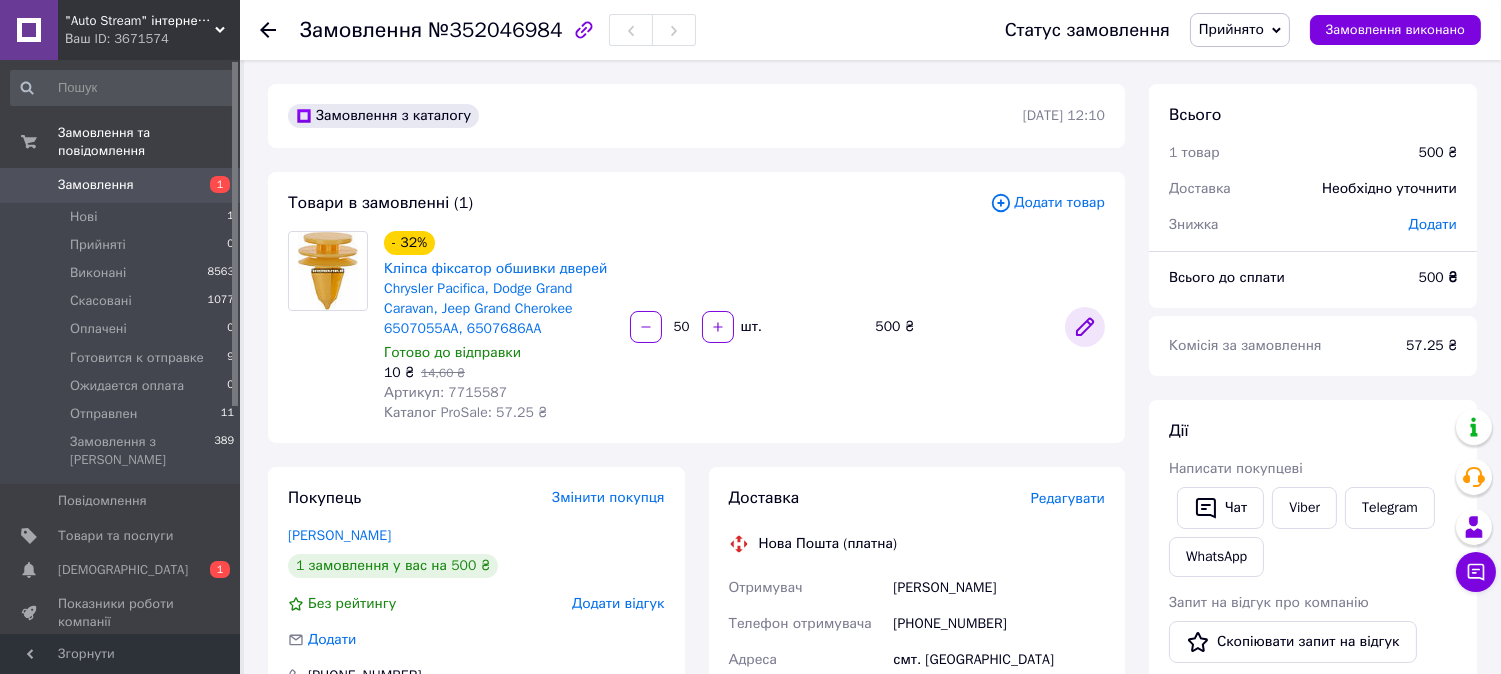 click 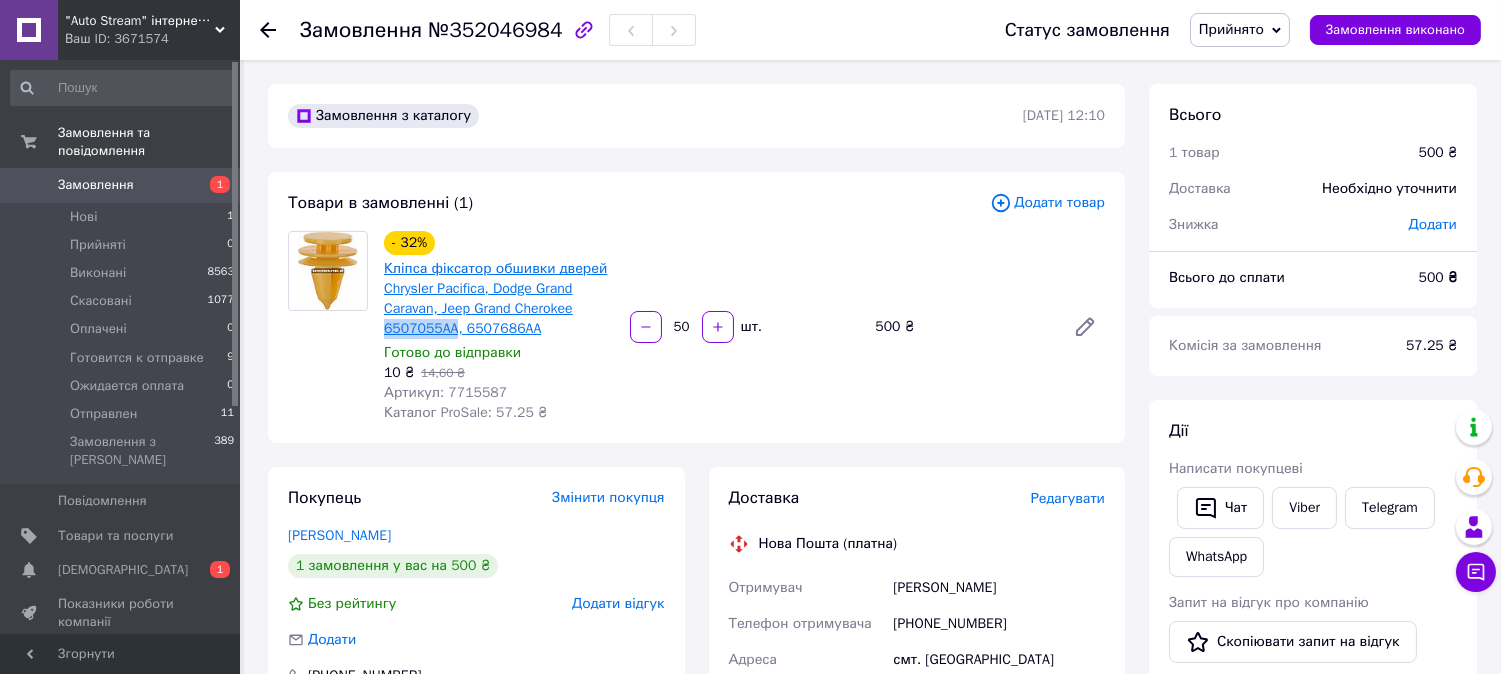 drag, startPoint x: 382, startPoint y: 327, endPoint x: 451, endPoint y: 330, distance: 69.065186 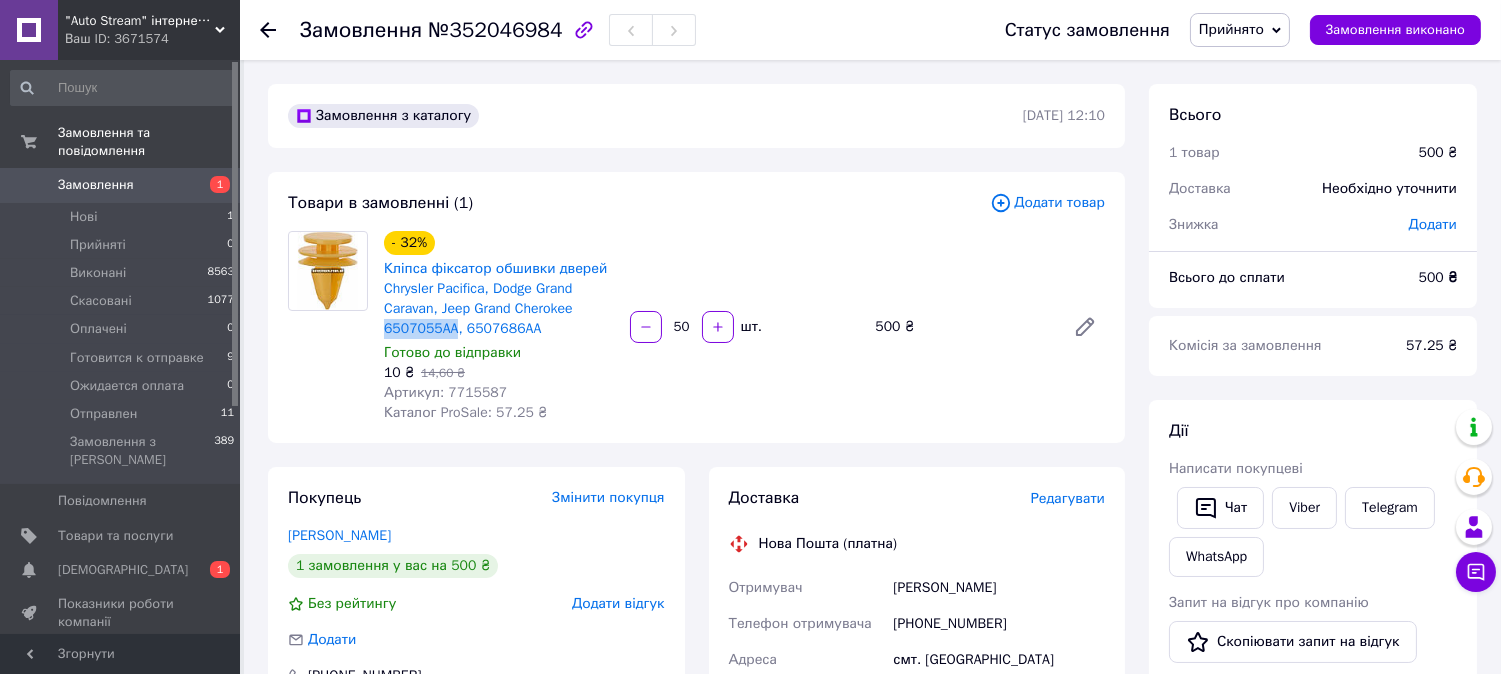 copy on "6507055AA" 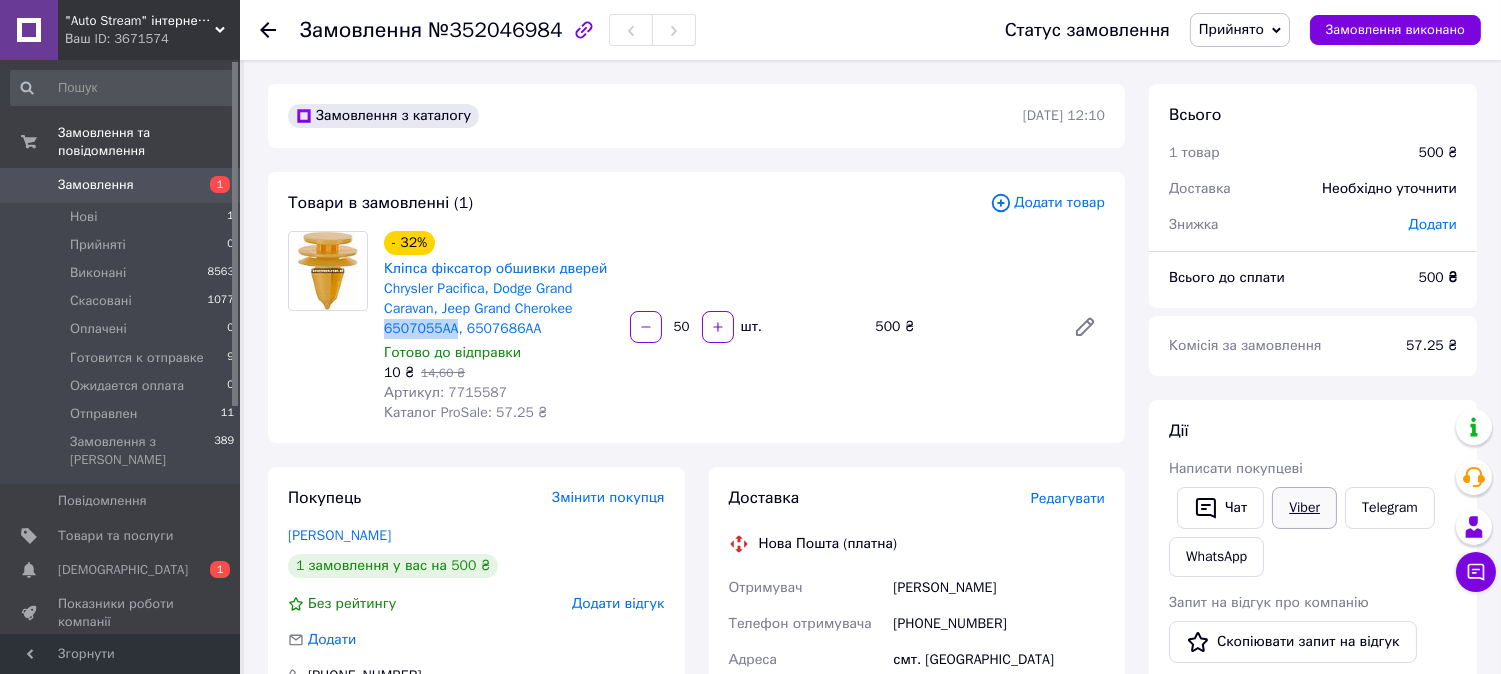 click on "Viber" at bounding box center (1304, 508) 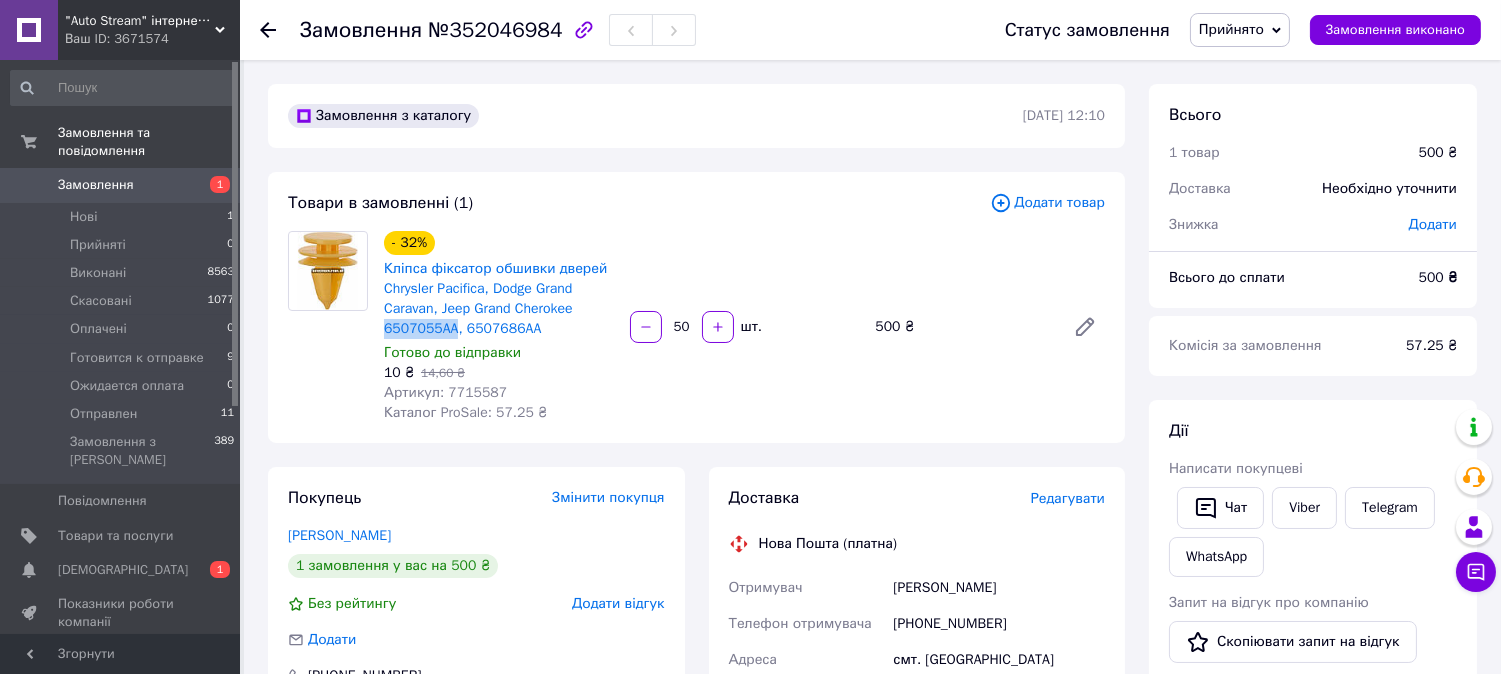 click on "Прийнято" at bounding box center (1231, 29) 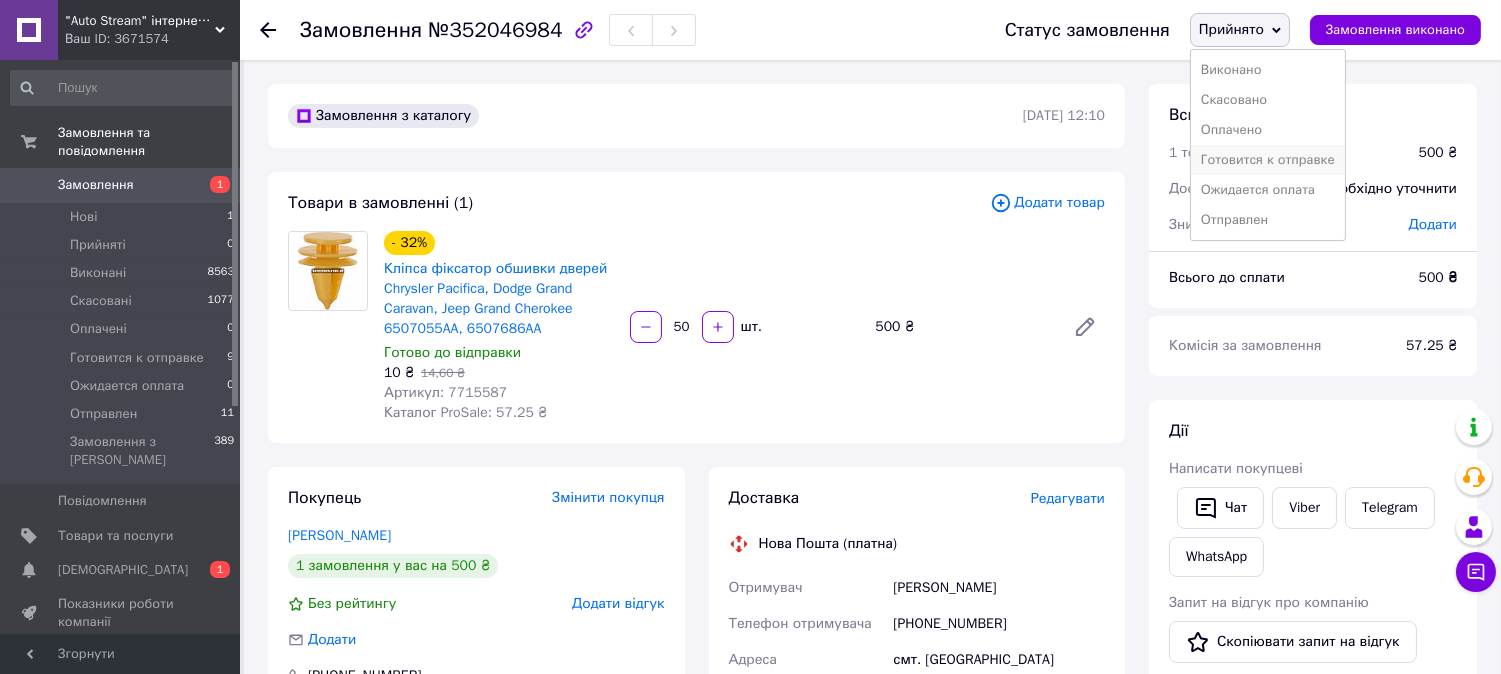 click on "Готовится к отправке" at bounding box center (1268, 160) 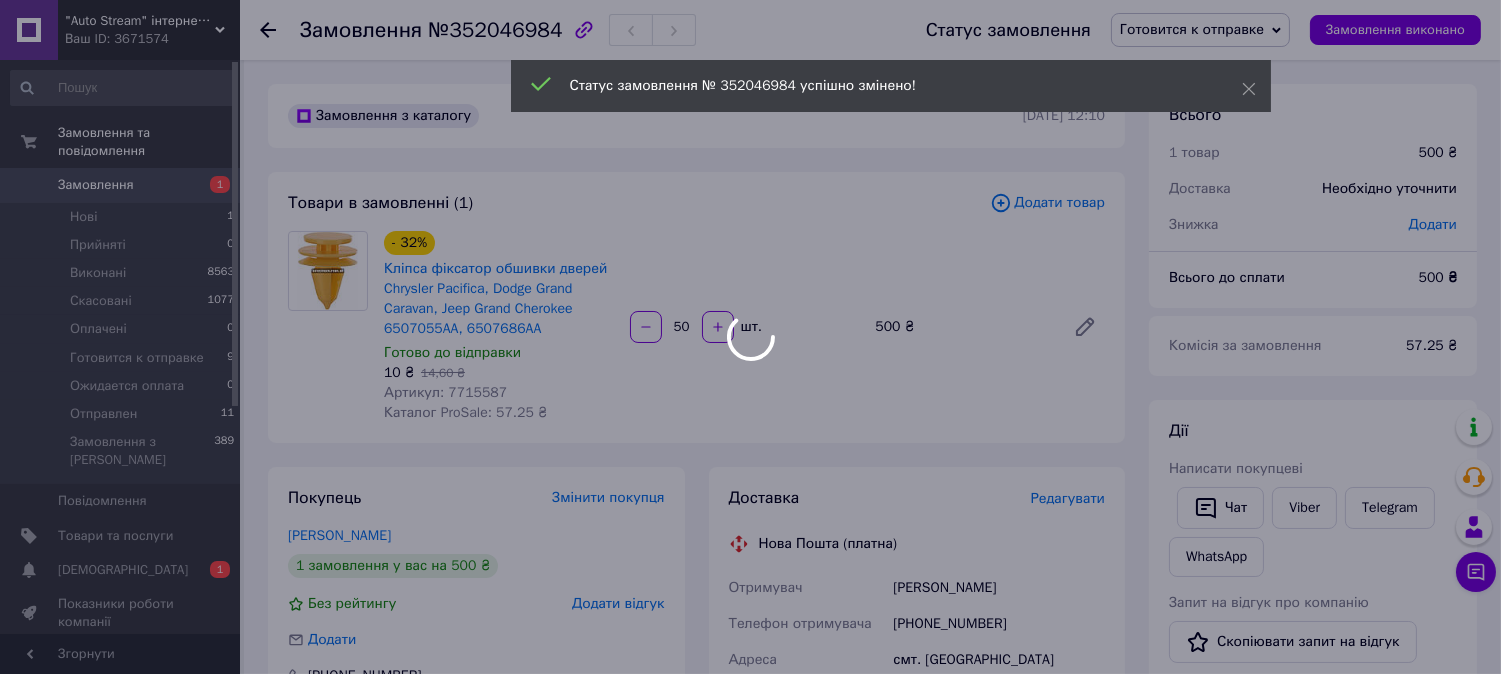 click at bounding box center [750, 337] 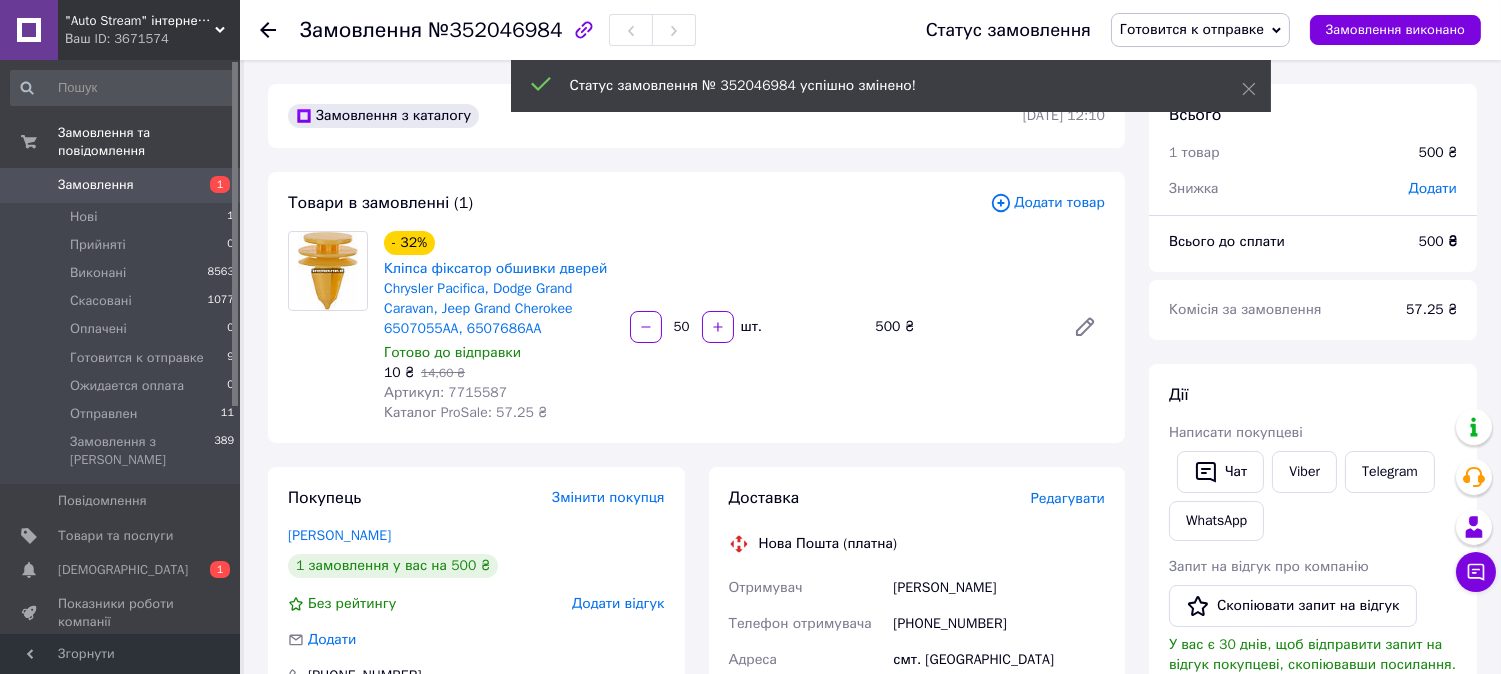 click on "[PERSON_NAME]" at bounding box center (999, 588) 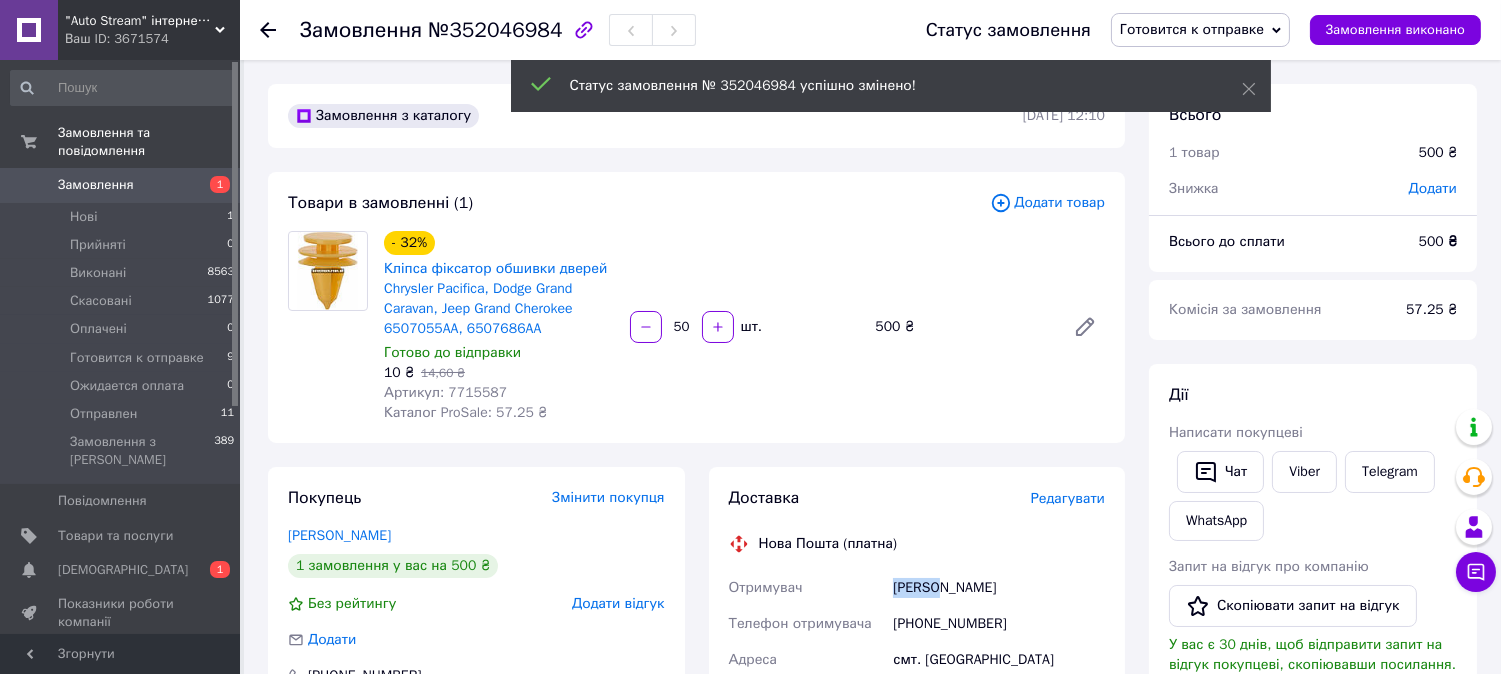 click on "[PERSON_NAME]" at bounding box center (999, 588) 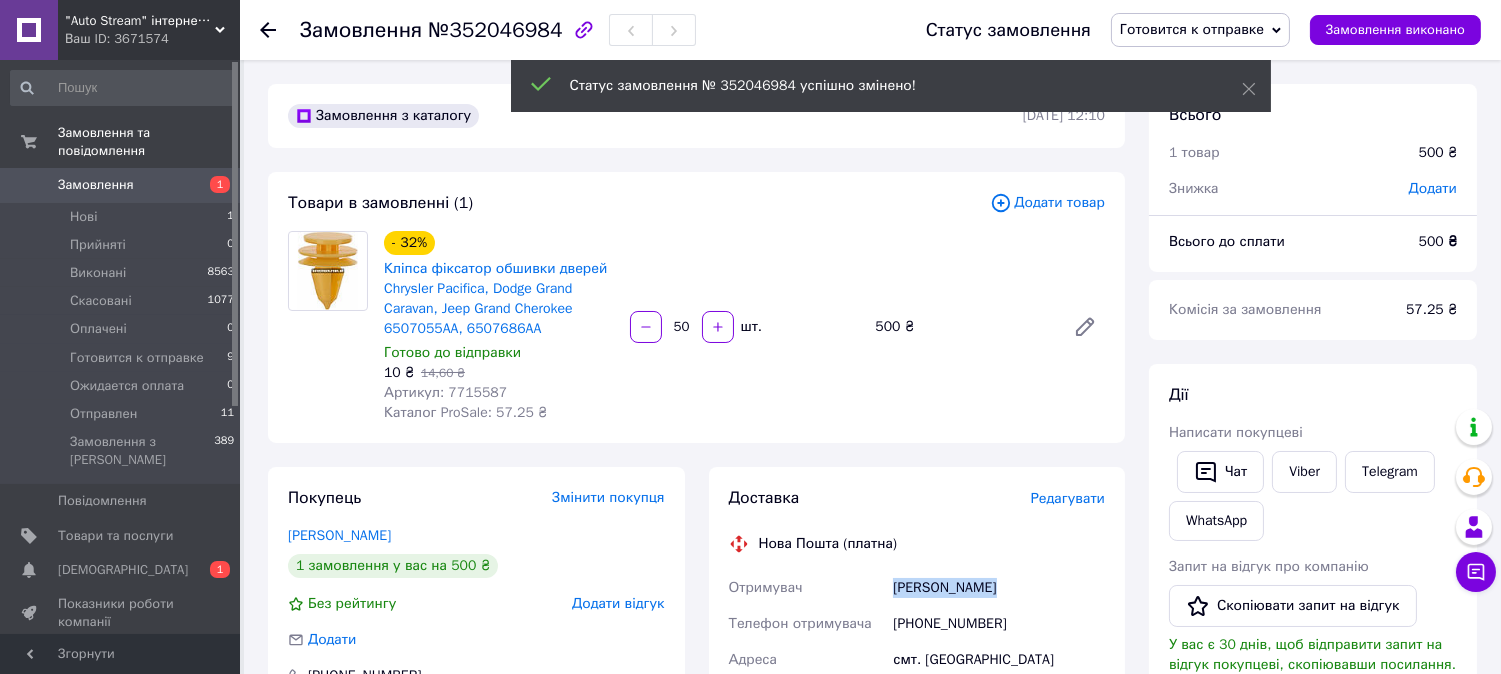click on "[PERSON_NAME]" at bounding box center (999, 588) 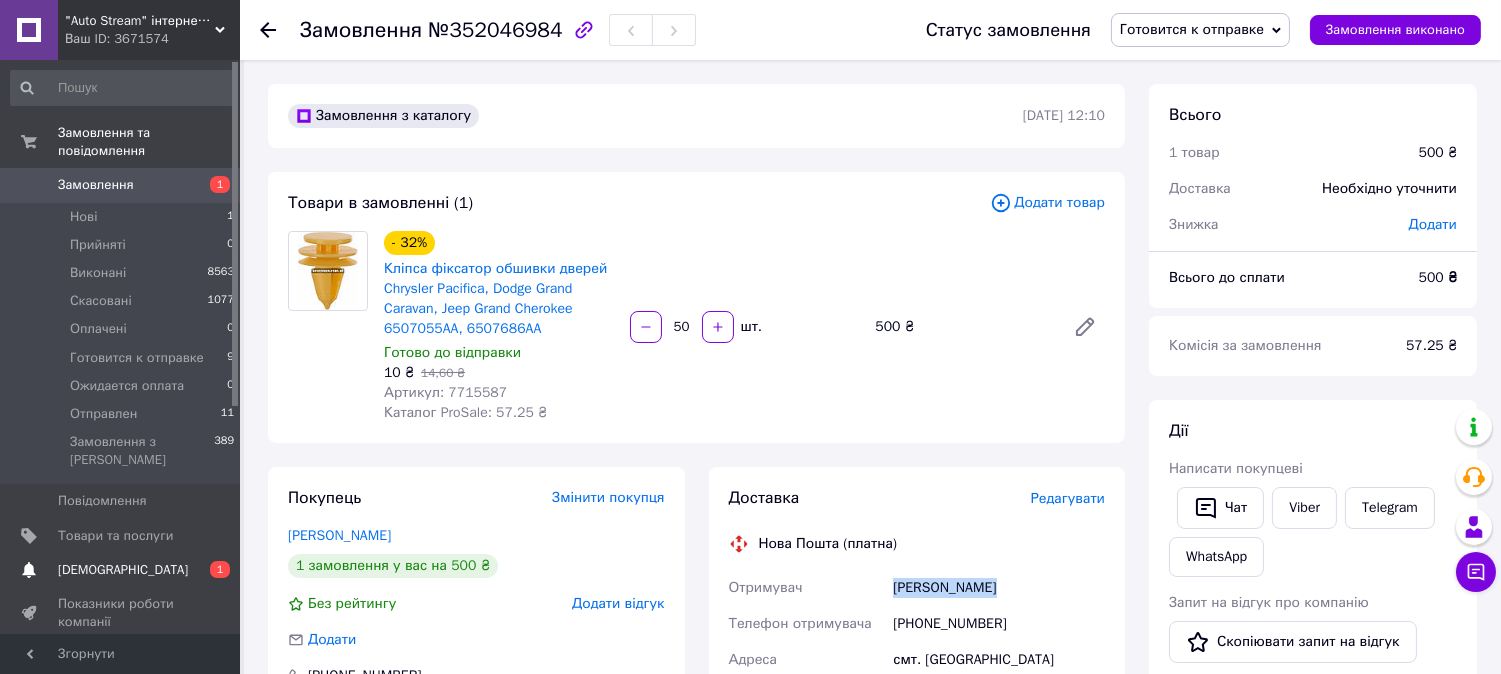 click on "[DEMOGRAPHIC_DATA]" at bounding box center [123, 570] 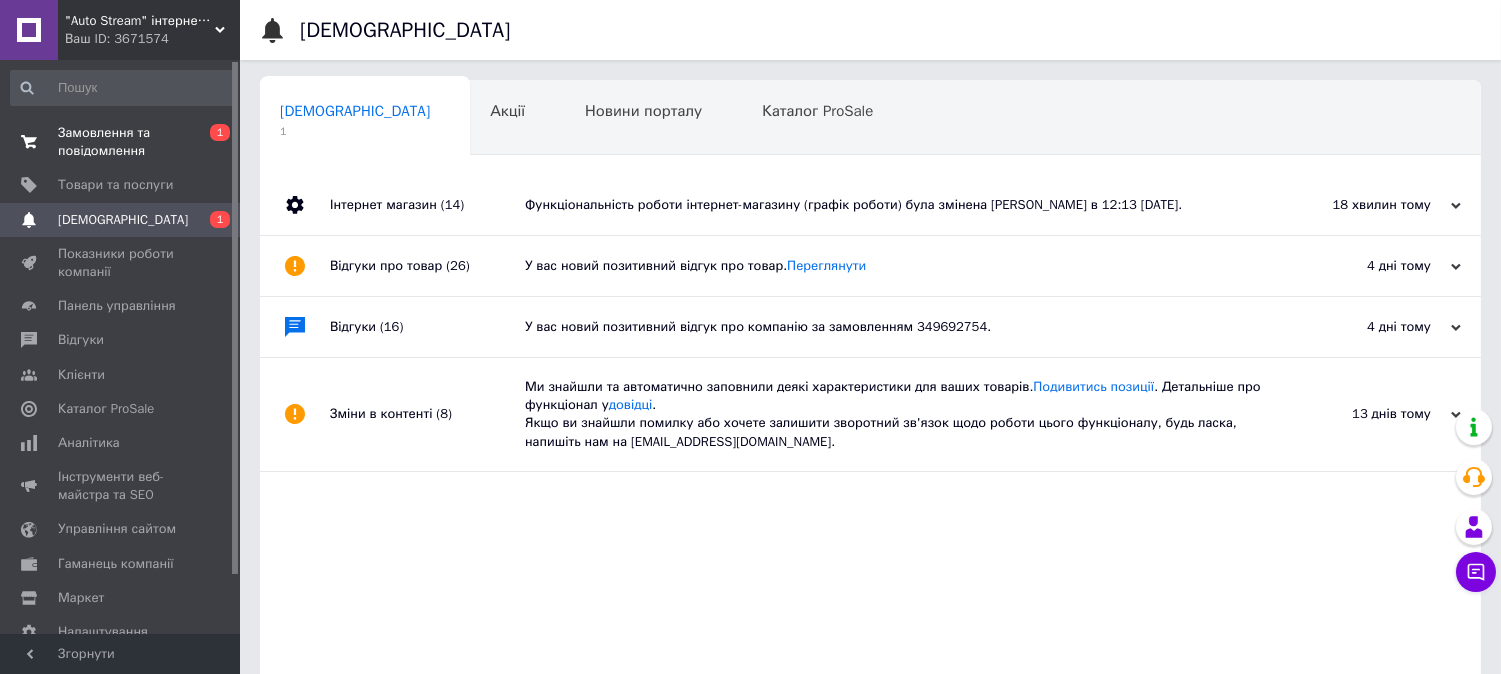 click on "Замовлення та повідомлення" at bounding box center (121, 142) 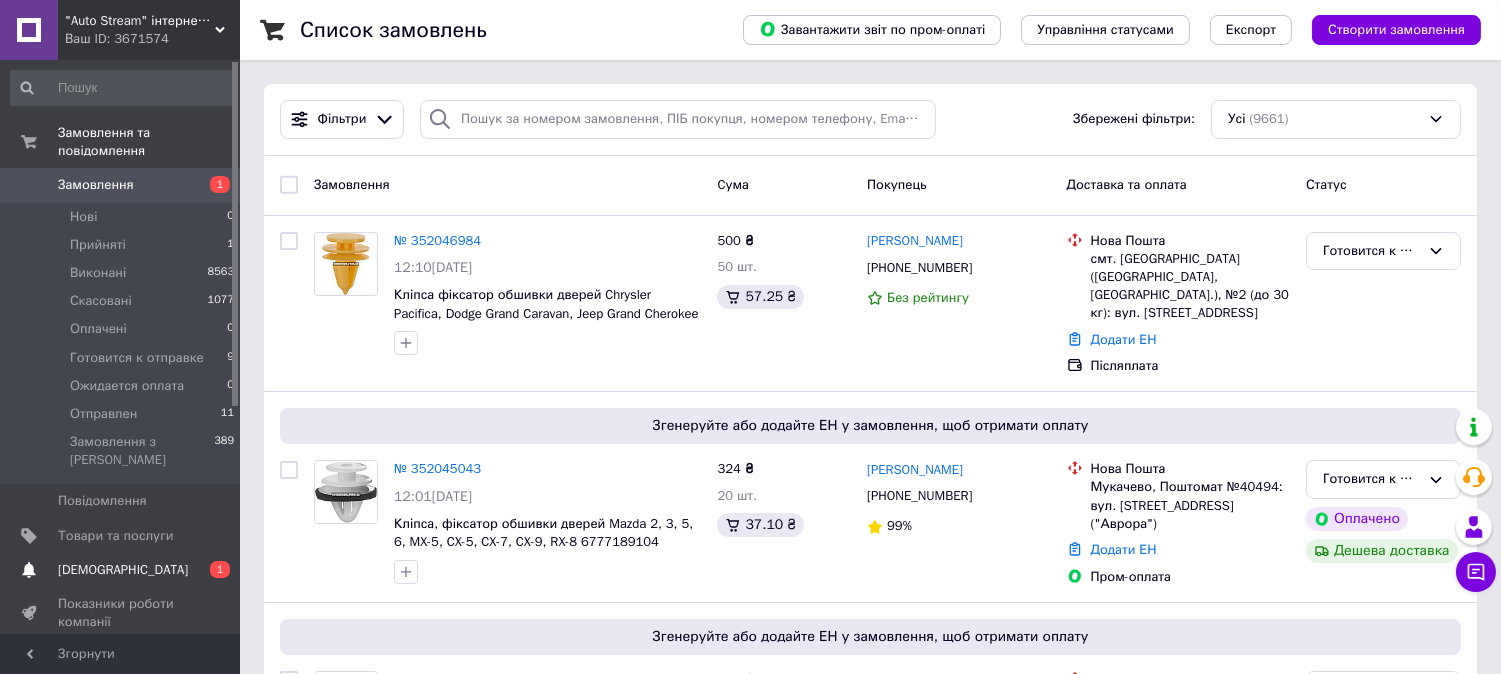 click on "[DEMOGRAPHIC_DATA]" at bounding box center (123, 570) 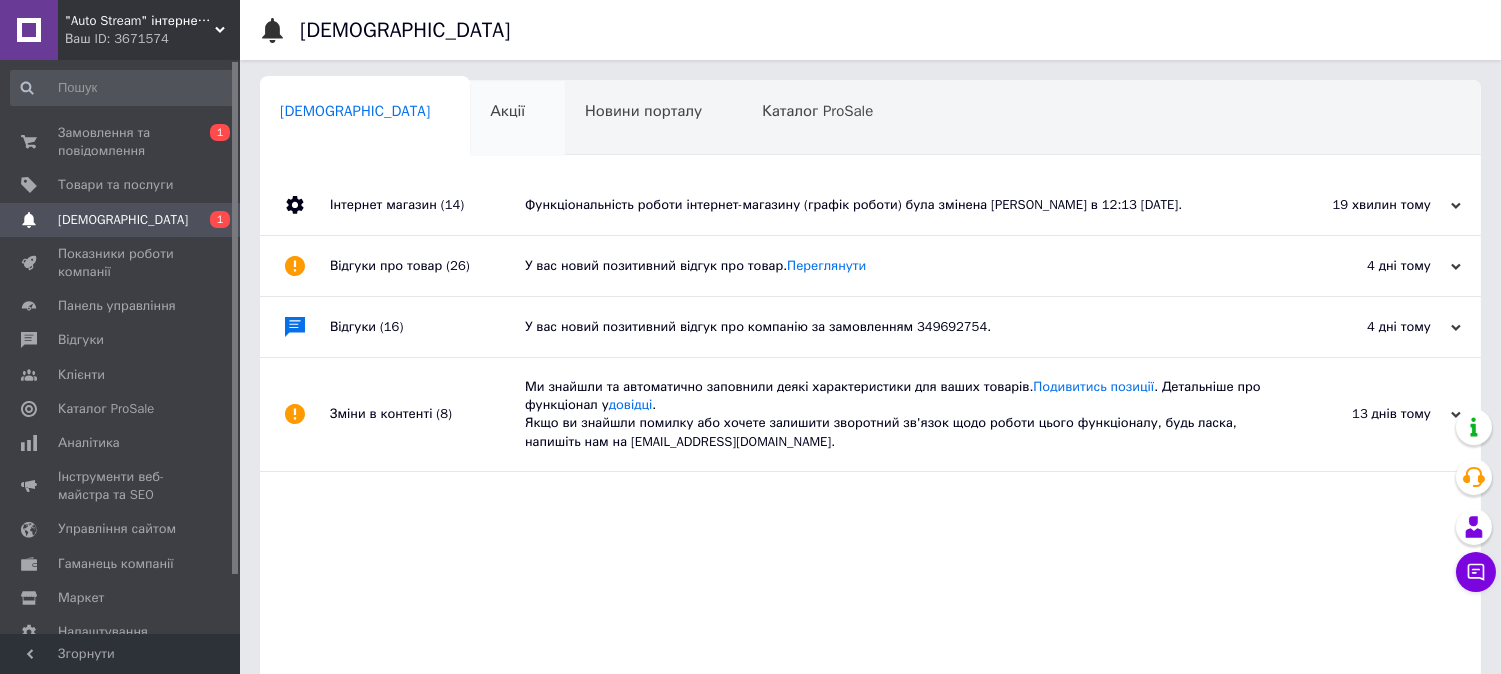 click on "Акції 0" at bounding box center (517, 119) 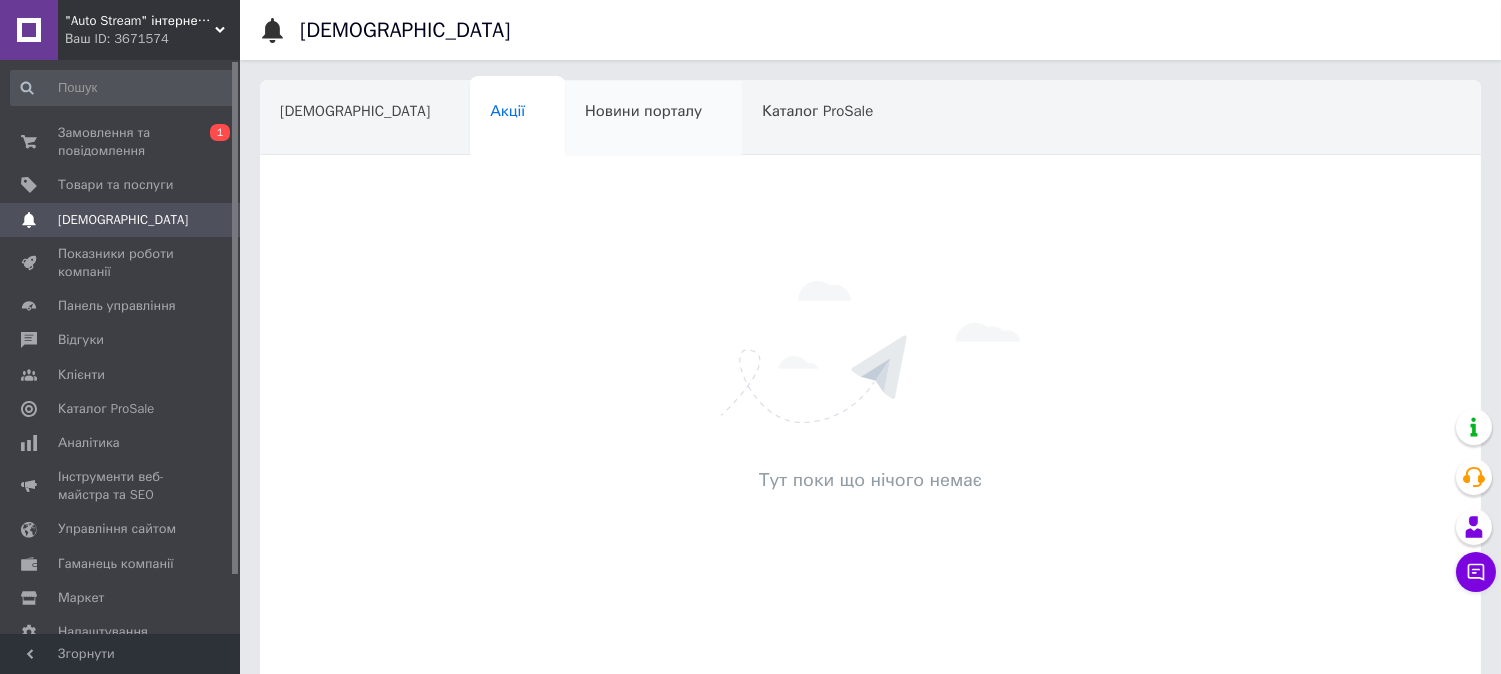 click on "Новини порталу" at bounding box center [653, 119] 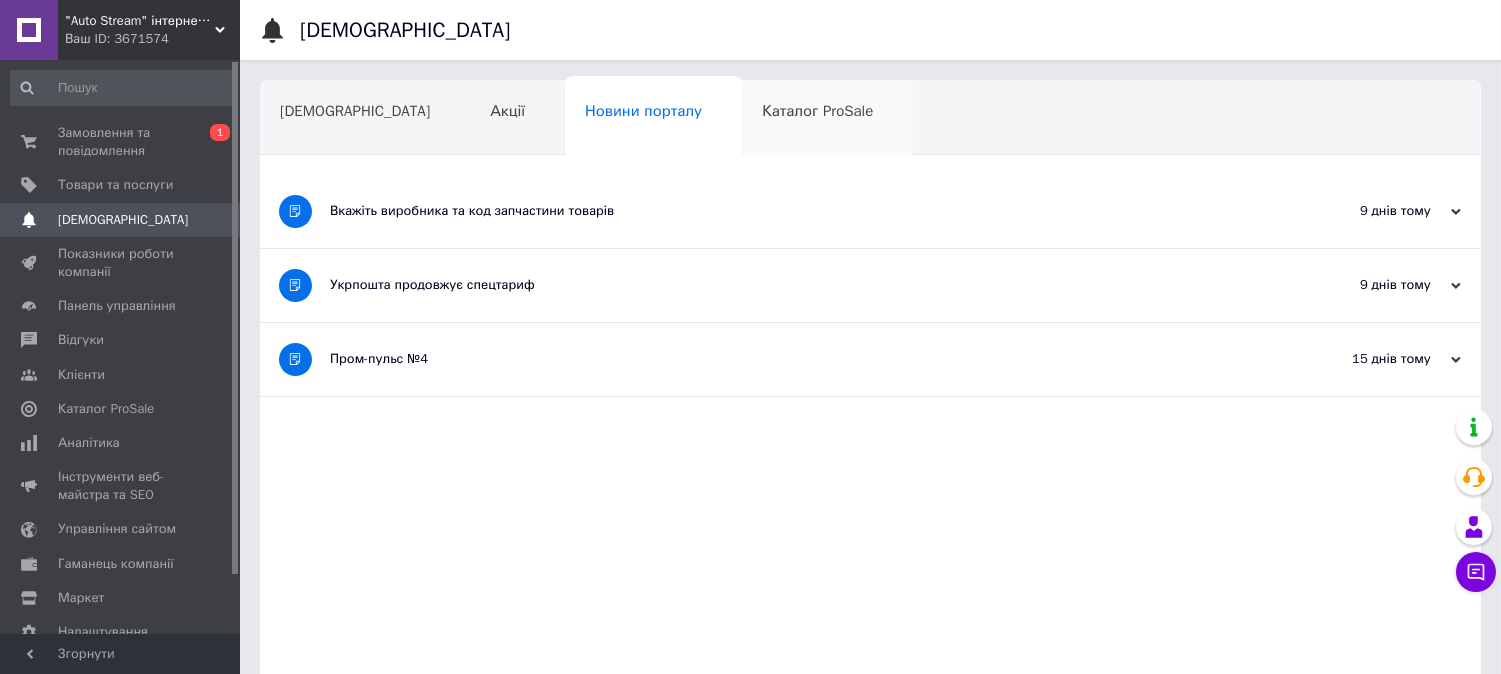 click on "Каталог ProSale" at bounding box center (817, 111) 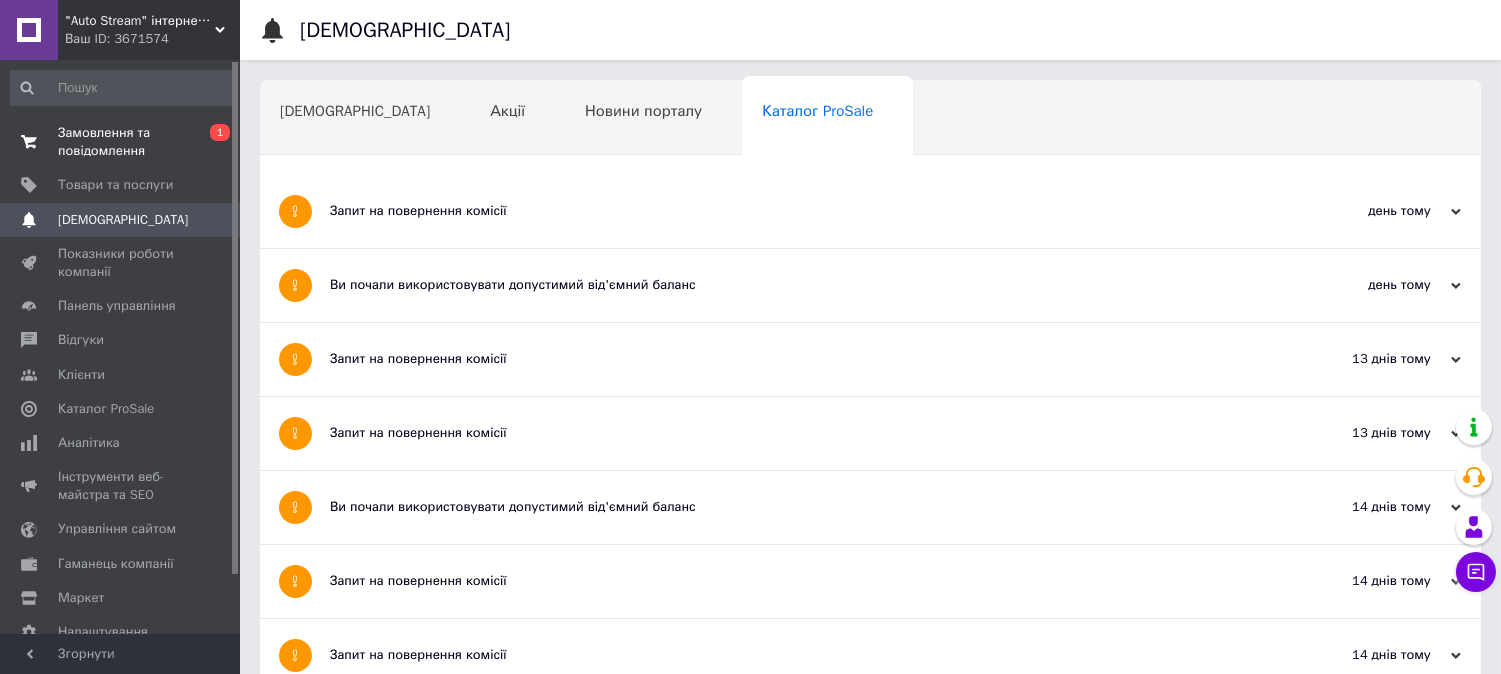 click on "Замовлення та повідомлення" at bounding box center (121, 142) 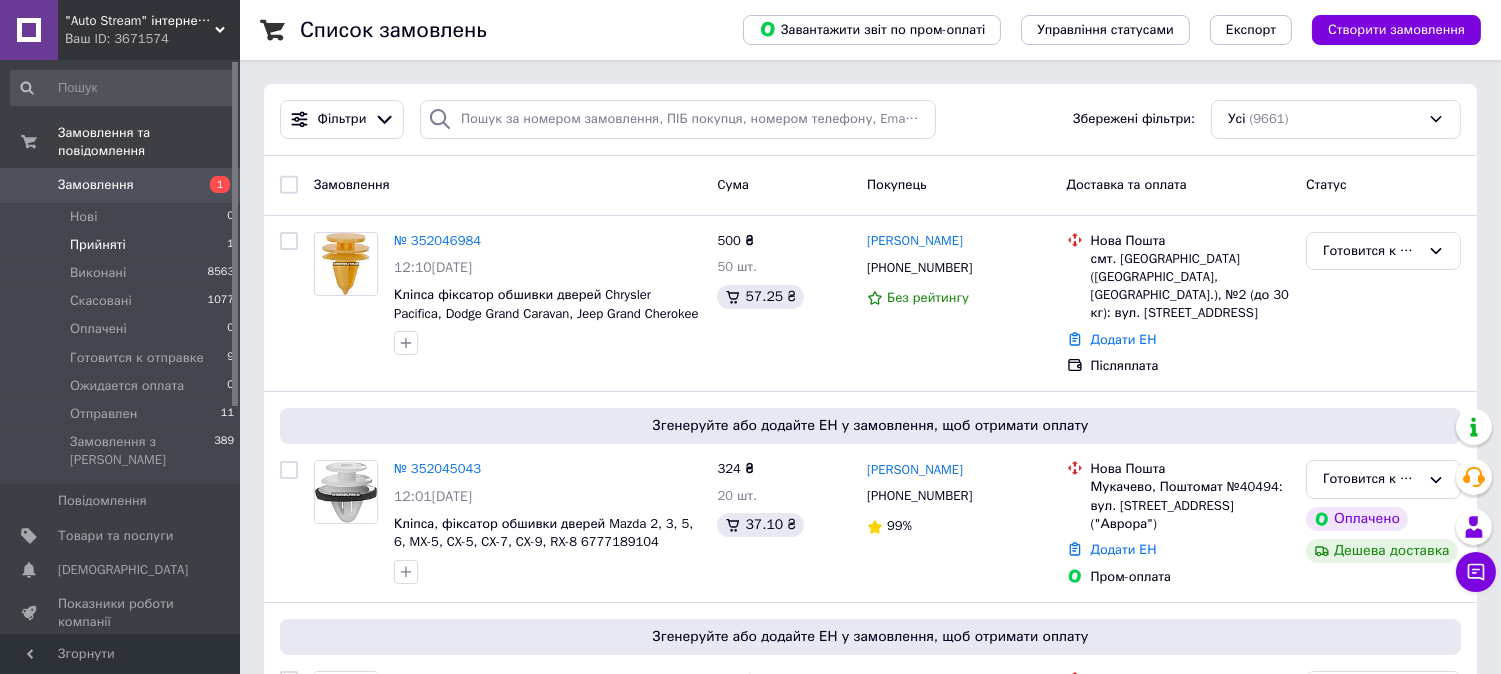 click on "Прийняті" at bounding box center (98, 245) 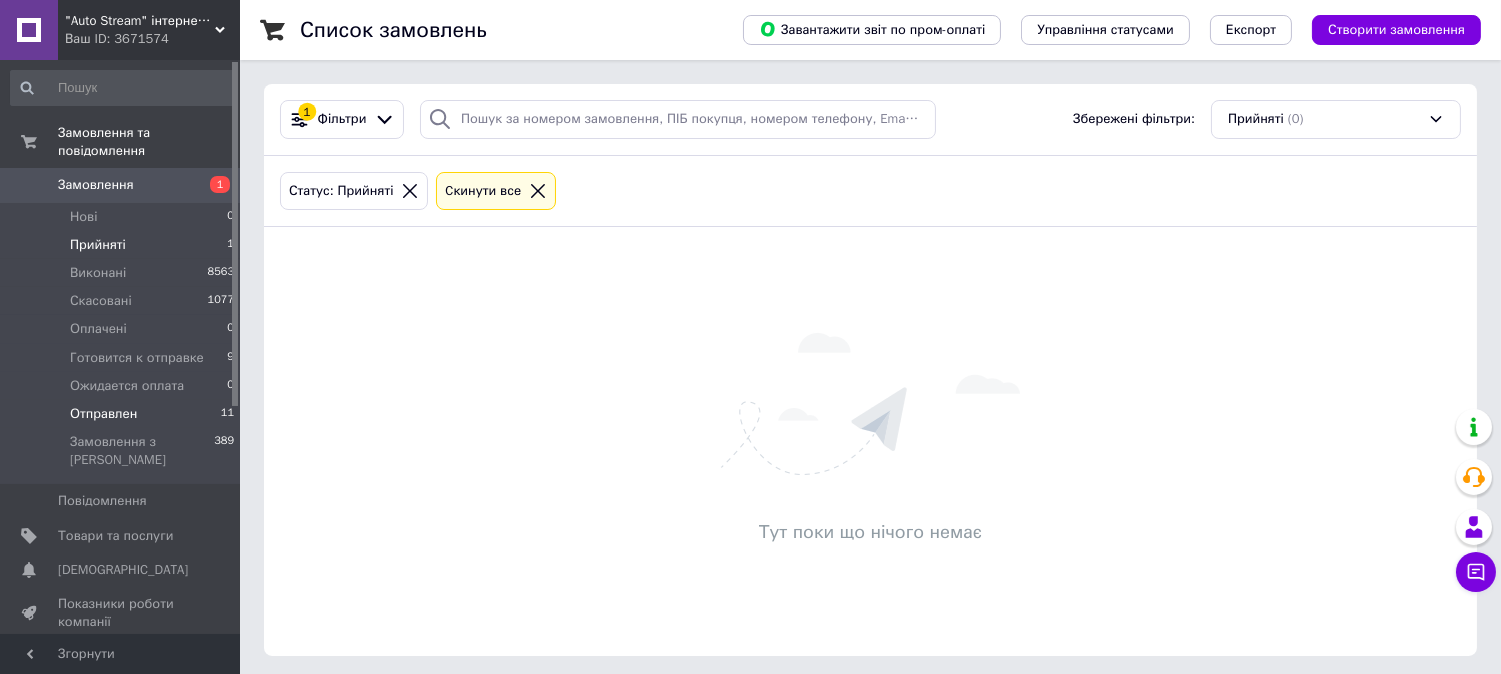 click on "Отправлен" at bounding box center (103, 414) 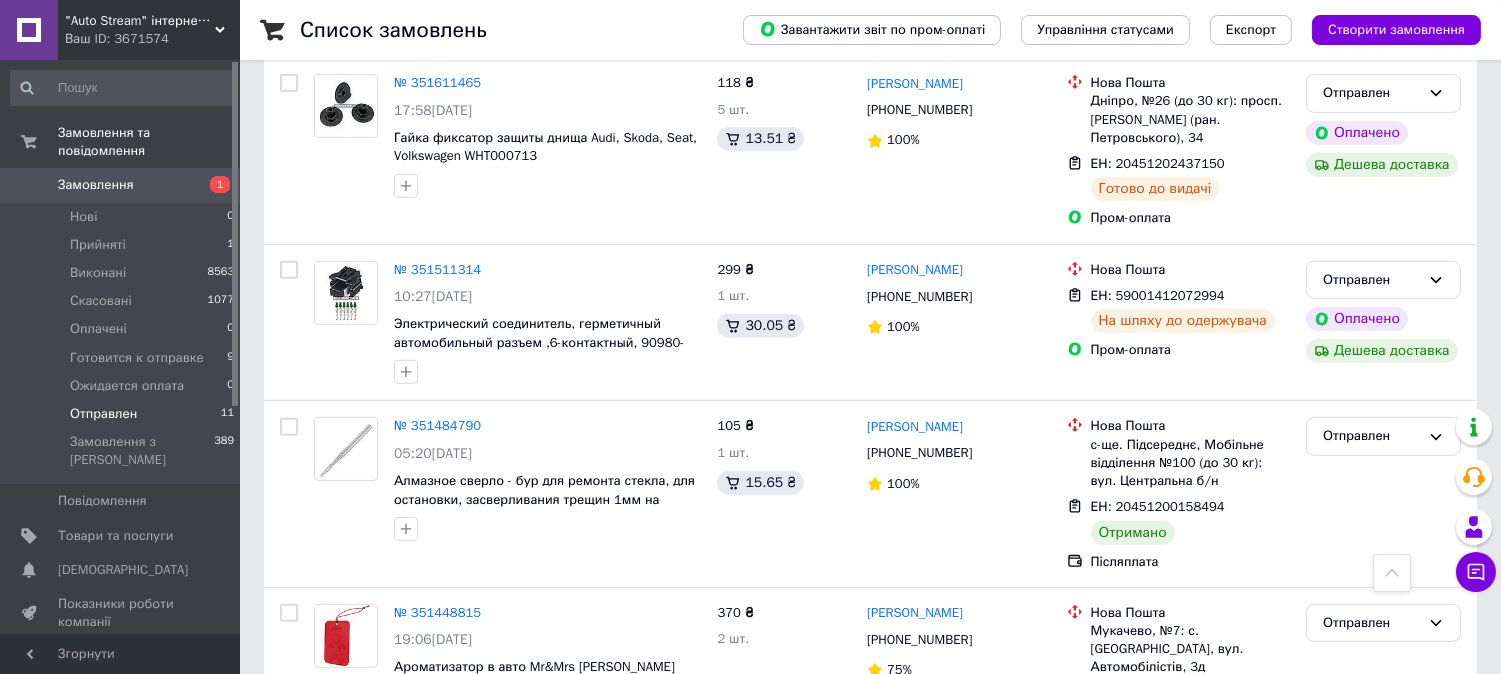 scroll, scrollTop: 1570, scrollLeft: 0, axis: vertical 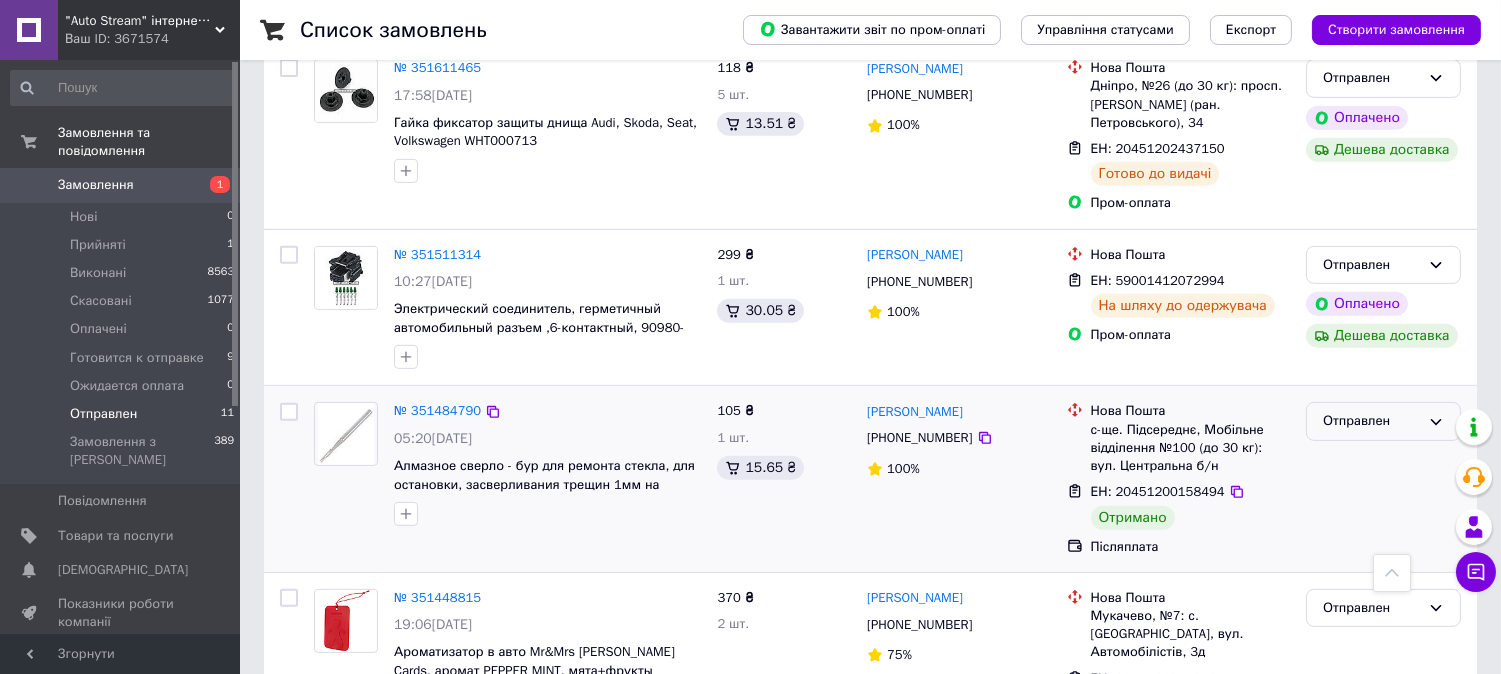 click on "Отправлен" at bounding box center [1371, 421] 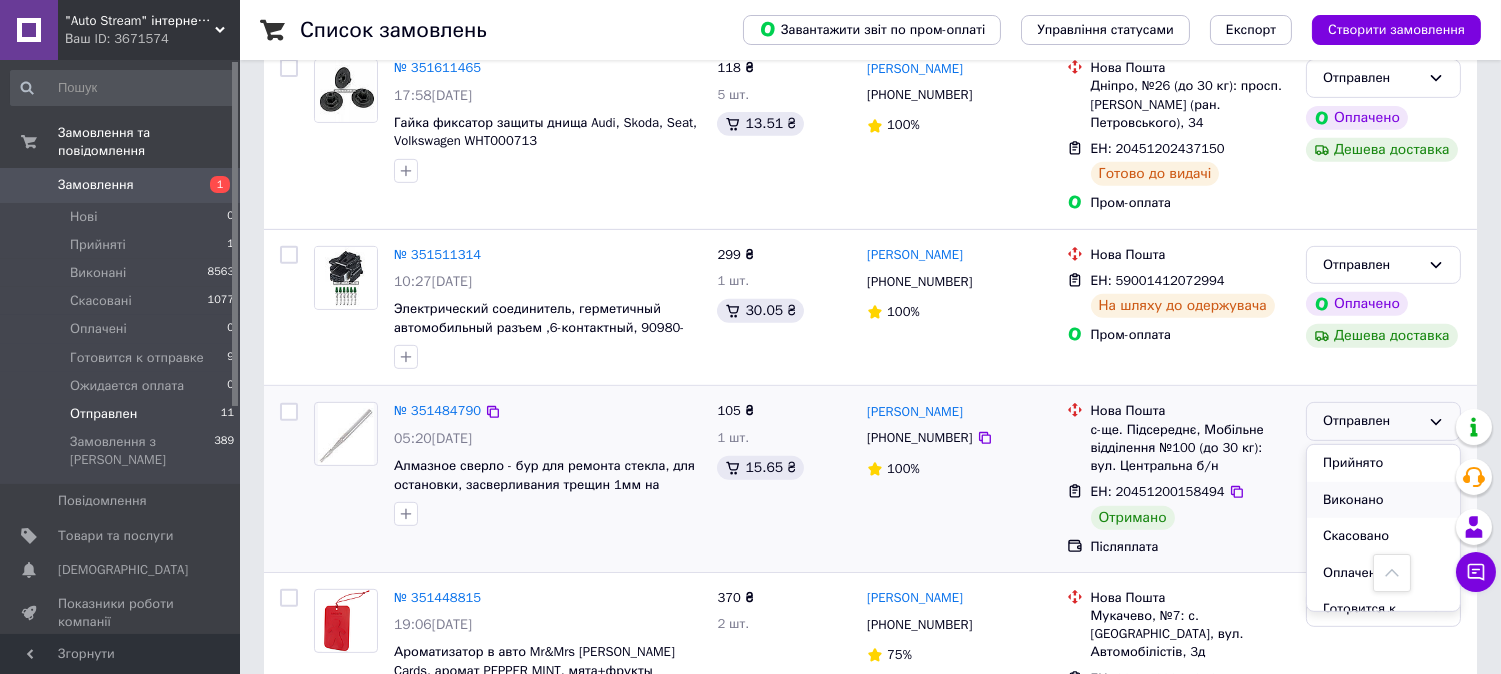click on "Виконано" at bounding box center (1383, 500) 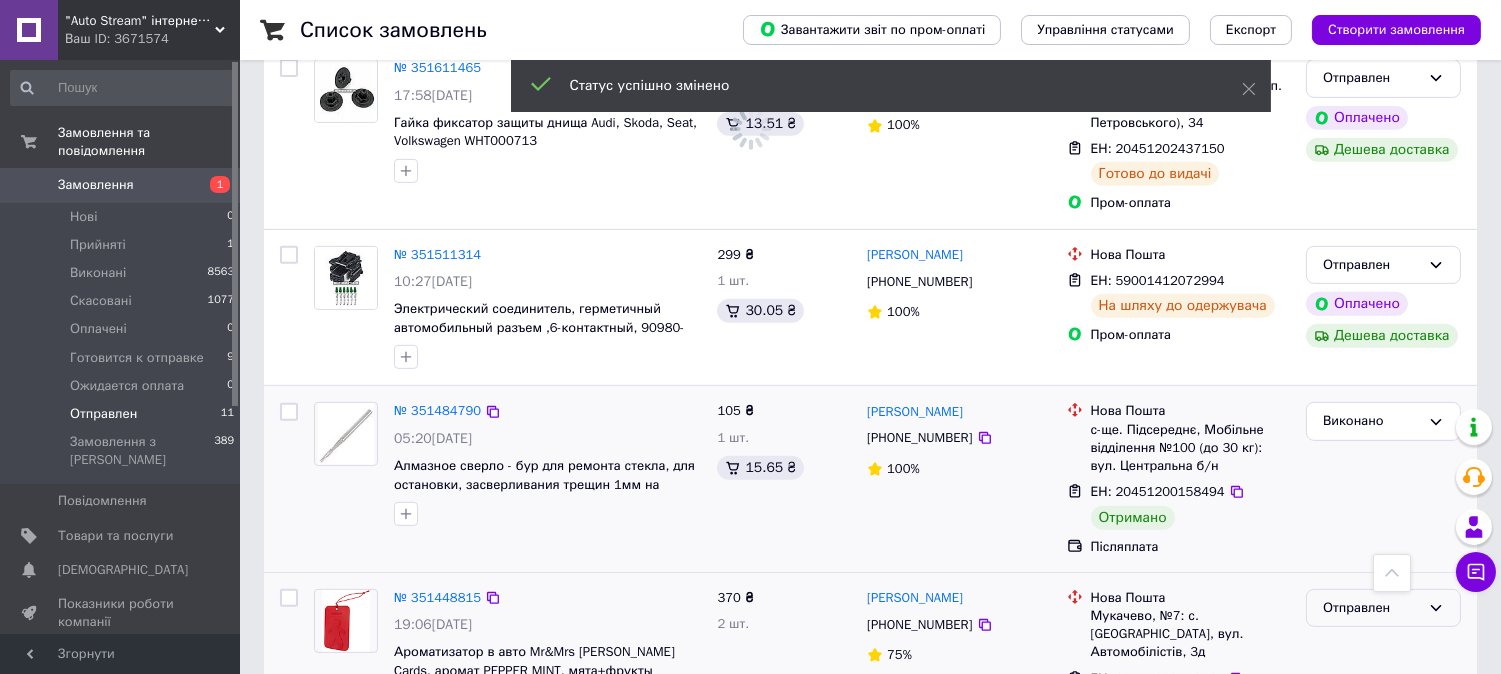 click on "Отправлен" at bounding box center [1371, 608] 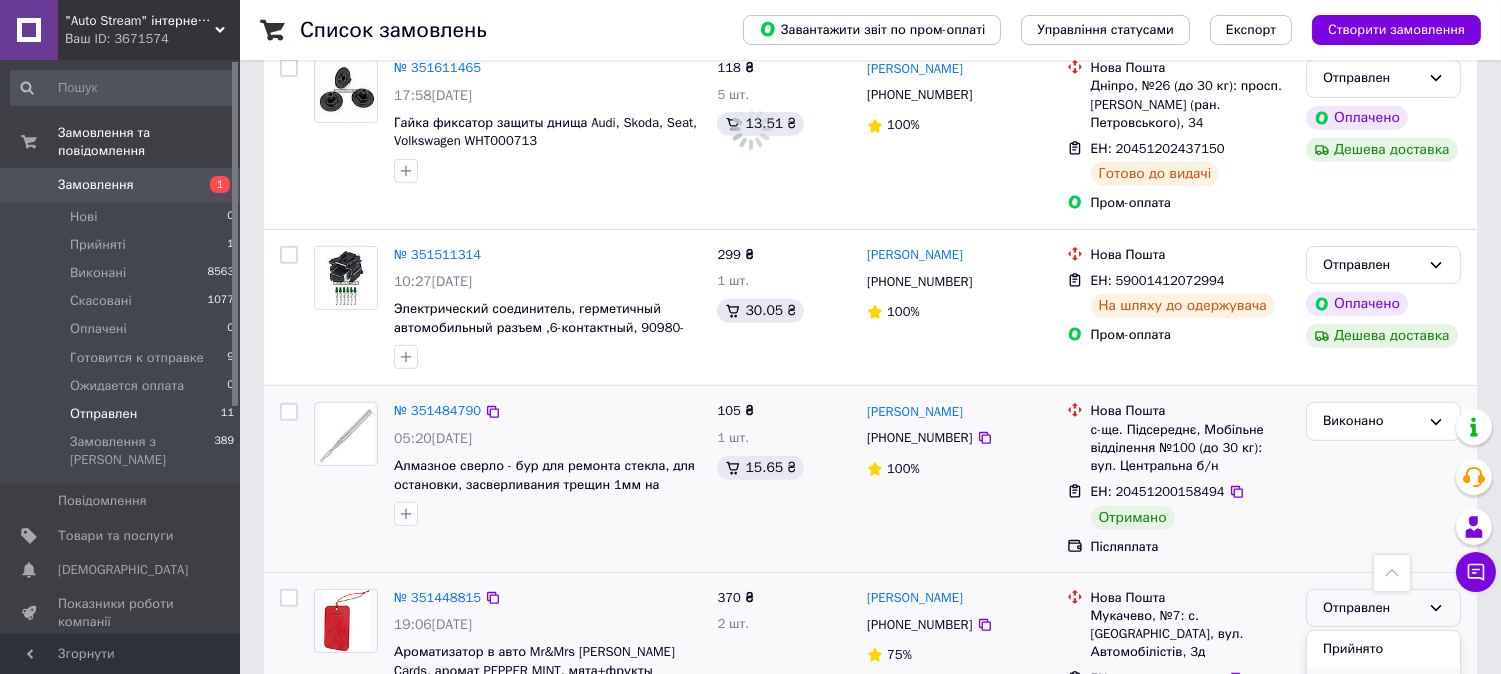 click on "Виконано" at bounding box center (1383, 686) 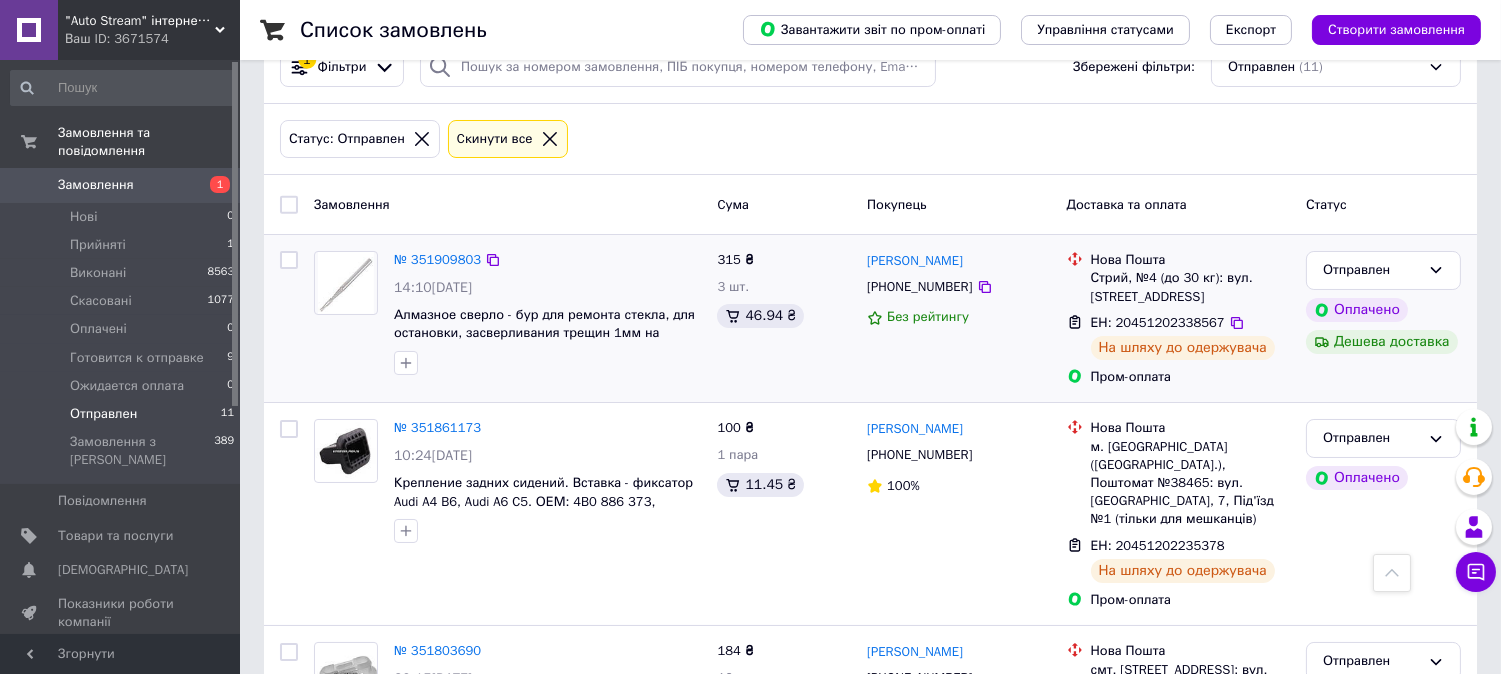 scroll, scrollTop: 0, scrollLeft: 0, axis: both 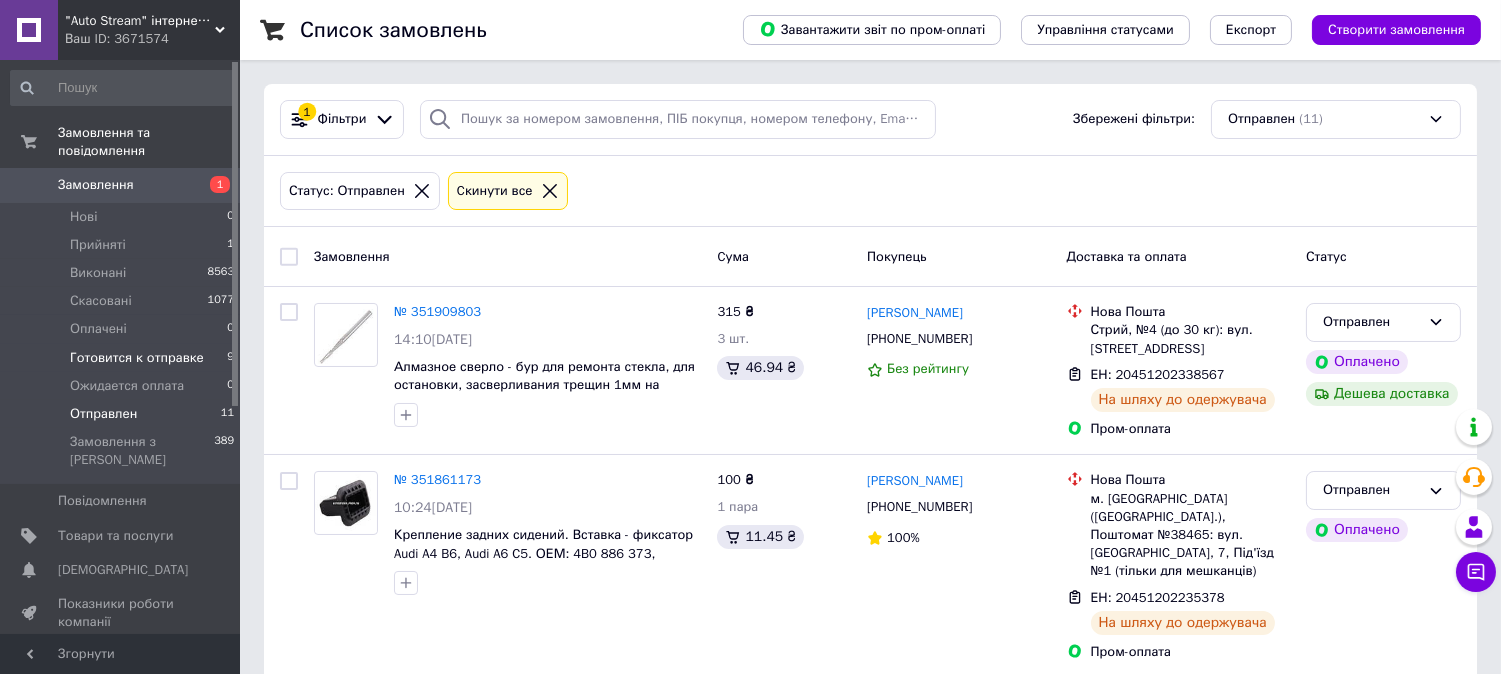 click on "Готовится к отправке" at bounding box center [137, 358] 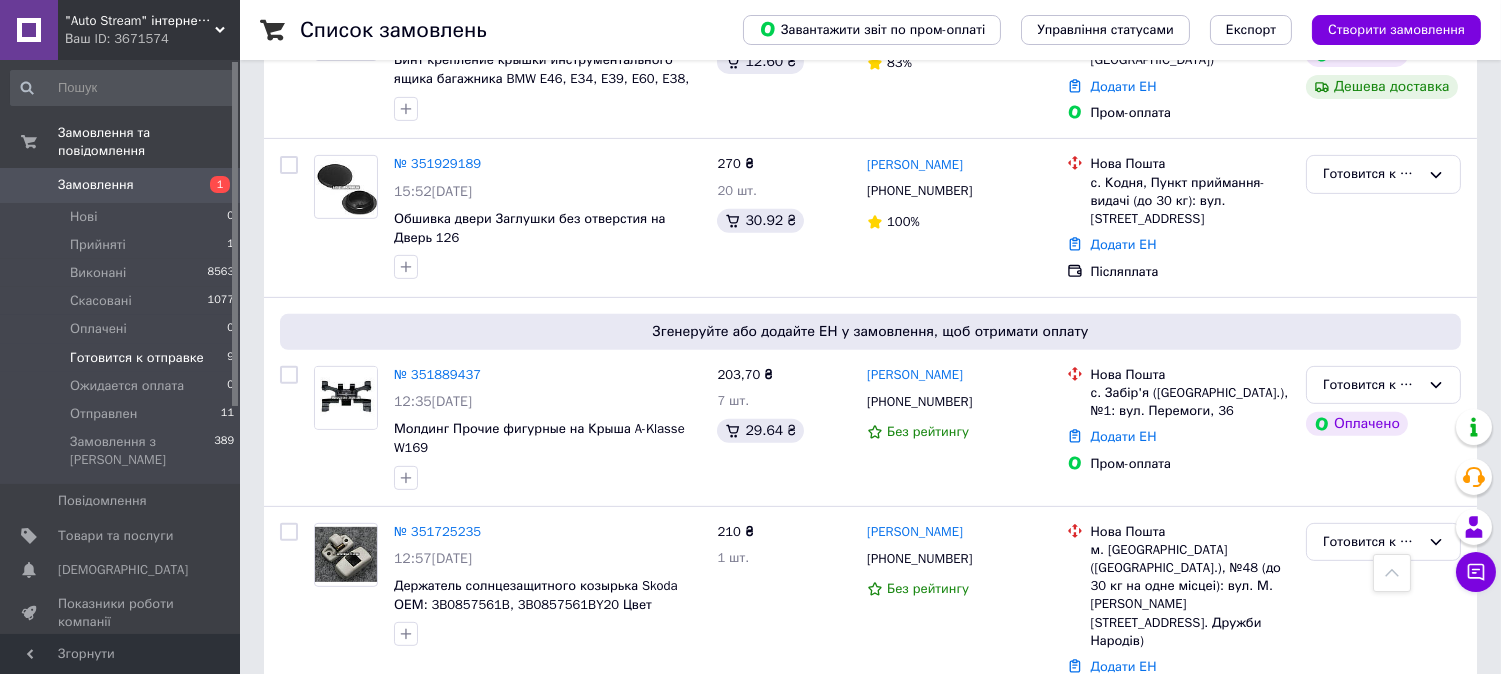 scroll, scrollTop: 1498, scrollLeft: 0, axis: vertical 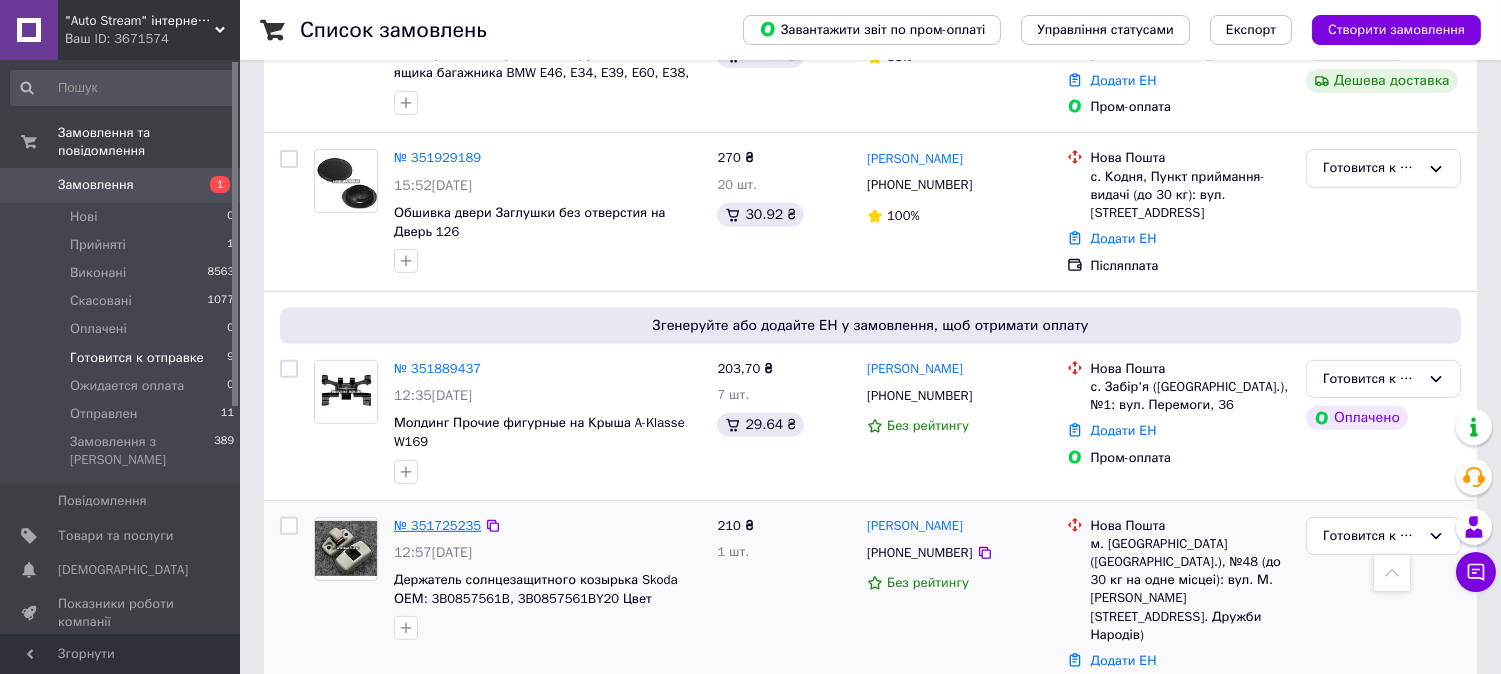 click on "№ 351725235" at bounding box center [437, 525] 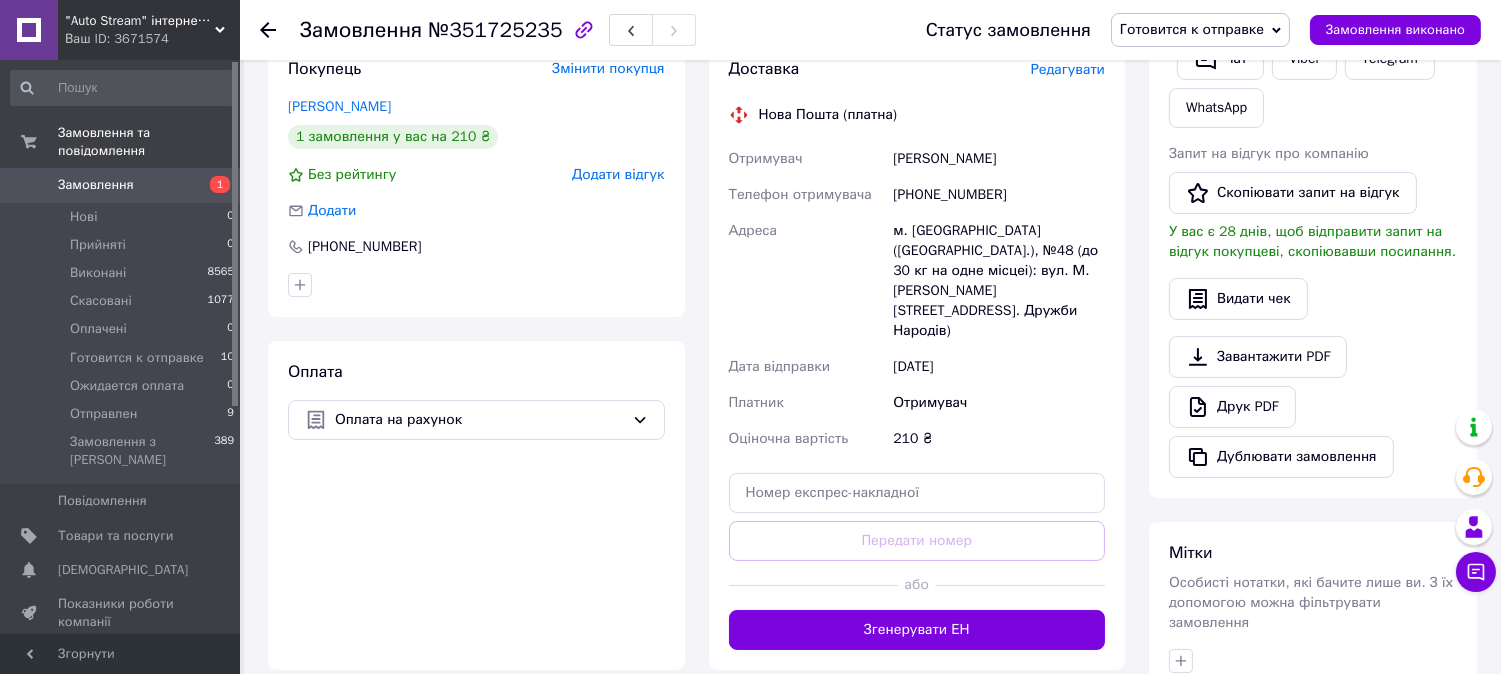 scroll, scrollTop: 323, scrollLeft: 0, axis: vertical 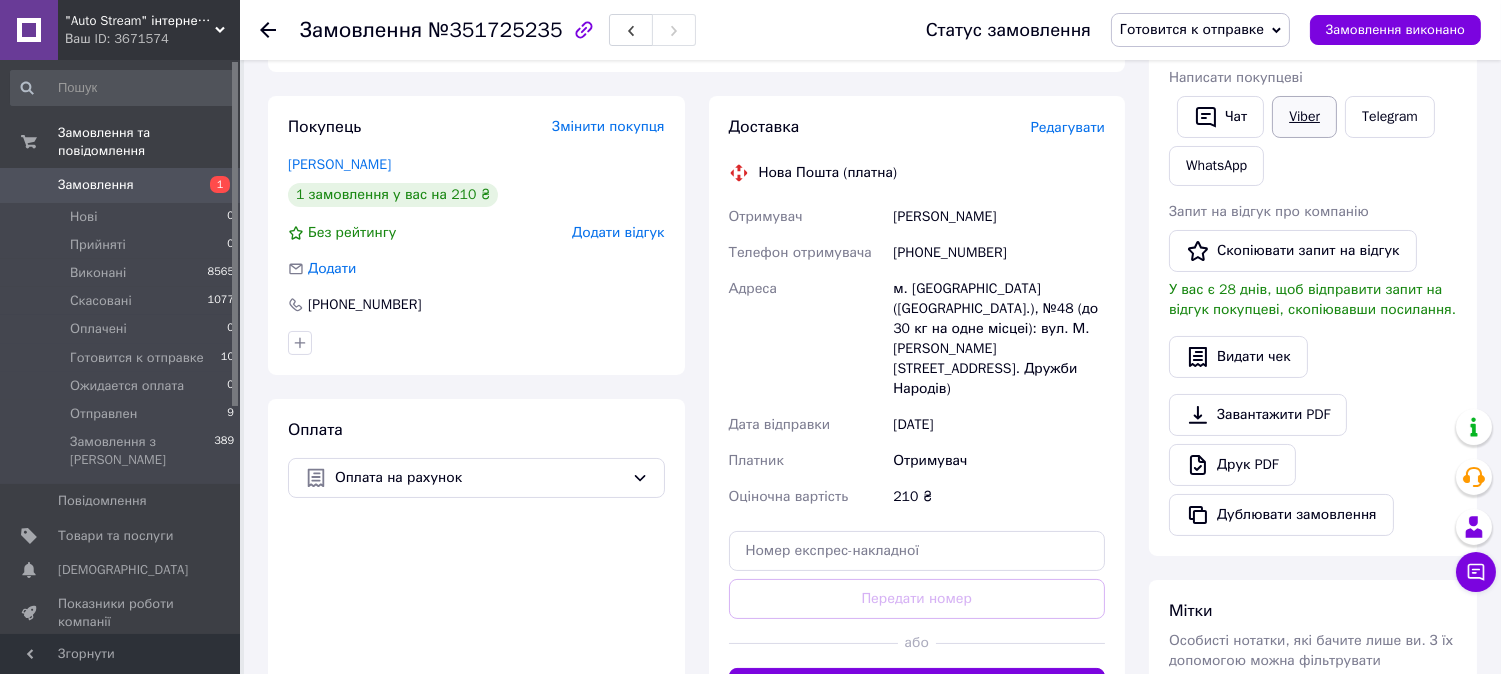 click on "Viber" at bounding box center (1304, 117) 